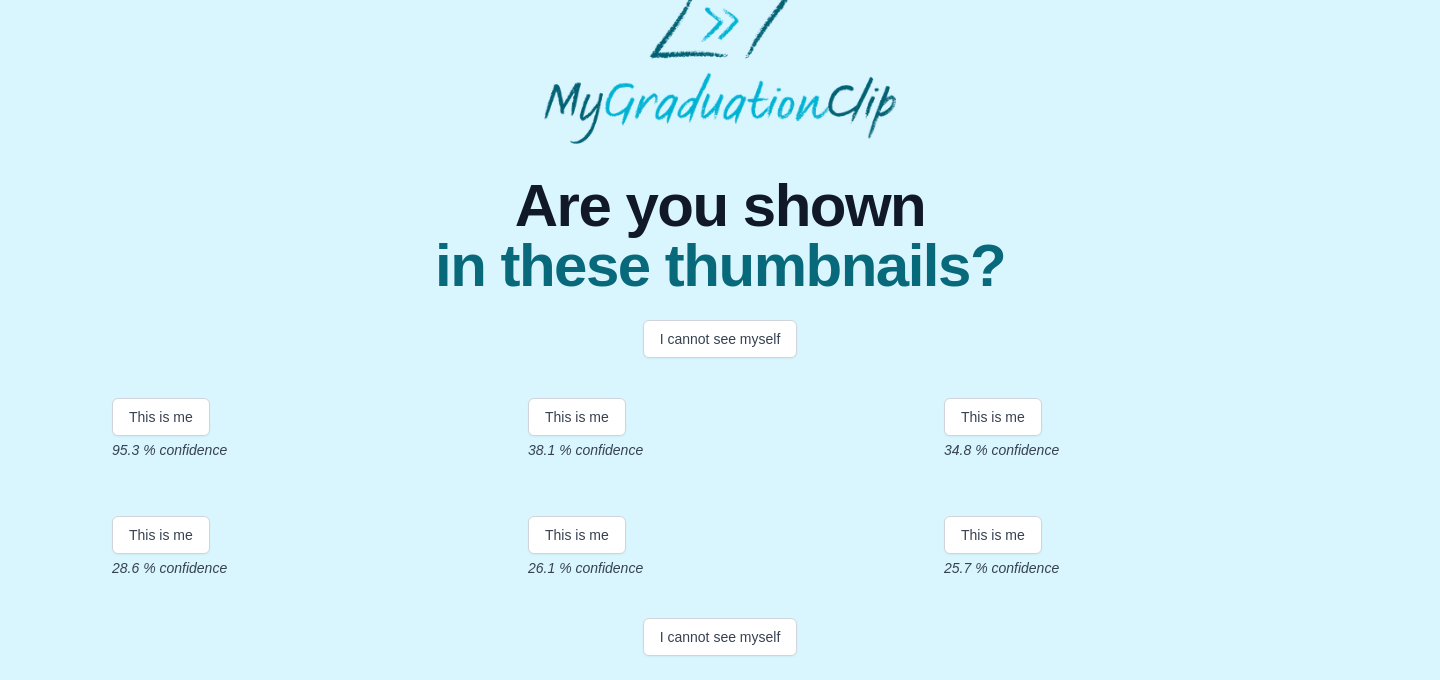 scroll, scrollTop: 168, scrollLeft: 0, axis: vertical 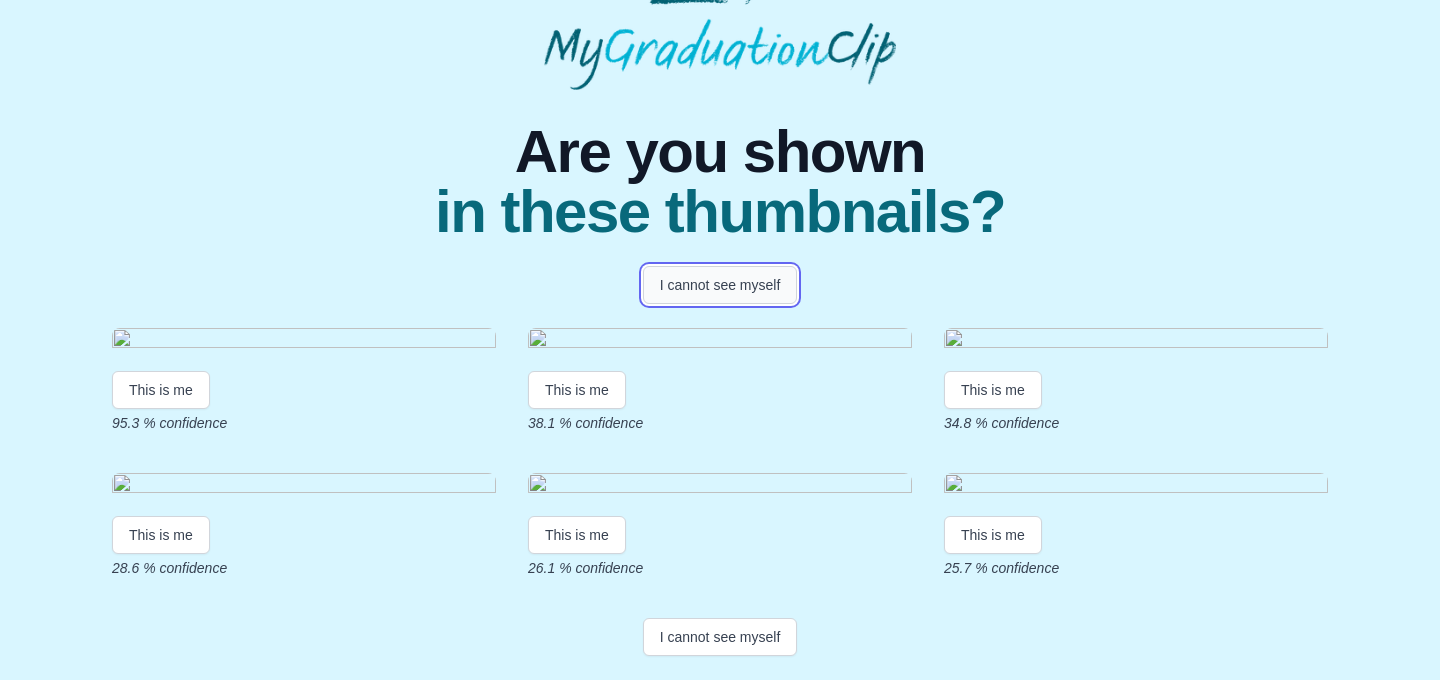 click on "I cannot see myself" at bounding box center [720, 285] 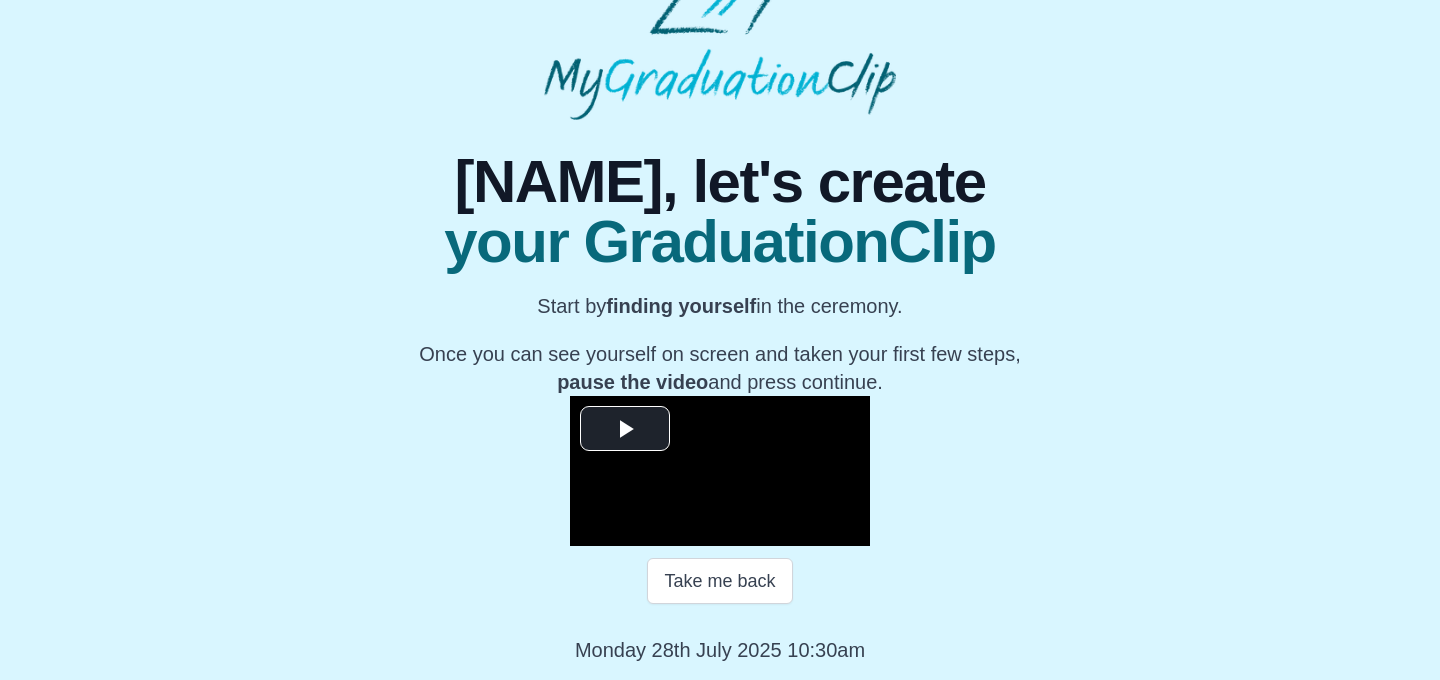scroll, scrollTop: 305, scrollLeft: 0, axis: vertical 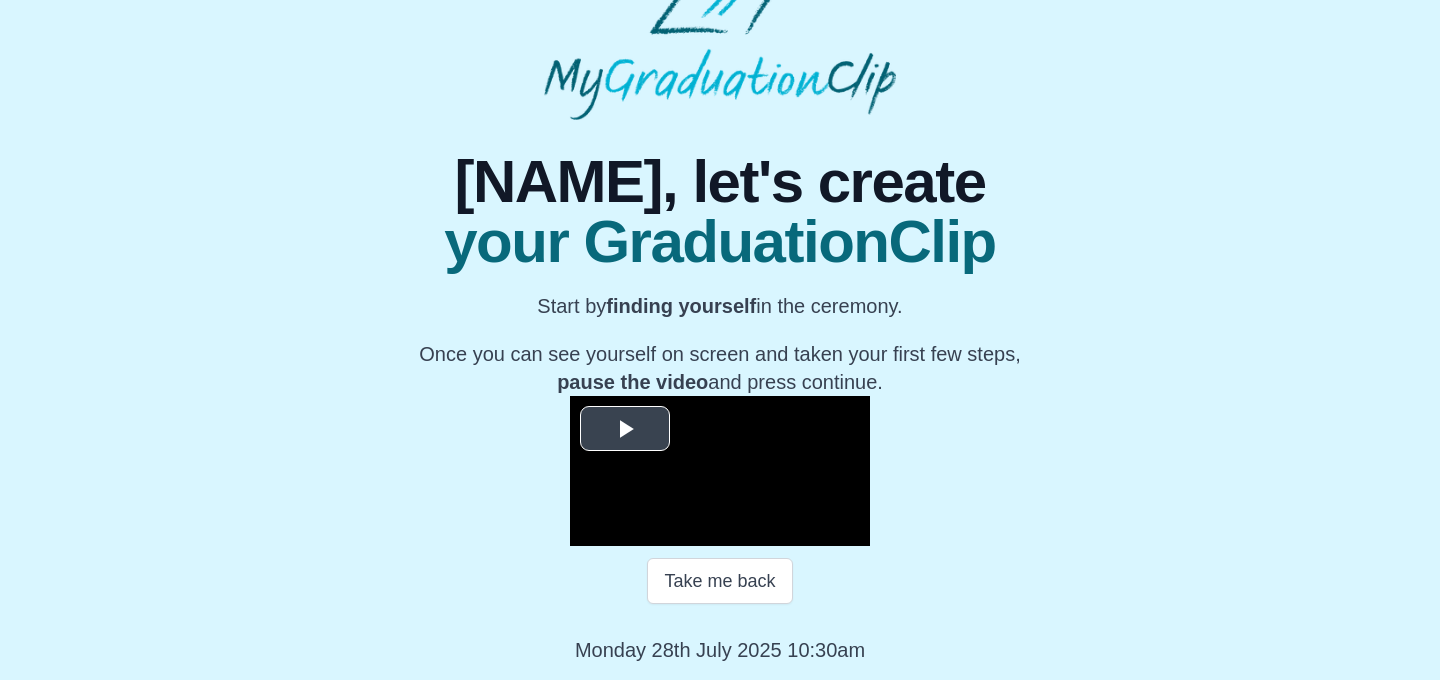 click at bounding box center [625, 429] 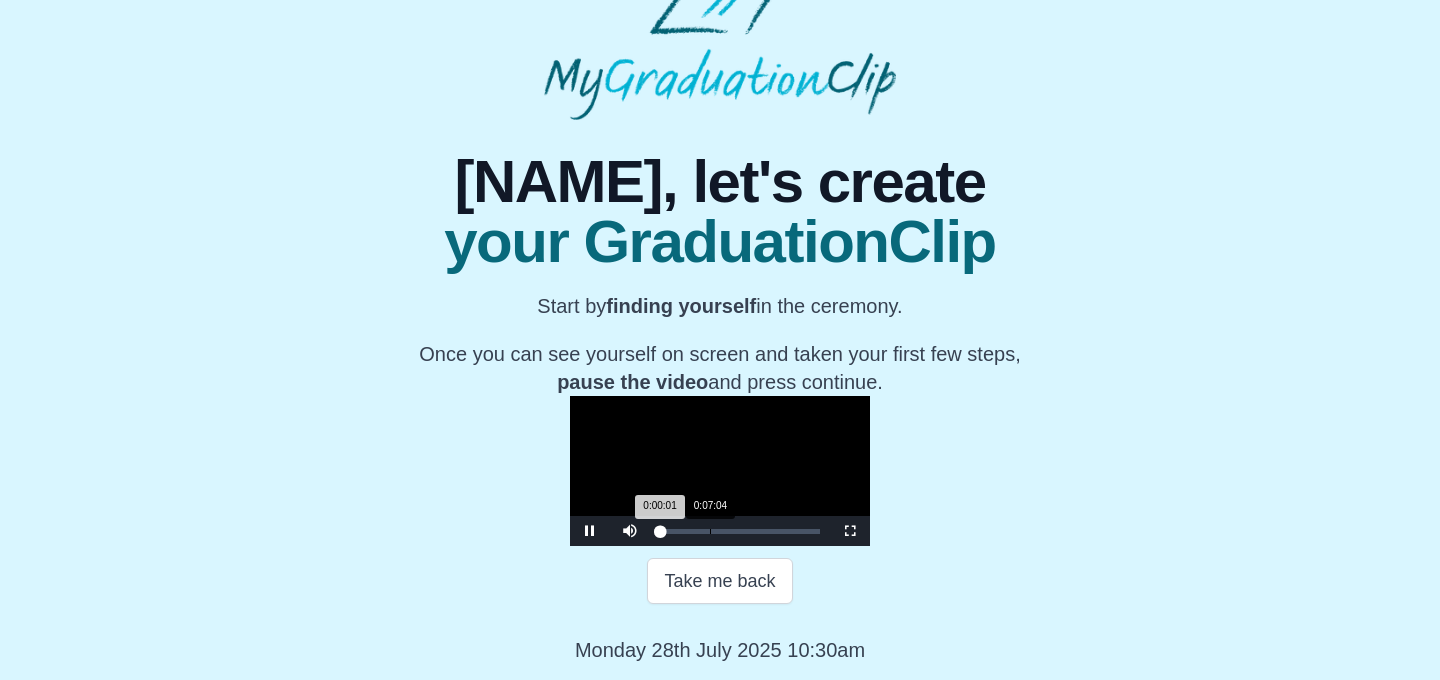 click on "Loaded : 0% 0:07:04 0:00:01 Progress : 0%" at bounding box center (740, 531) 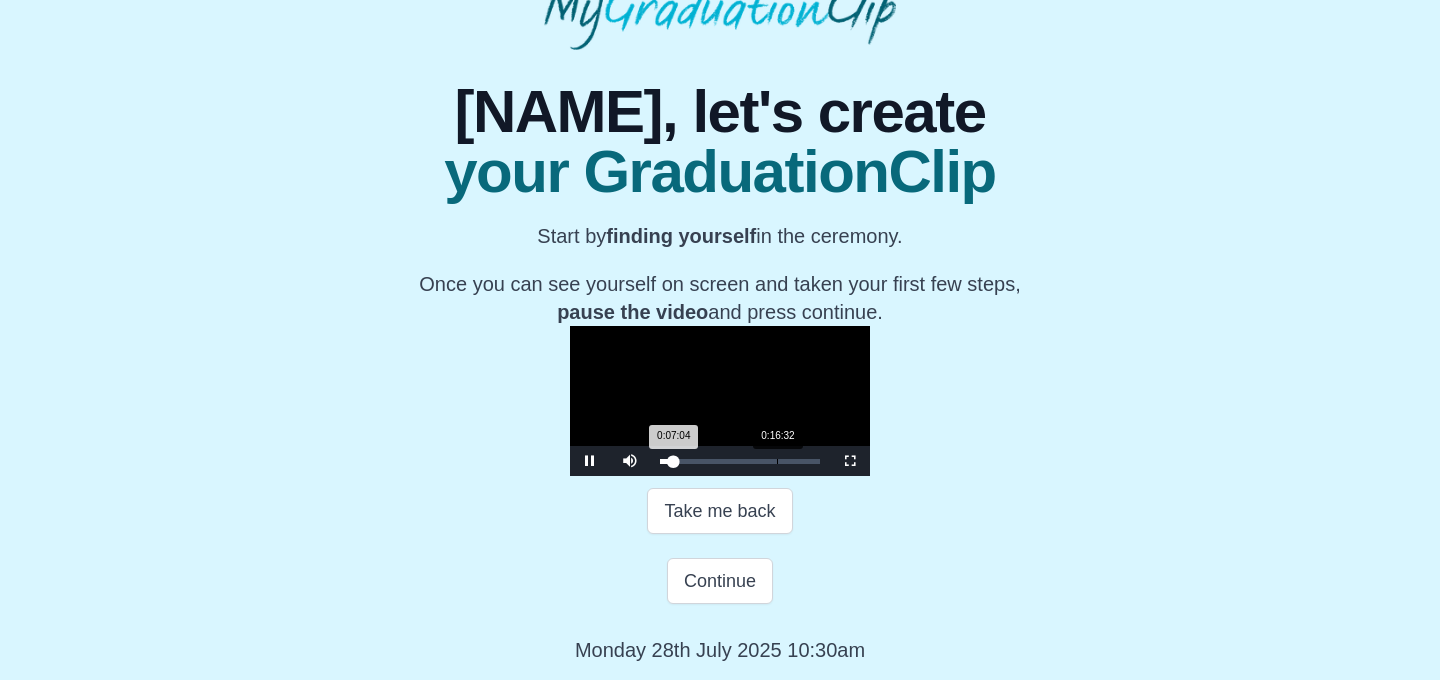 click on "Loaded : 0% 0:16:32 0:07:04 Progress : 0%" at bounding box center (740, 461) 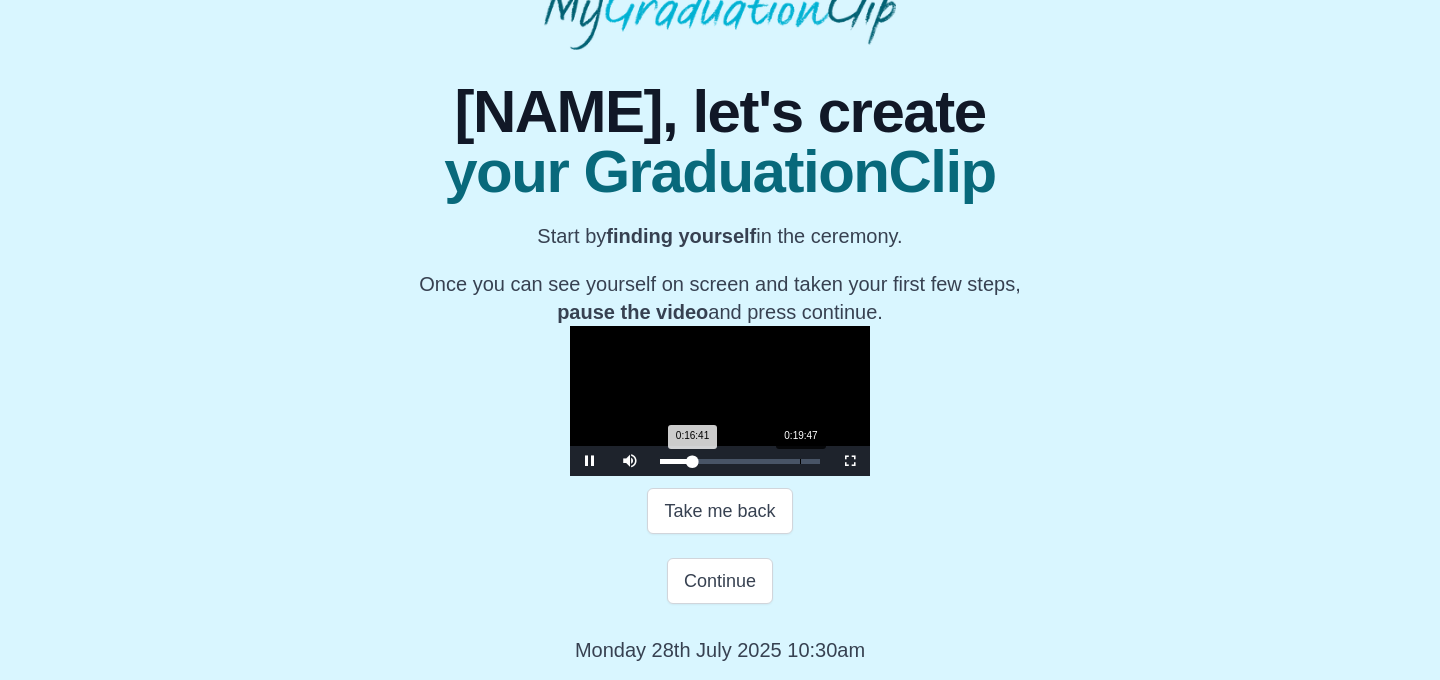 click on "Loaded : 0% 0:19:47 0:16:41 Progress : 0%" at bounding box center [740, 461] 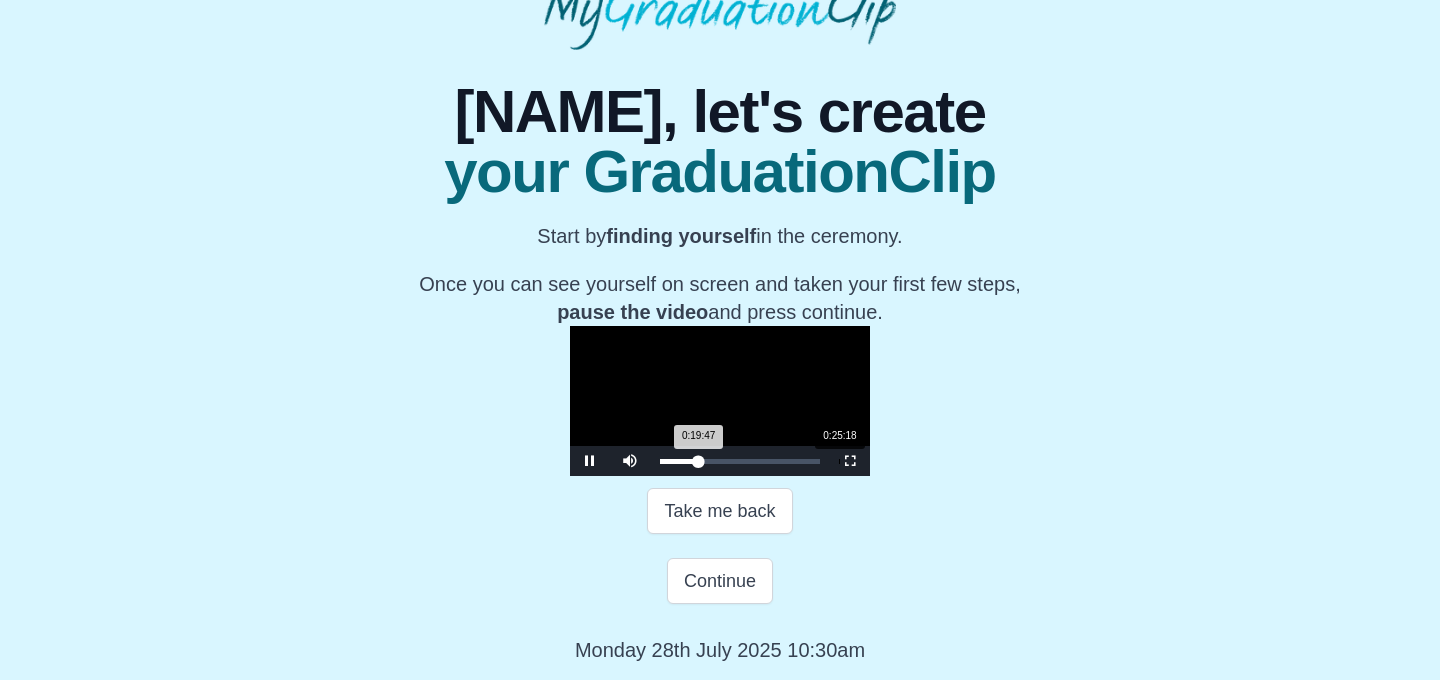 click on "Loaded : 0% 0:25:18 0:19:47 Progress : 0%" at bounding box center (740, 461) 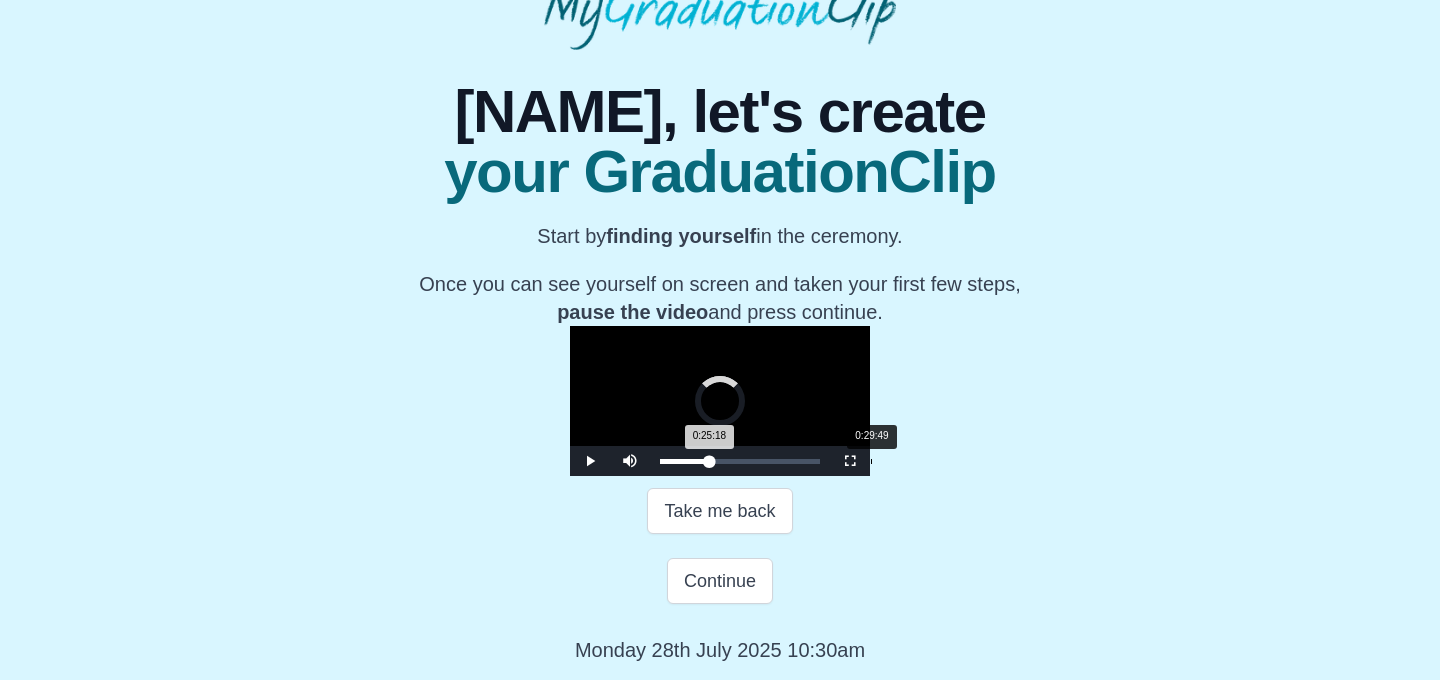 click on "Loaded : 0% 0:29:49 0:25:18 Progress : 0%" at bounding box center [740, 461] 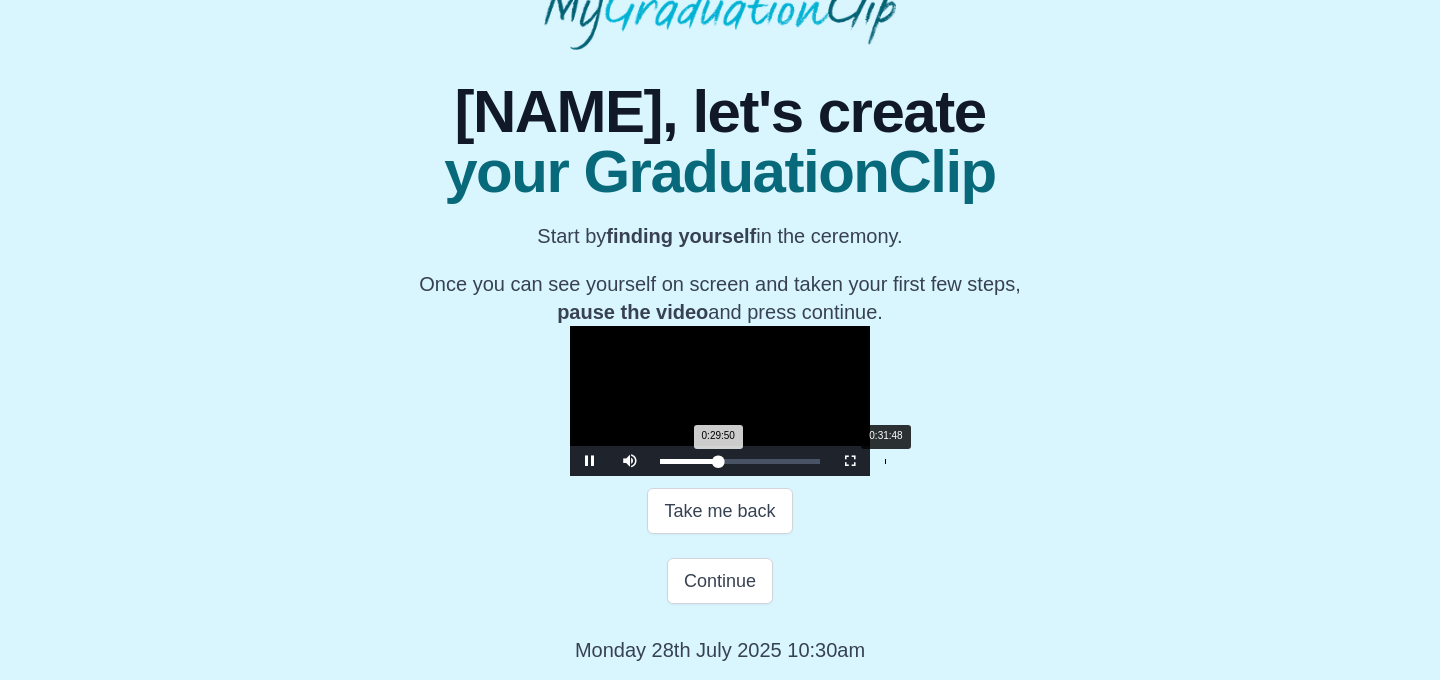 click on "Loaded : 0% 0:31:48 0:29:50 Progress : 0%" at bounding box center [740, 461] 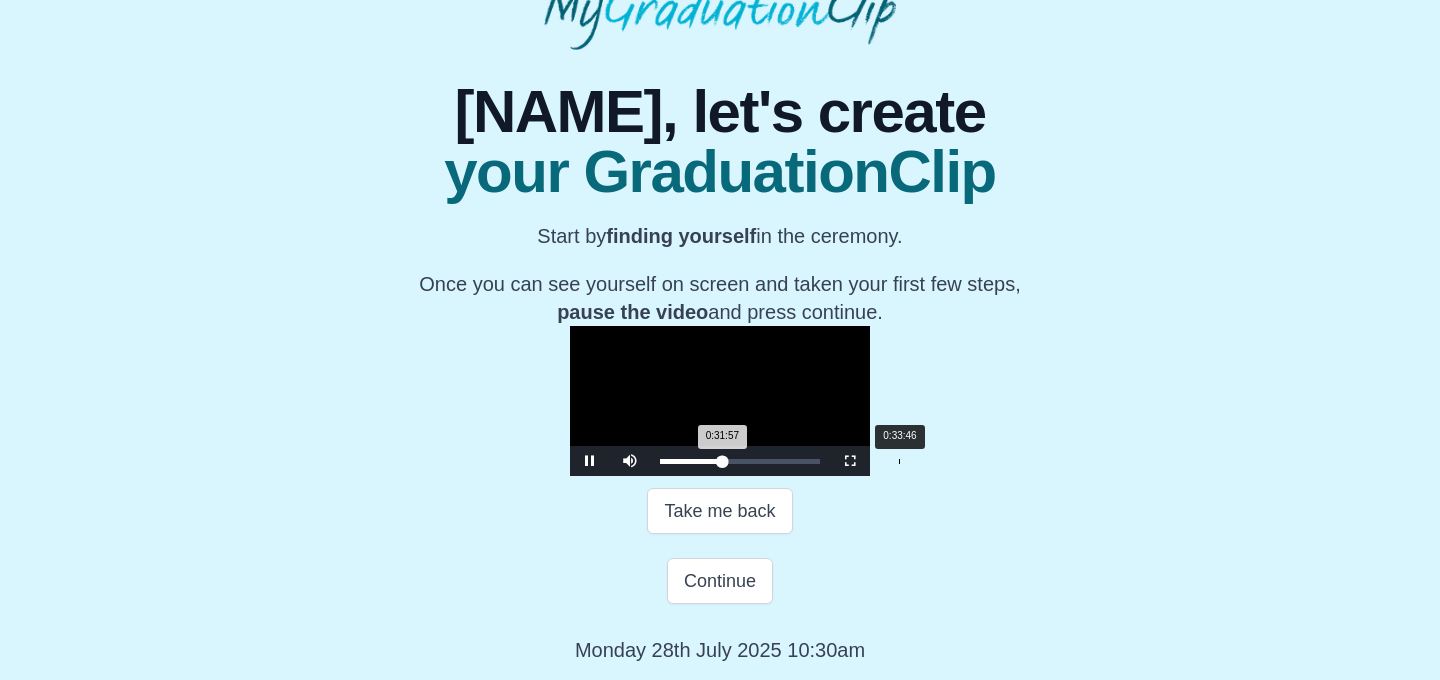 click on "Loaded : 0% 0:33:46 0:31:57 Progress : 0%" at bounding box center [740, 461] 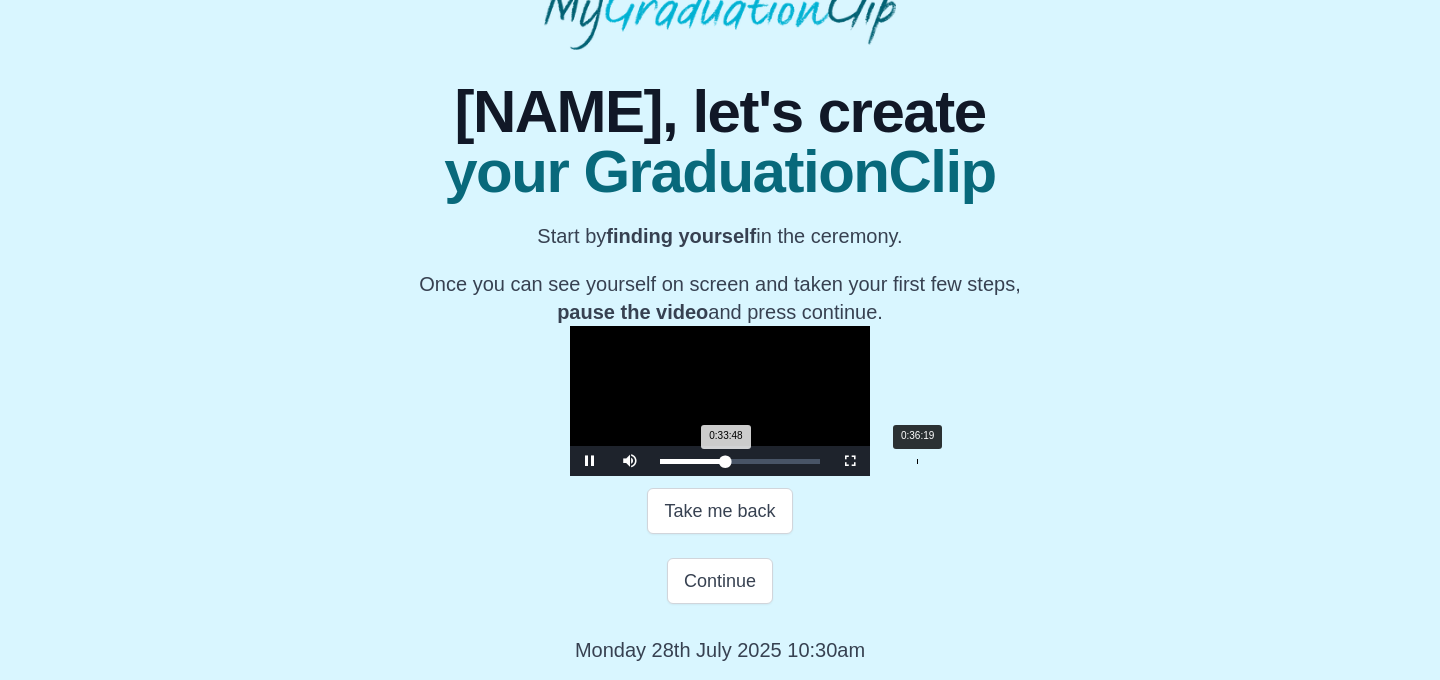 click on "Loaded : 0% 0:36:19 0:33:48 Progress : 0%" at bounding box center [740, 461] 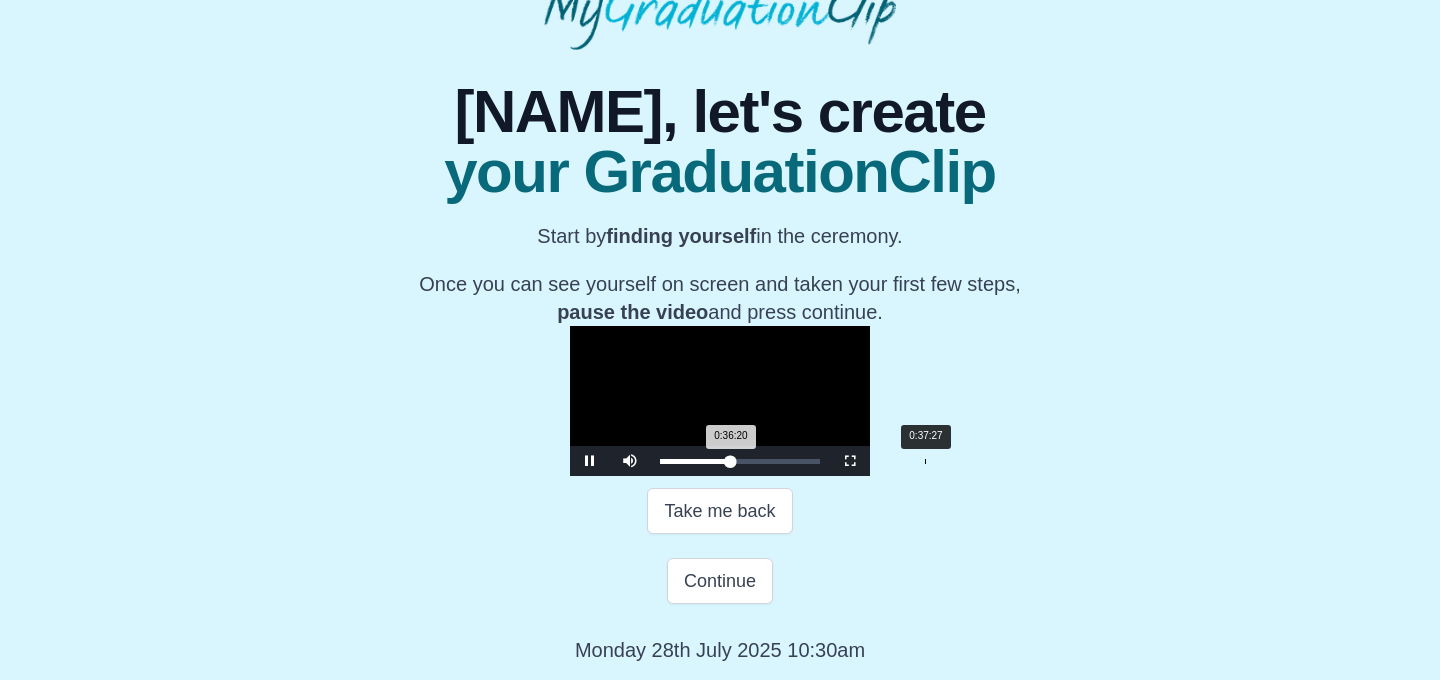 click on "Loaded : 0% 0:37:27 0:36:20 Progress : 0%" at bounding box center [740, 461] 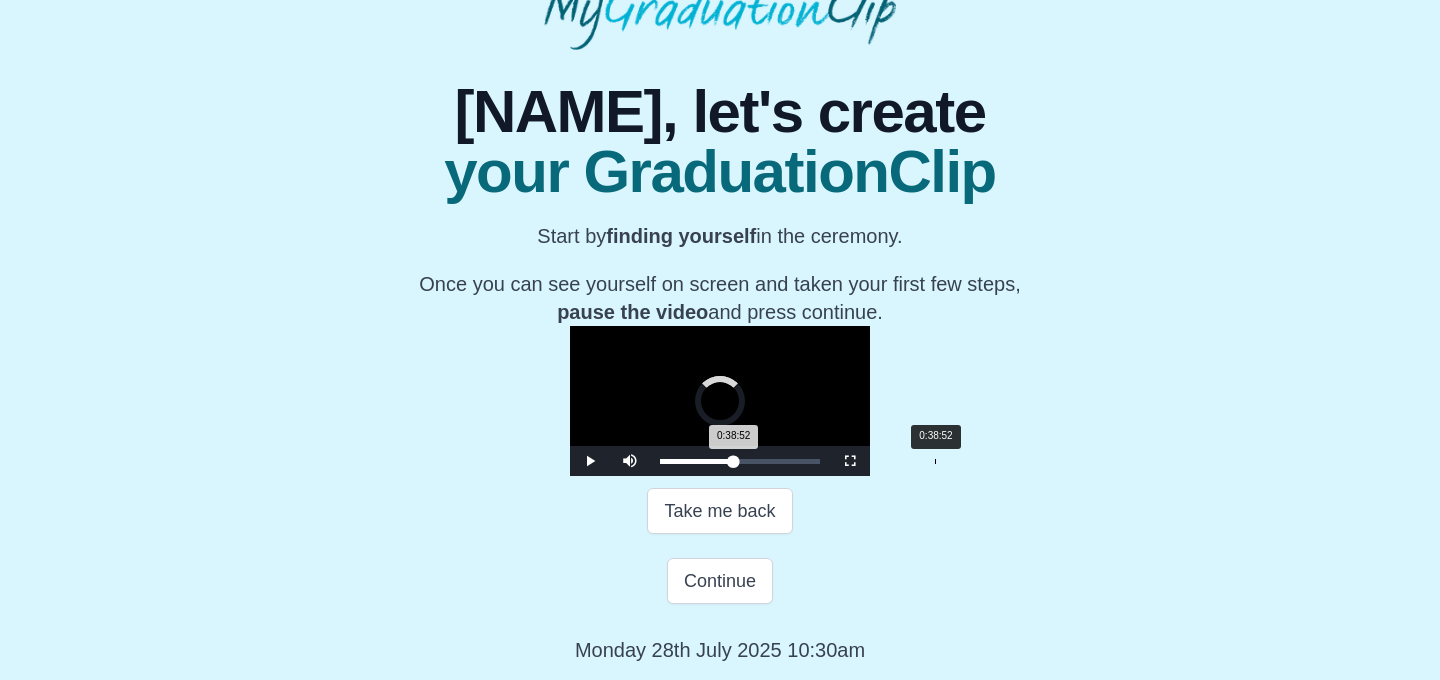 click on "Loaded : 0% 0:38:52 0:38:52 Progress : 0%" at bounding box center (740, 461) 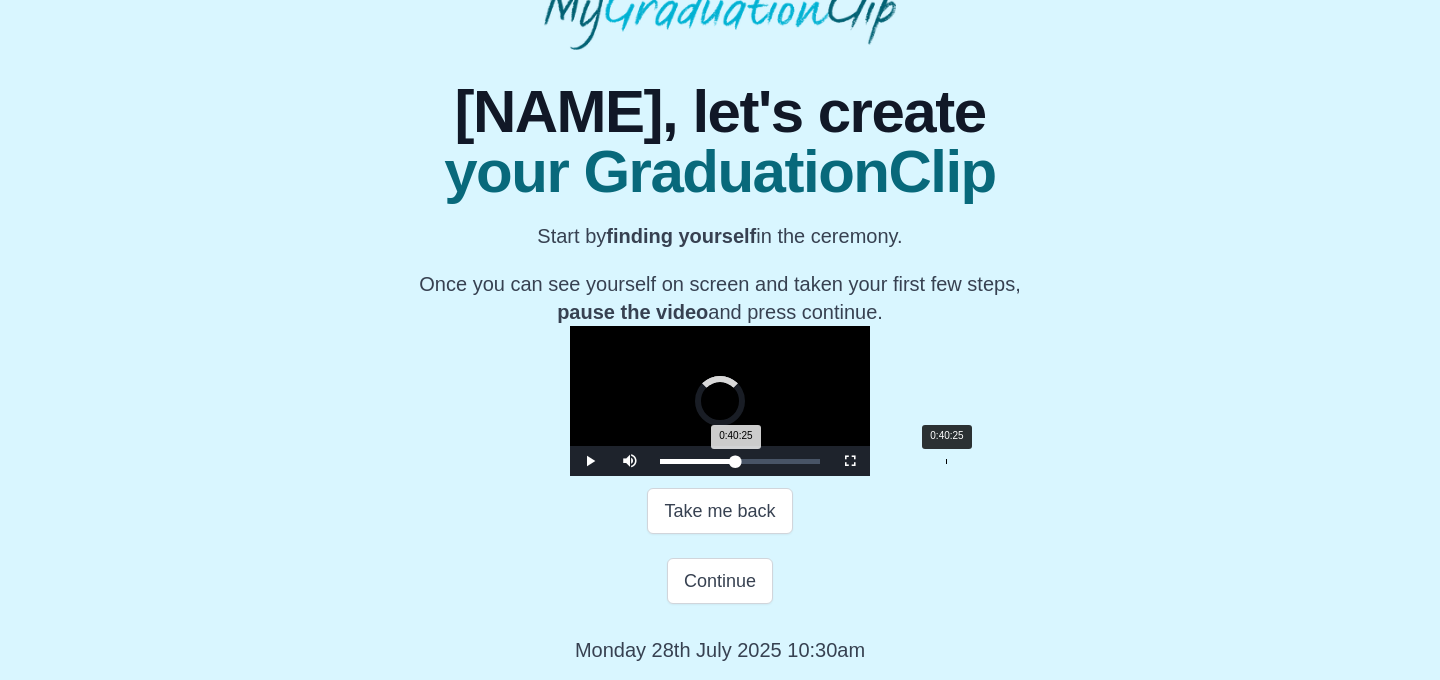 click on "0:40:25" at bounding box center [946, 461] 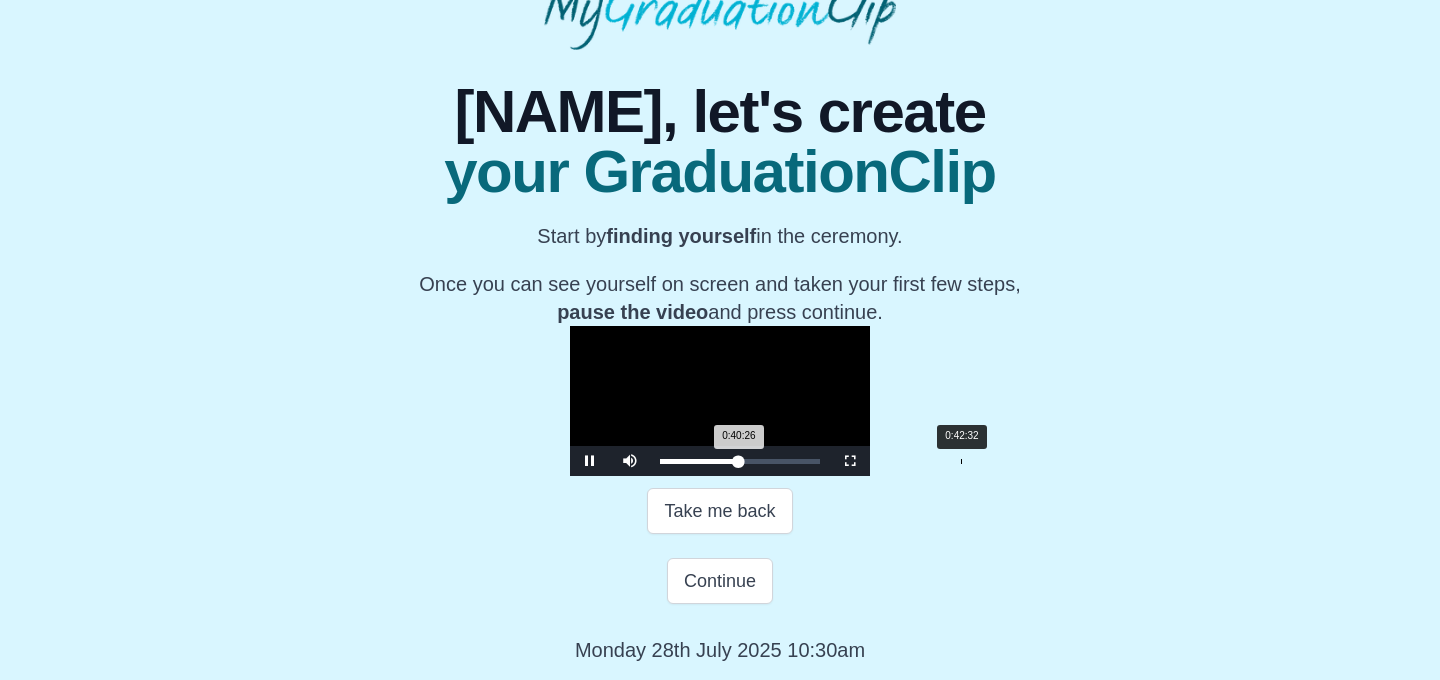 click on "0:42:32" at bounding box center (961, 461) 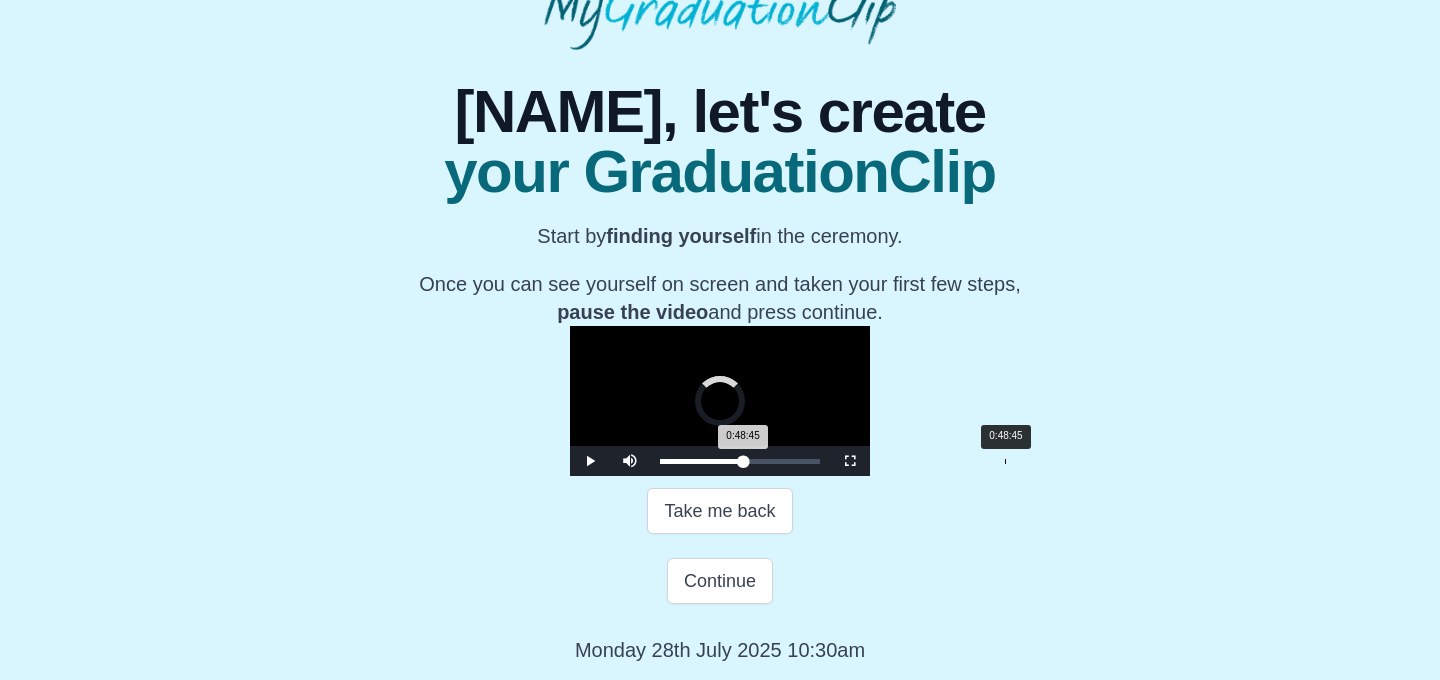 click on "0:48:45" at bounding box center [1005, 461] 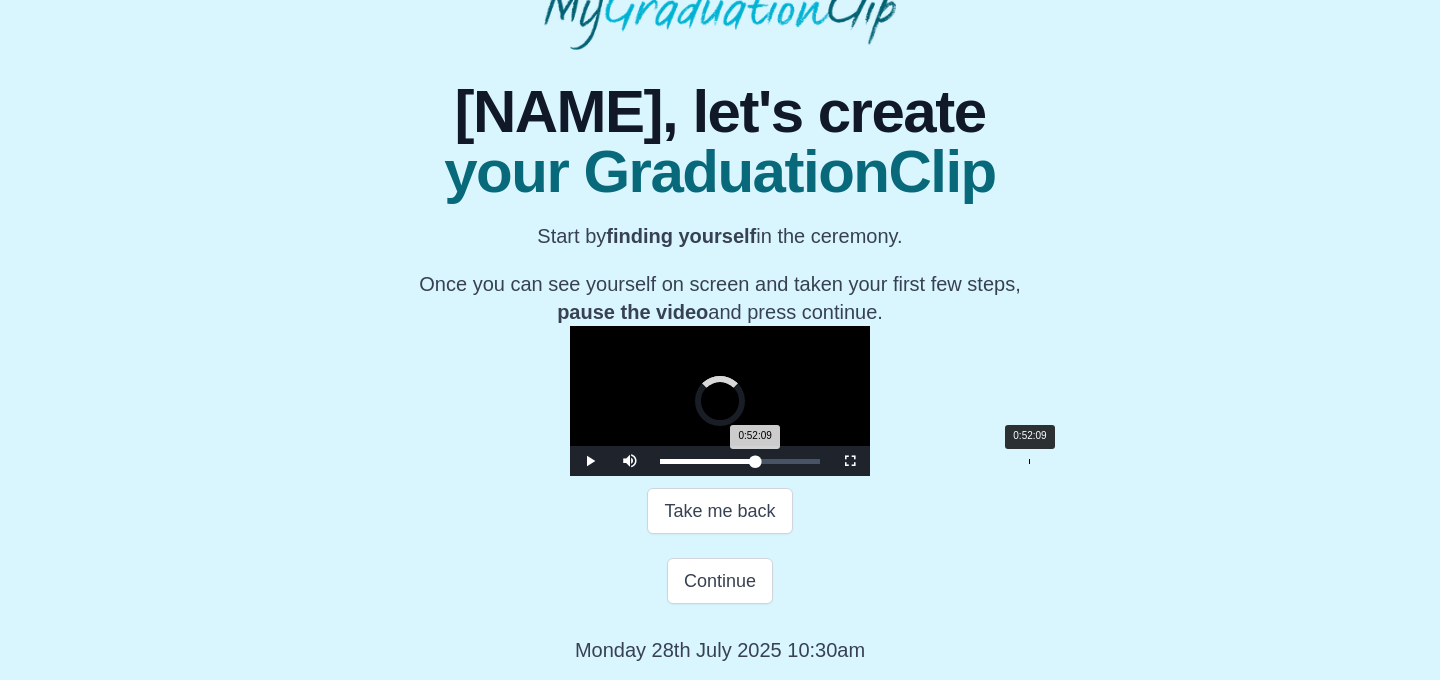 click on "0:52:09" at bounding box center (1029, 461) 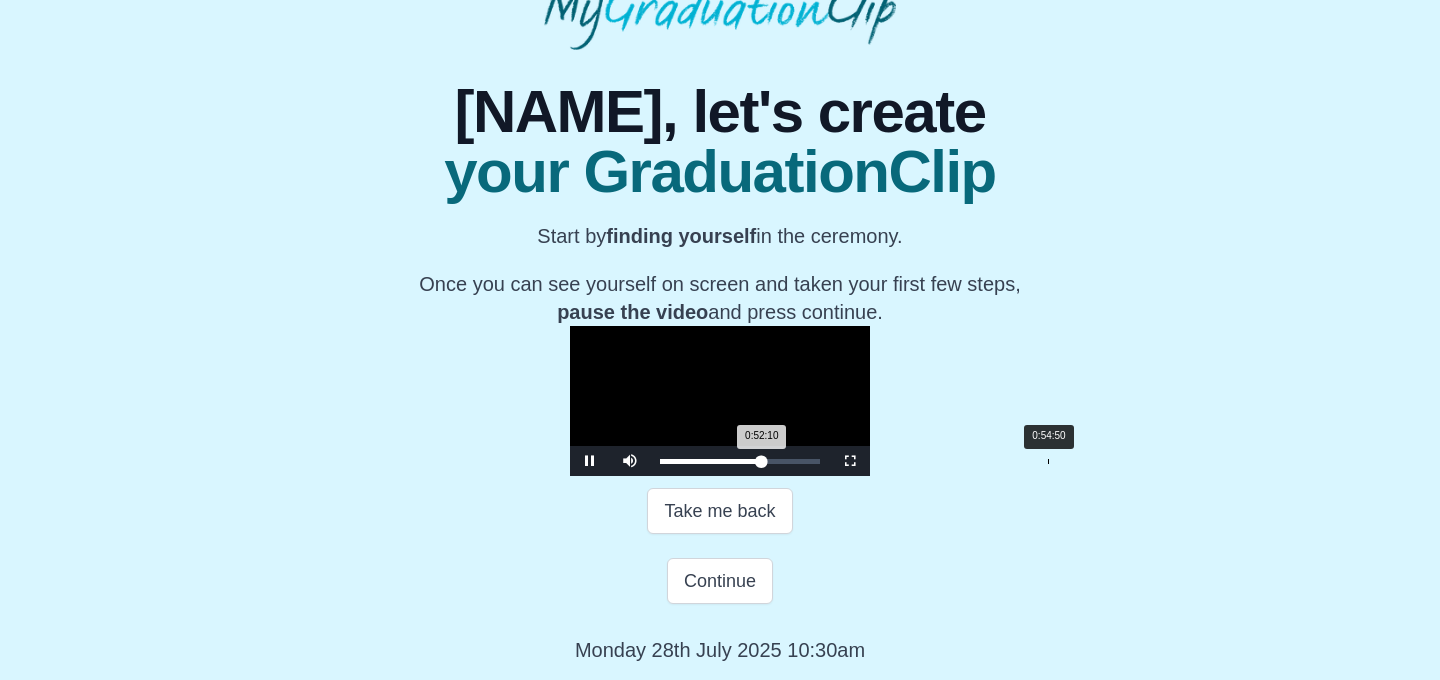 click on "0:54:50" at bounding box center (1048, 461) 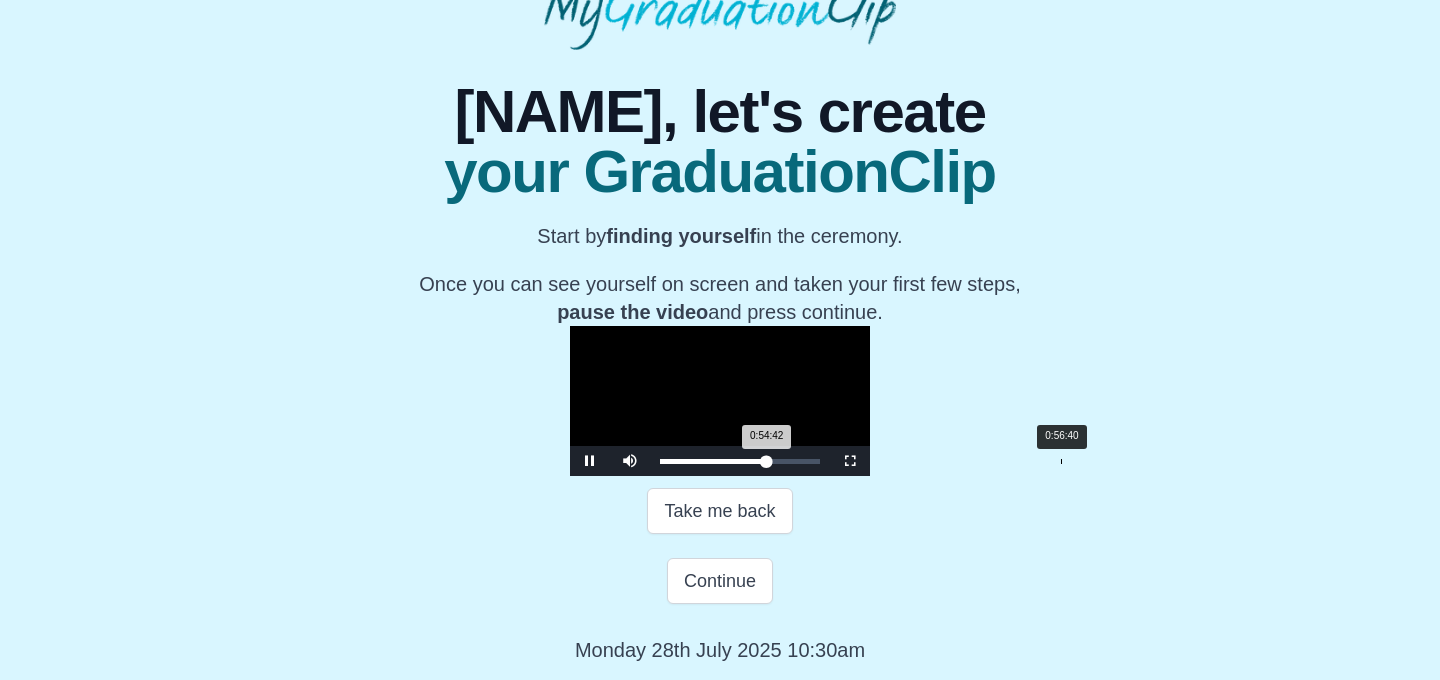 click on "0:56:40" at bounding box center [1061, 461] 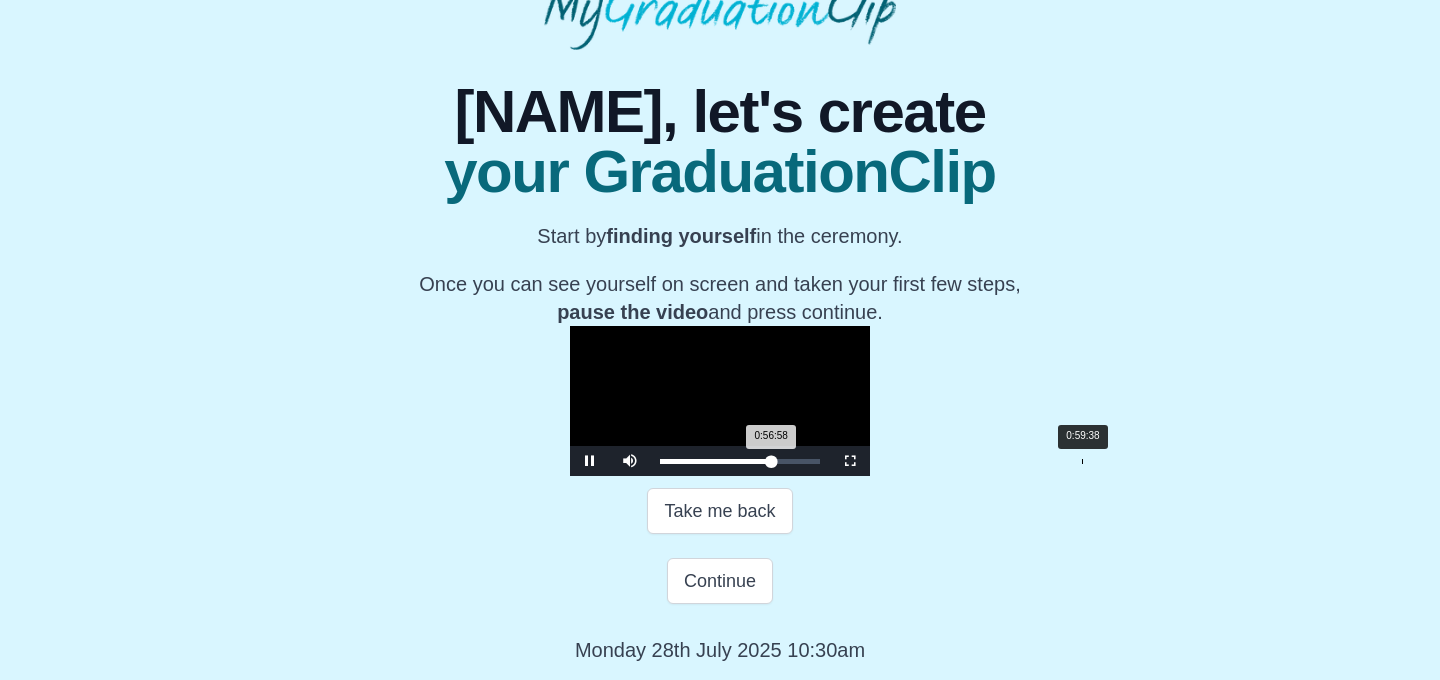 click on "Loaded : 0% 0:59:38 0:56:58 Progress : 0%" at bounding box center (740, 461) 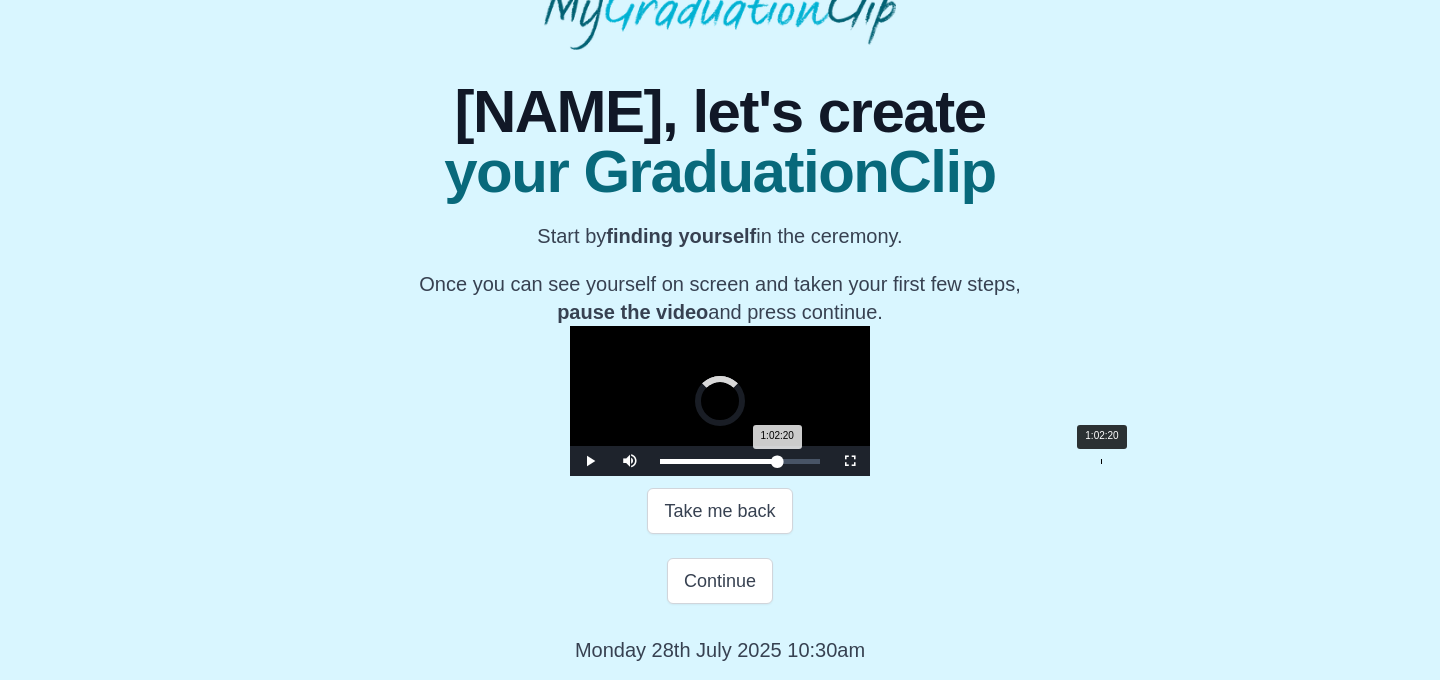 click on "1:02:20" at bounding box center [1101, 461] 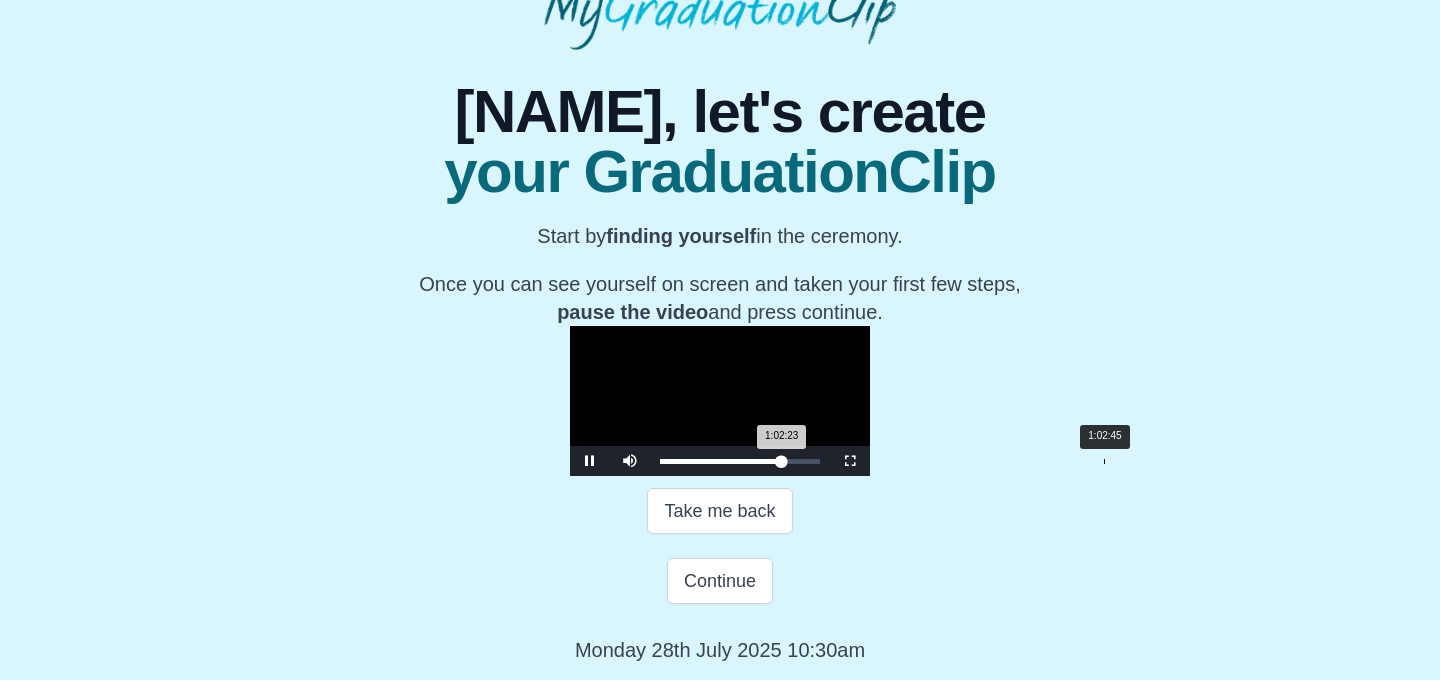 click on "Loaded : 0% 1:02:45 1:02:23 Progress : 0%" at bounding box center (740, 461) 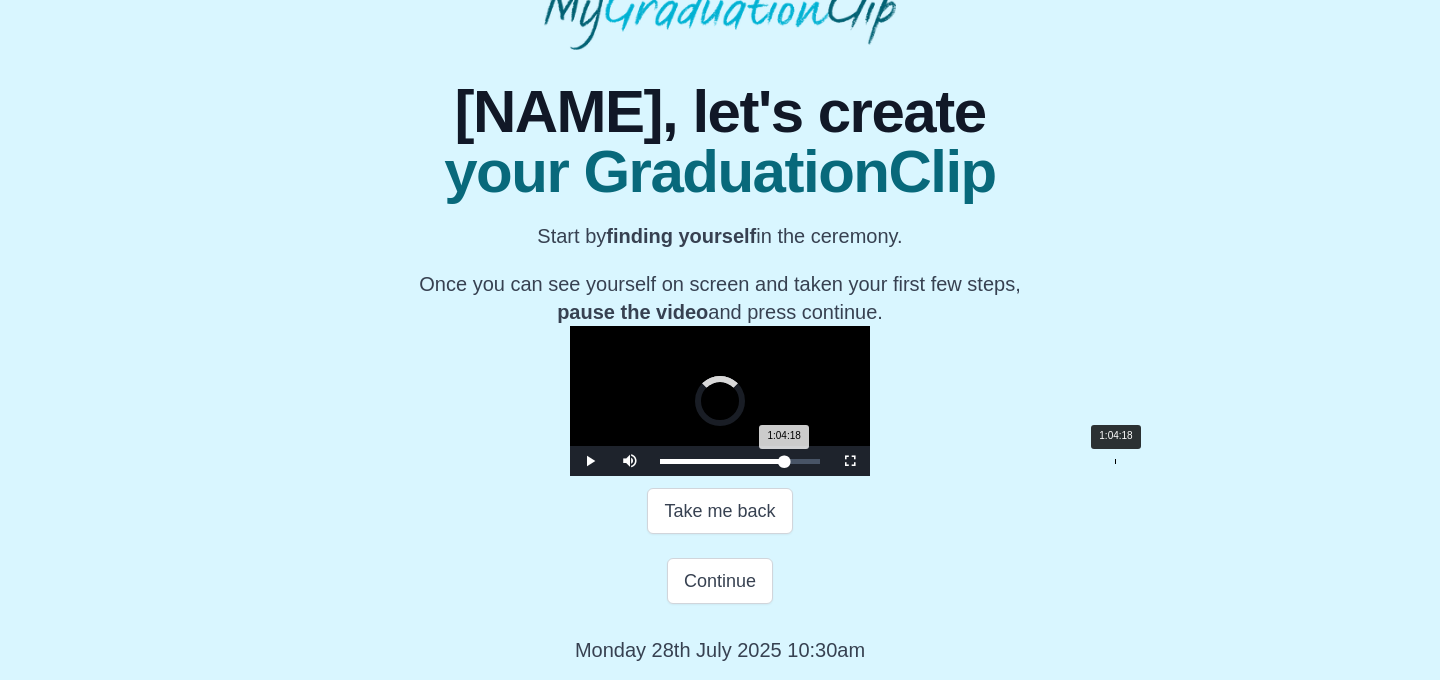 click on "1:04:18 Progress : 0%" at bounding box center [722, 461] 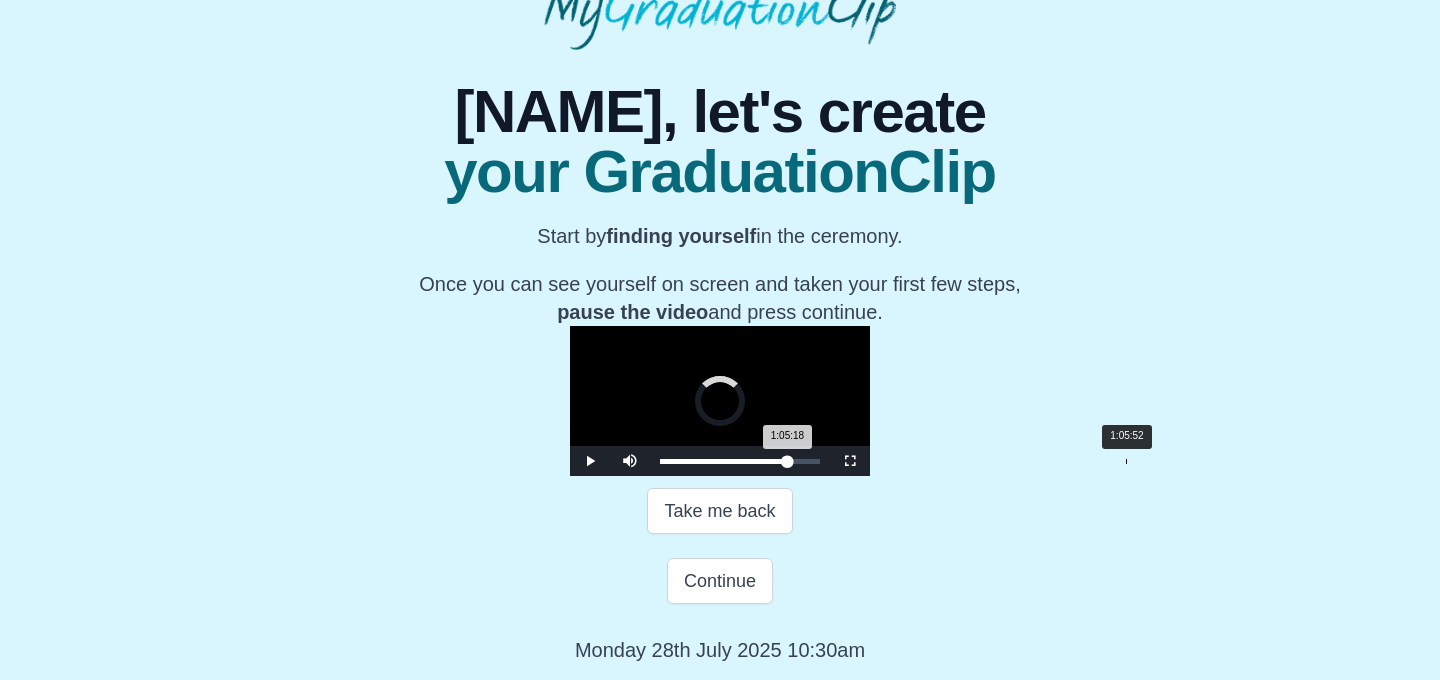 click on "1:05:18 Progress : 0%" at bounding box center [723, 461] 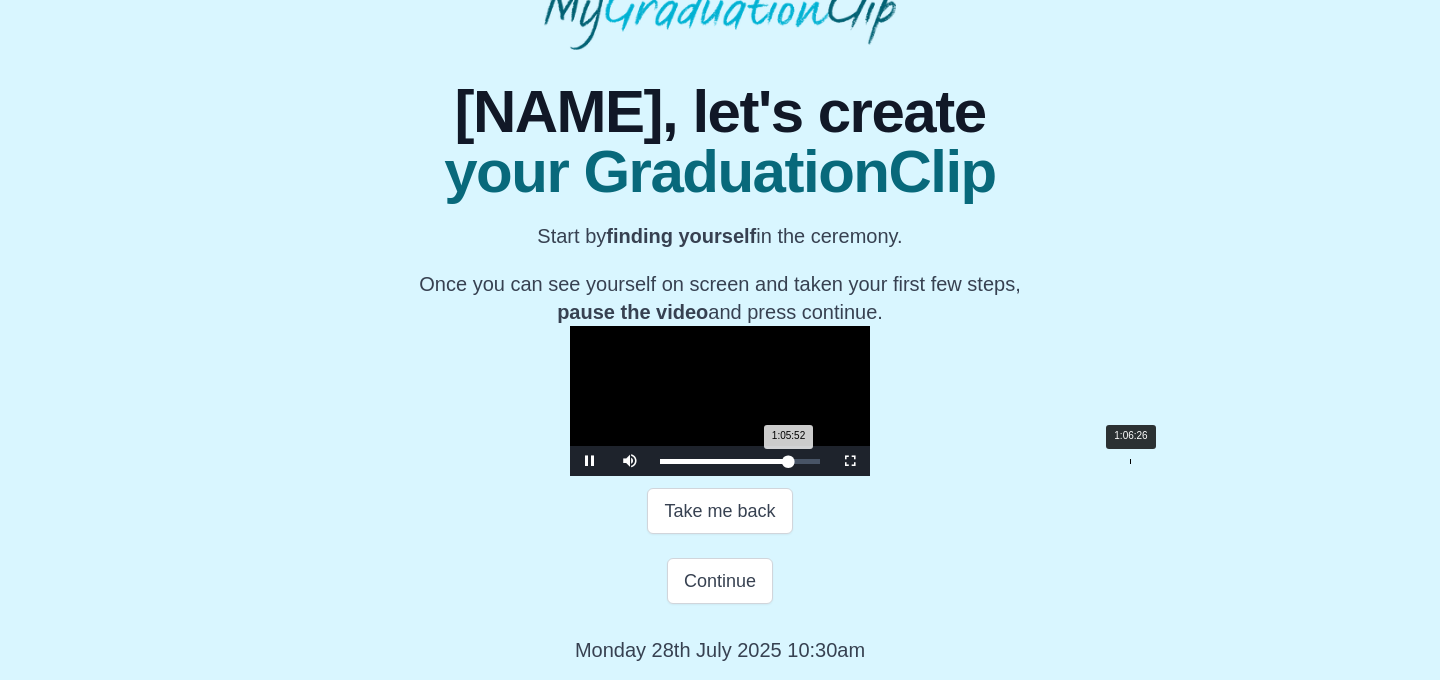 click on "1:05:52 Progress : 0%" at bounding box center [724, 461] 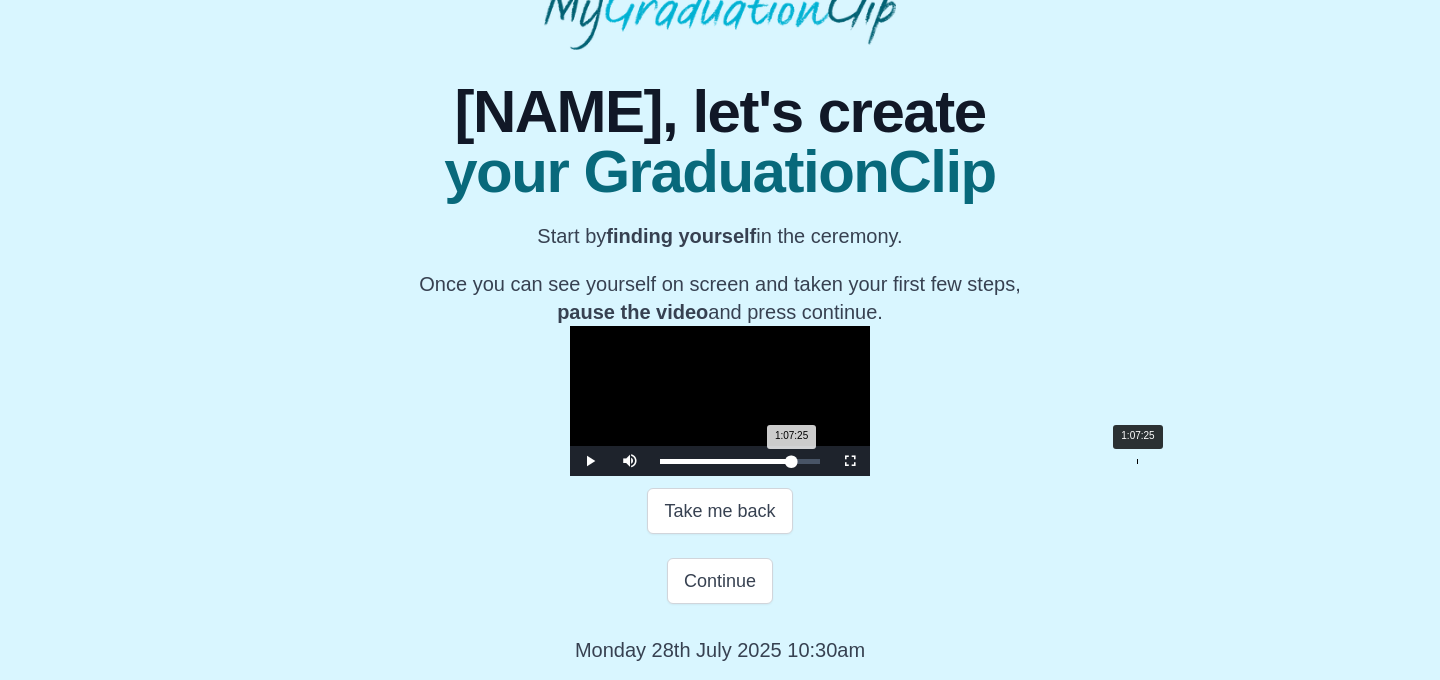 click on "1:07:25 Progress : 0%" at bounding box center [726, 461] 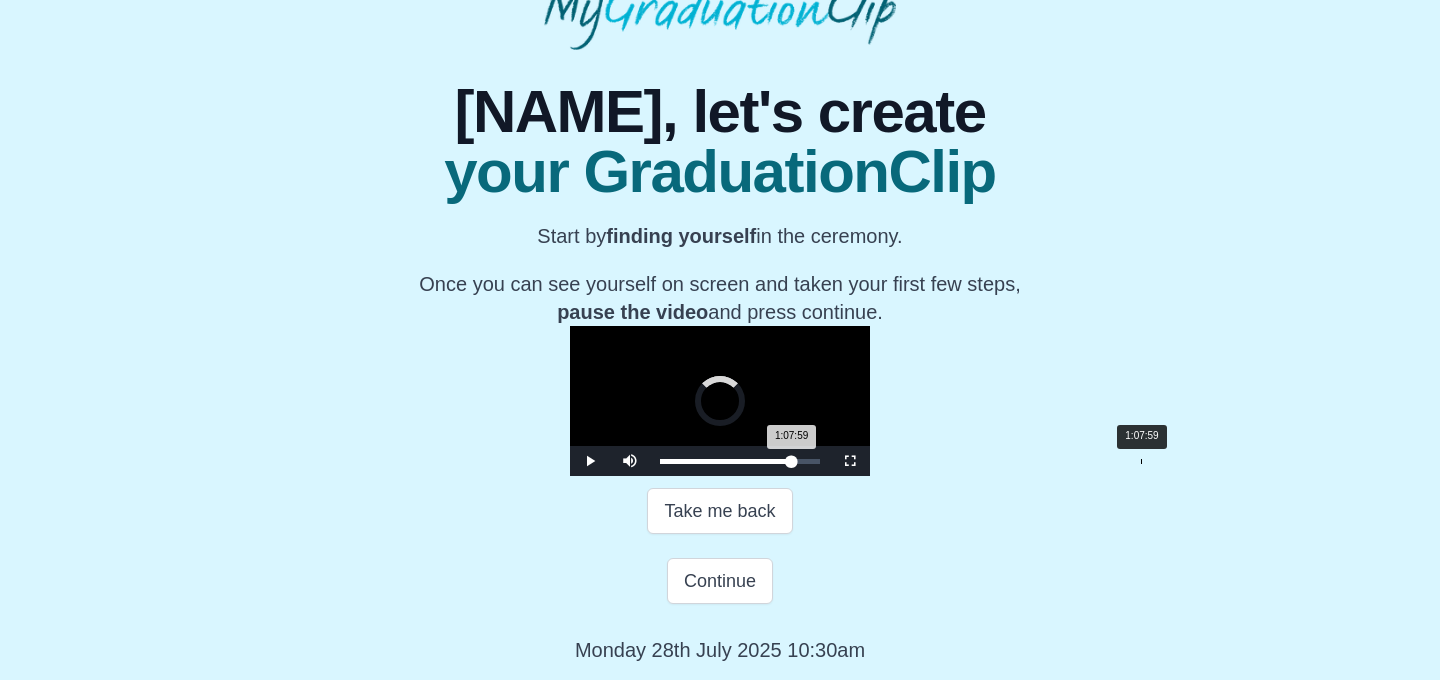 click on "1:07:59 Progress : 0%" at bounding box center [726, 461] 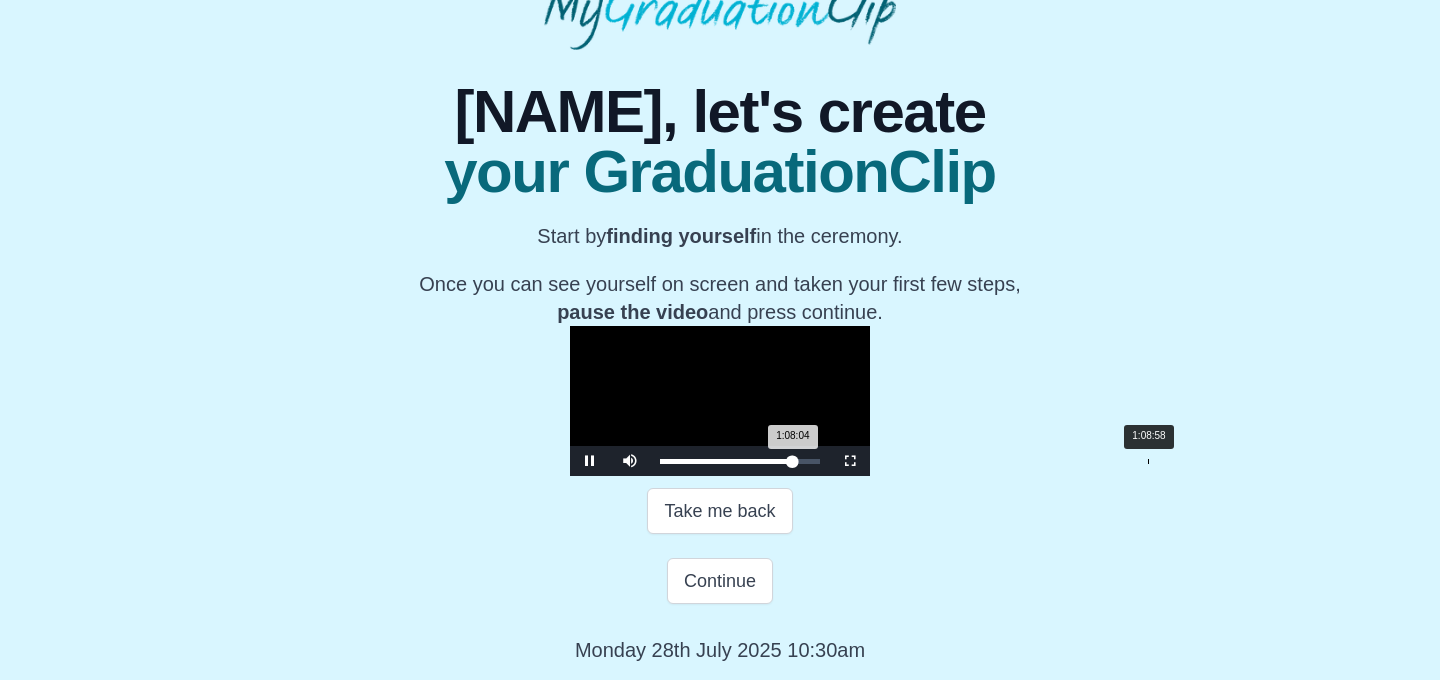 click on "1:08:04 Progress : 0%" at bounding box center (726, 461) 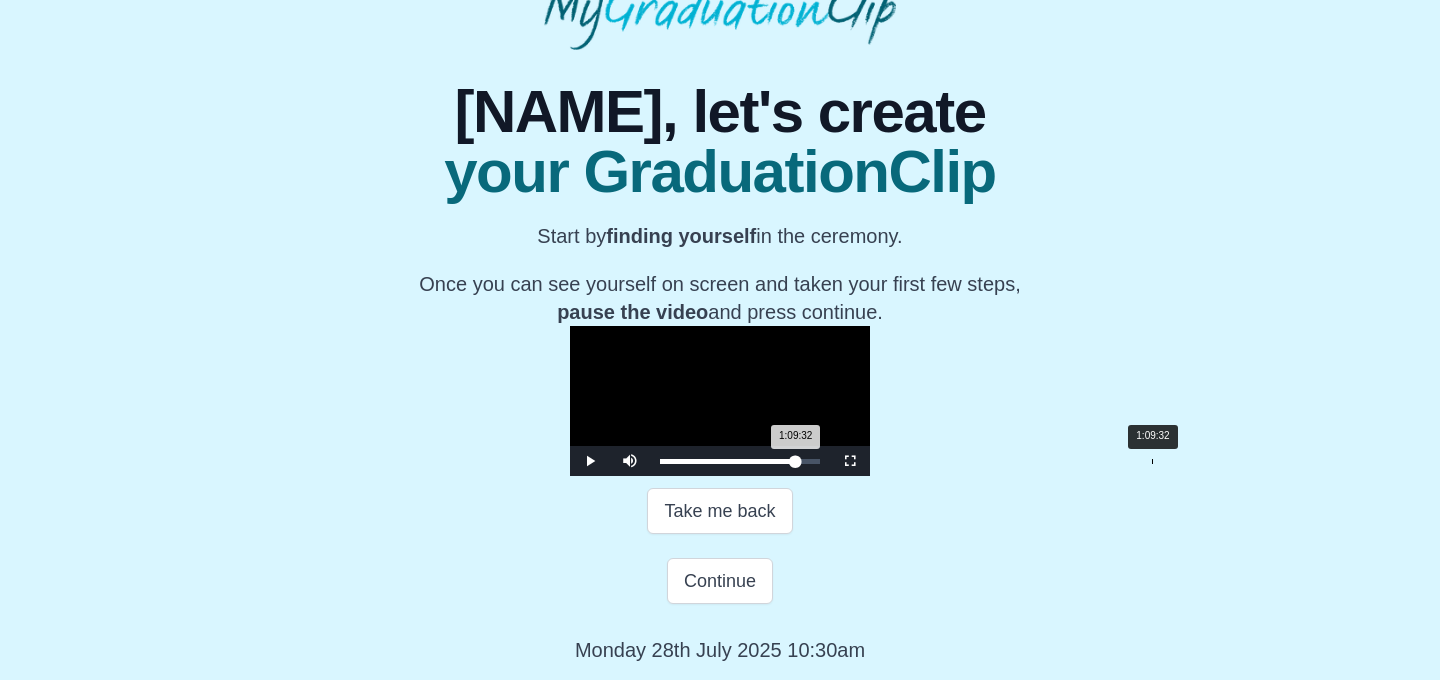 click on "1:09:32 Progress : 0%" at bounding box center (728, 461) 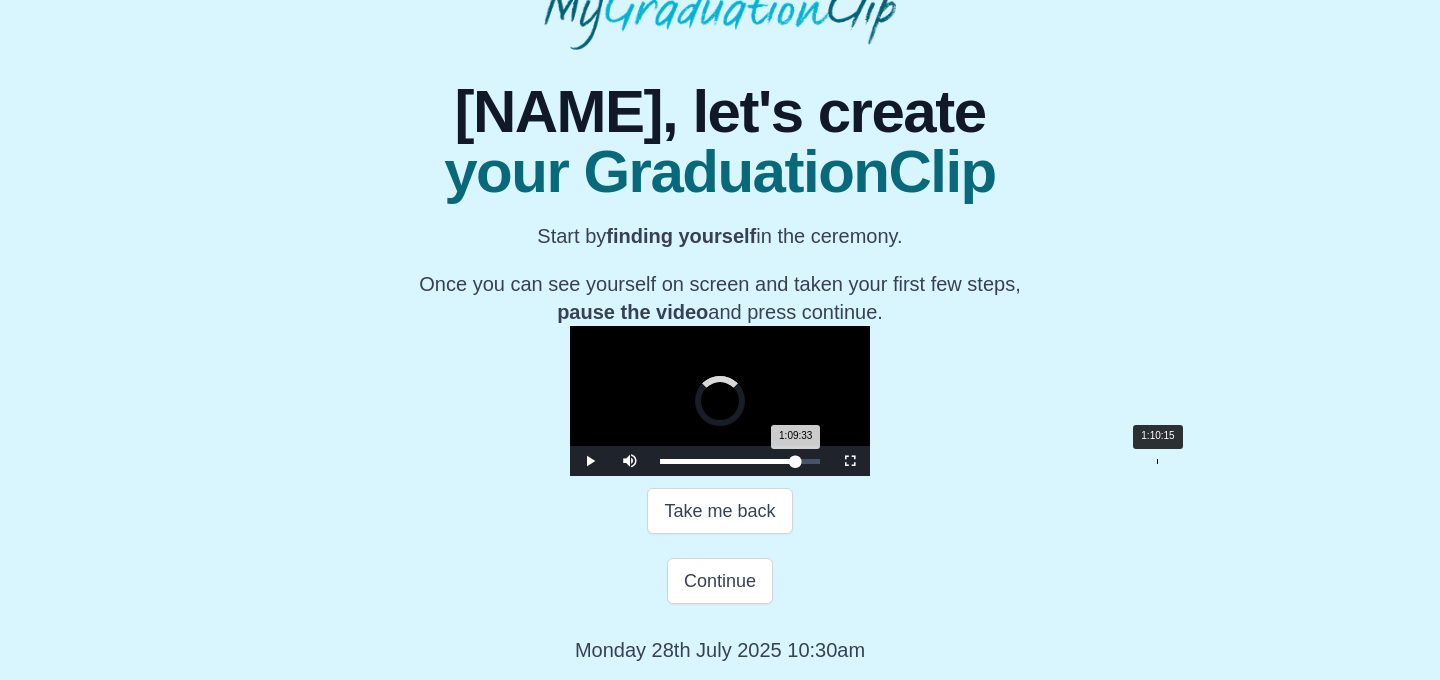 click on "1:09:33 Progress : 0%" at bounding box center [728, 461] 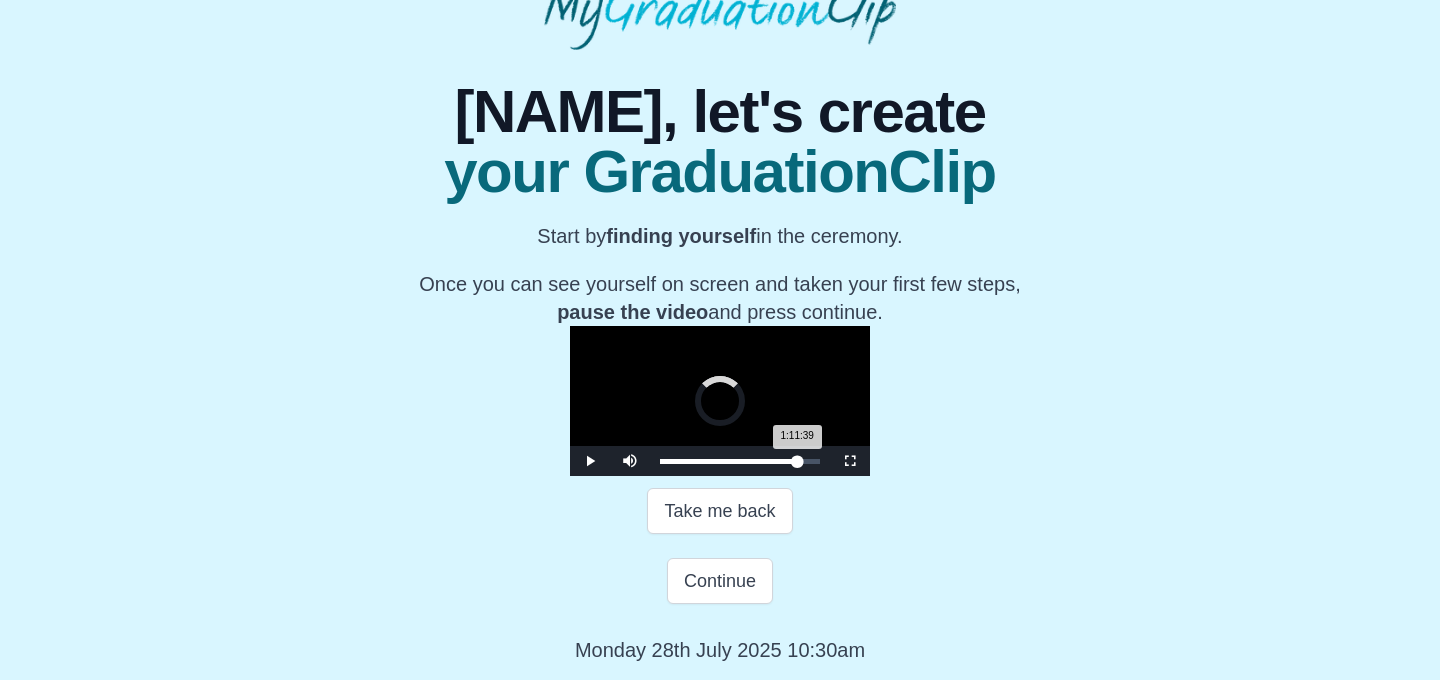click on "Loaded : 0% 1:11:39 1:11:39 Progress : 0%" at bounding box center [740, 461] 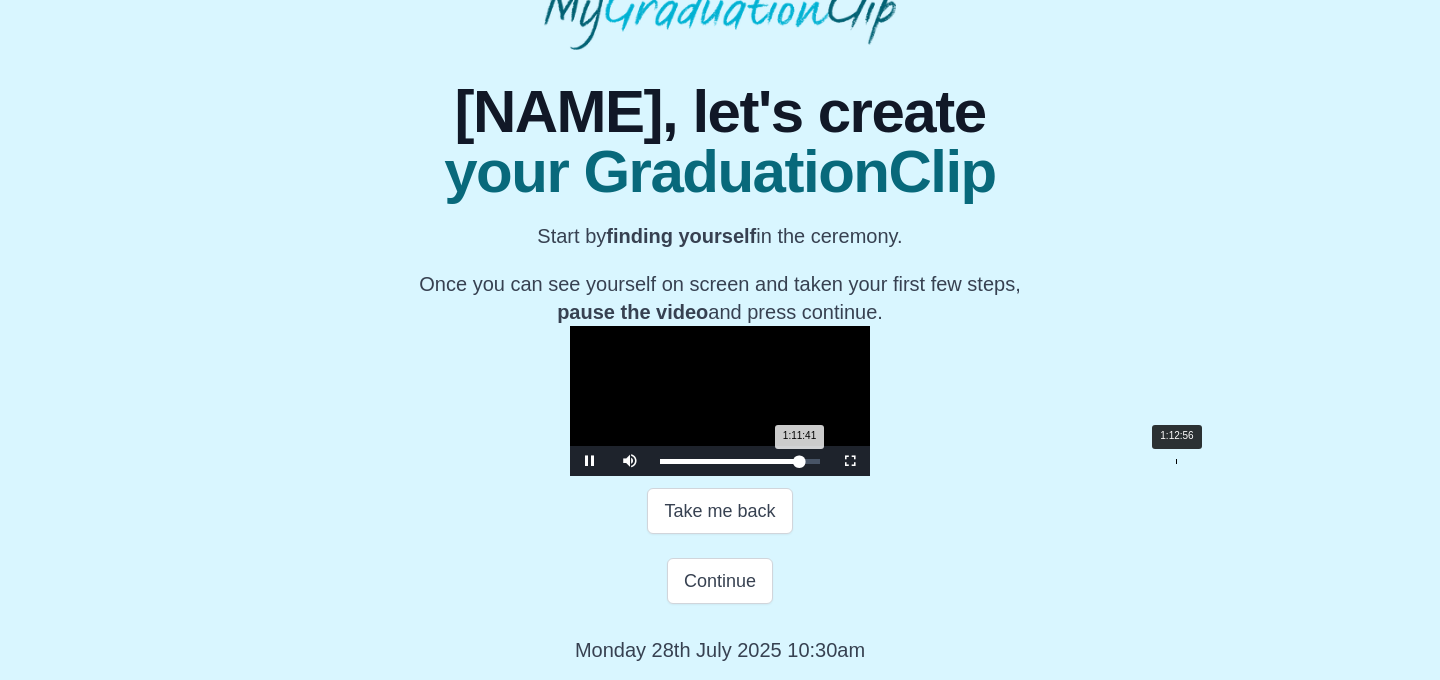 click on "Loaded : 0% 1:12:56 1:11:41 Progress : 0%" at bounding box center (740, 461) 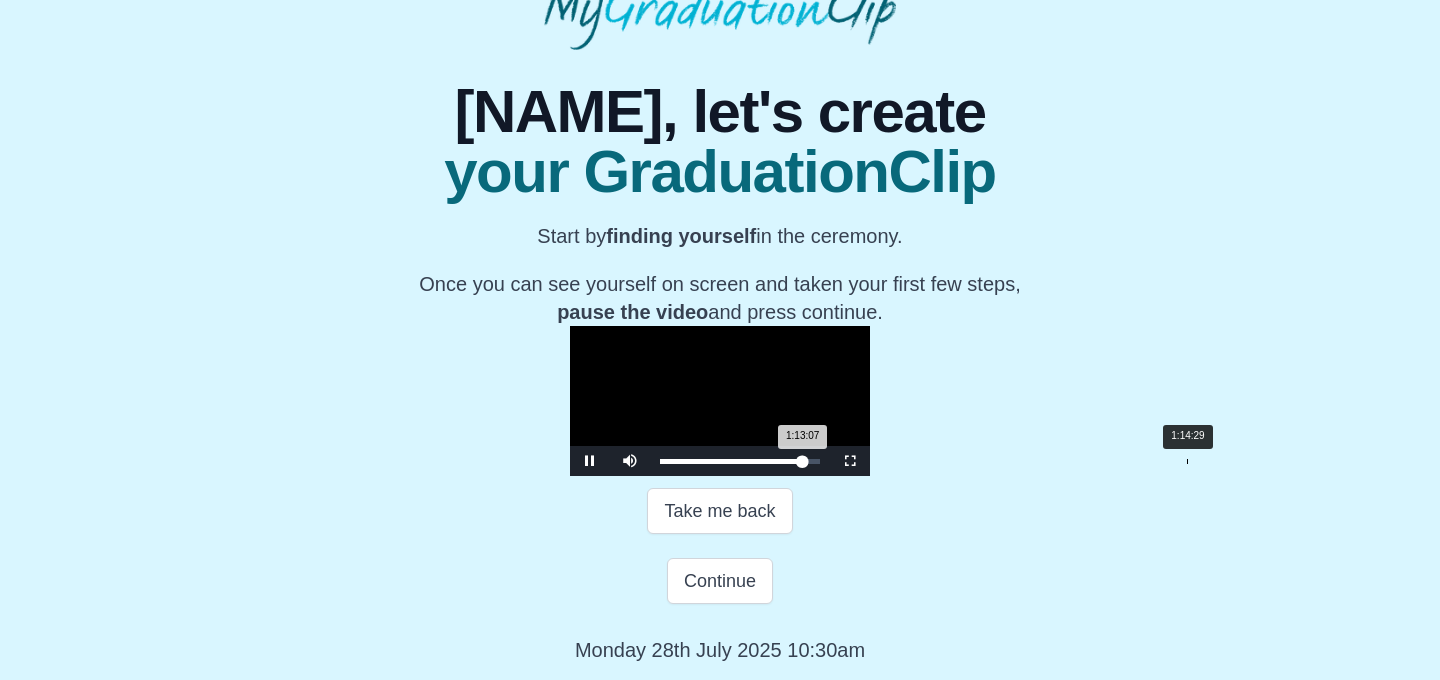 click on "Loaded : 0% 1:14:29 1:13:07 Progress : 0%" at bounding box center [740, 461] 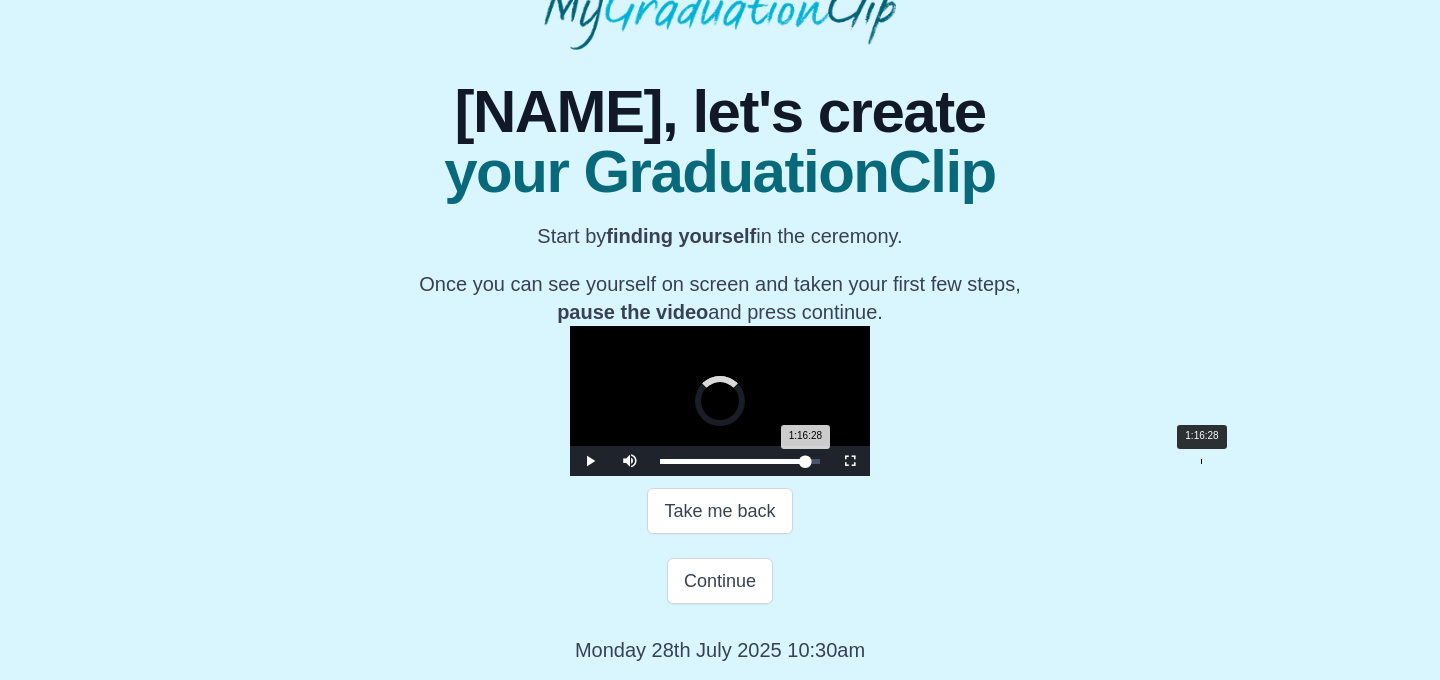 click on "Loaded : 0% 1:16:28 1:16:28 Progress : 0%" at bounding box center (740, 461) 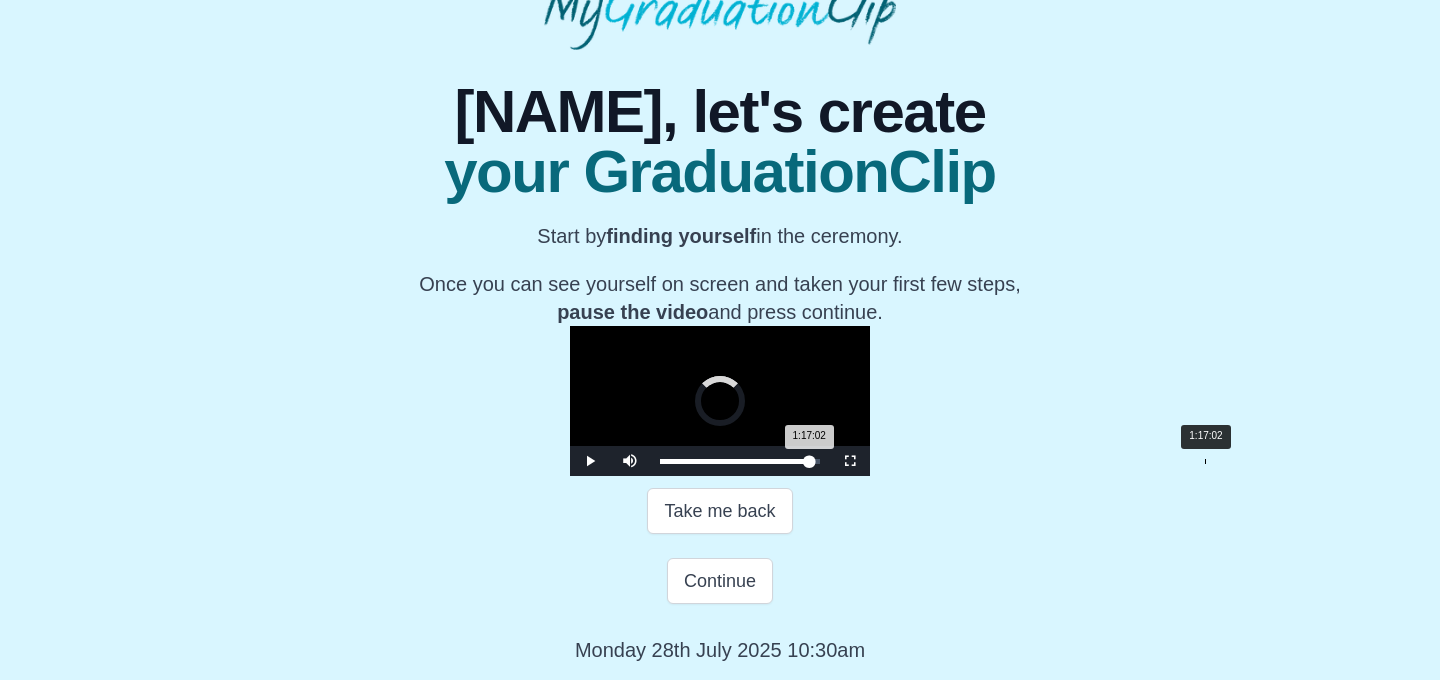 click on "1:17:02 Progress : 0%" at bounding box center (734, 461) 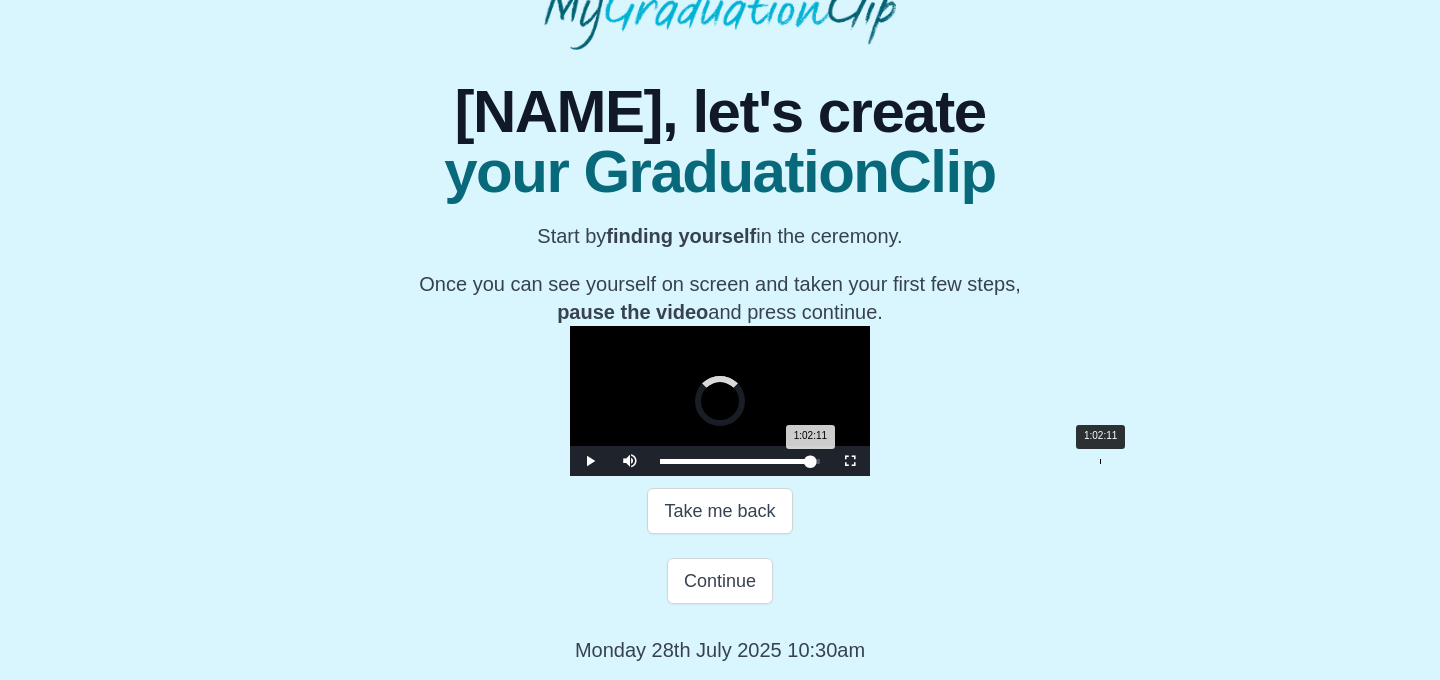 click on "Loaded : 0% 1:02:11 1:02:11 Progress : 0%" at bounding box center [740, 461] 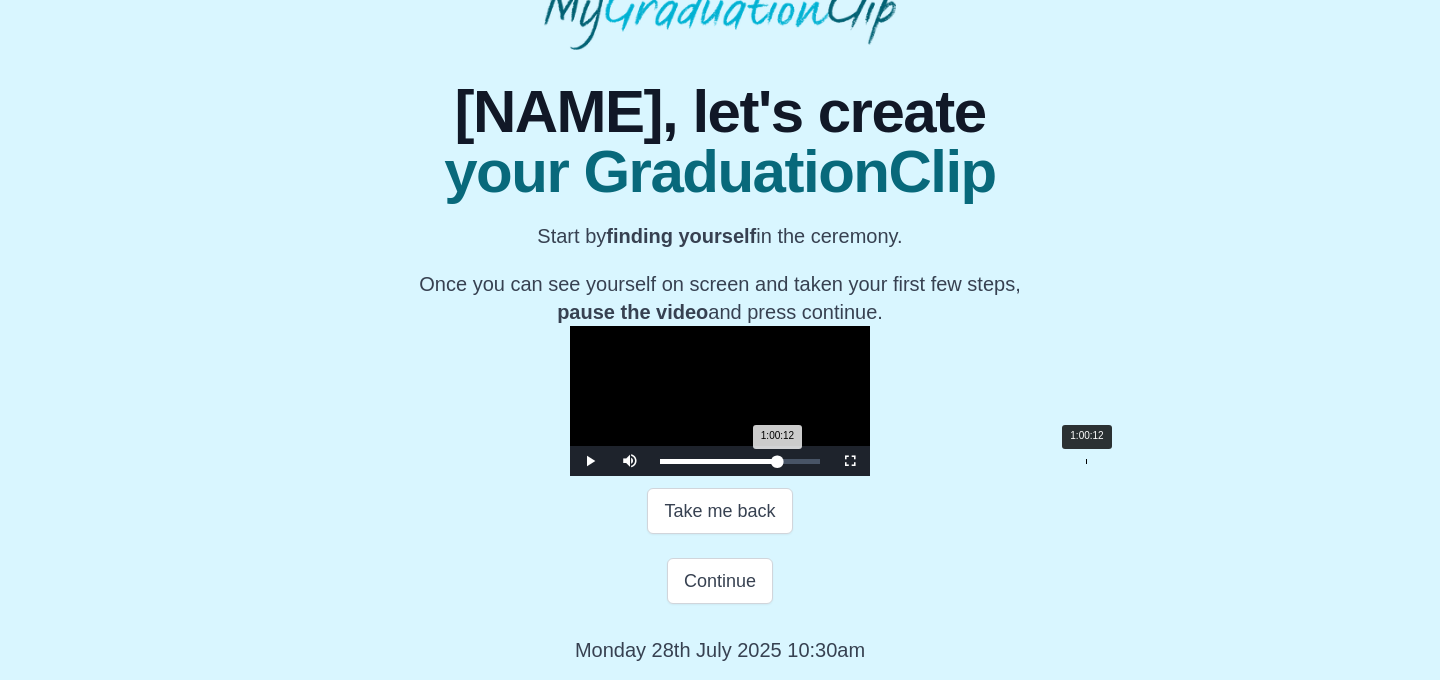 click on "Loaded : 0% 1:00:12 1:00:12 Progress : 0%" at bounding box center (740, 461) 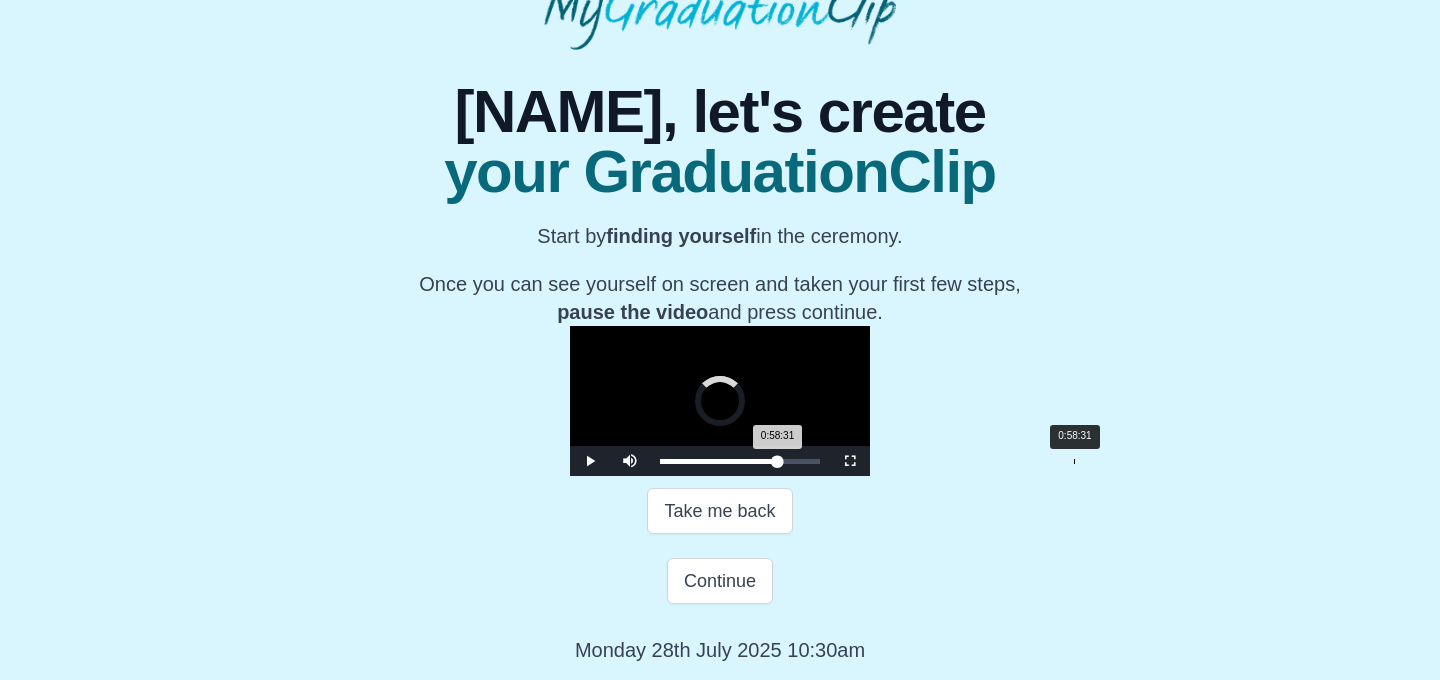 click on "Loaded : 0% 0:58:31 0:58:31 Progress : 0%" at bounding box center [740, 461] 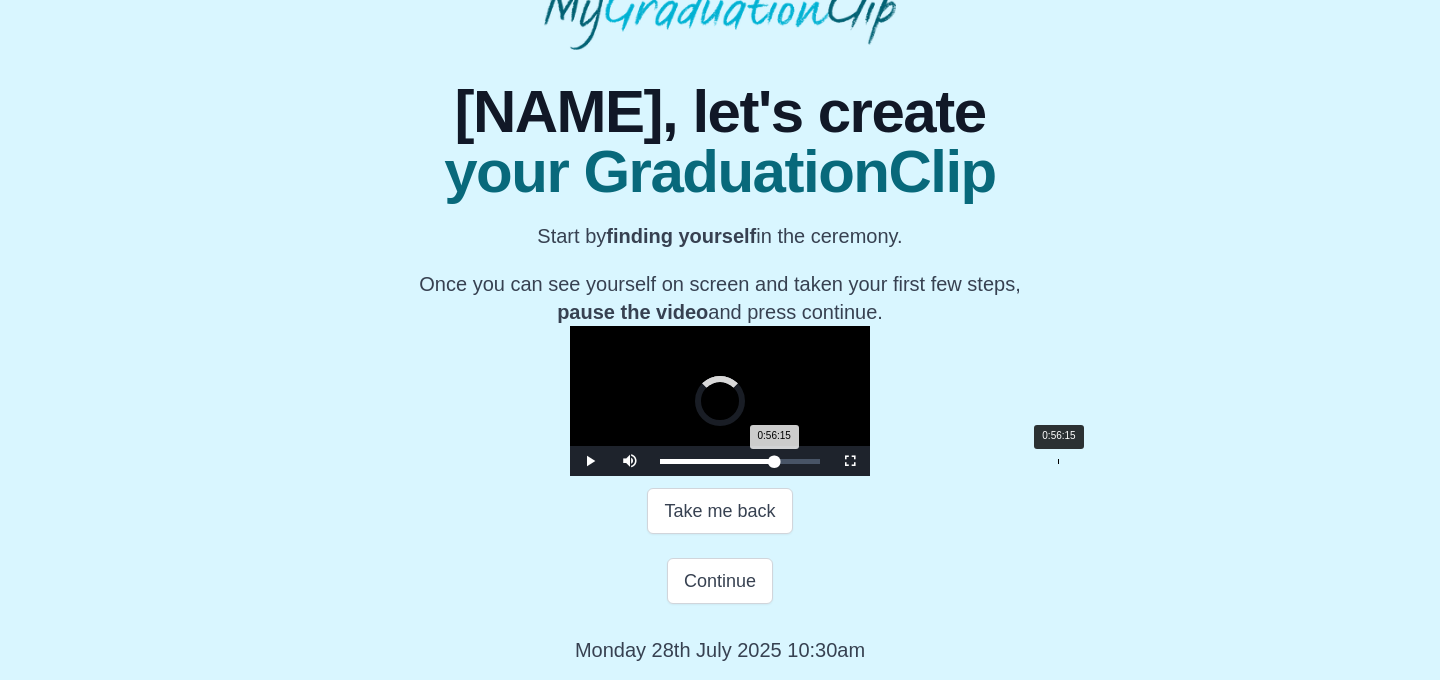 click on "Loaded : 0% 0:56:15 0:56:15 Progress : 0%" at bounding box center (740, 461) 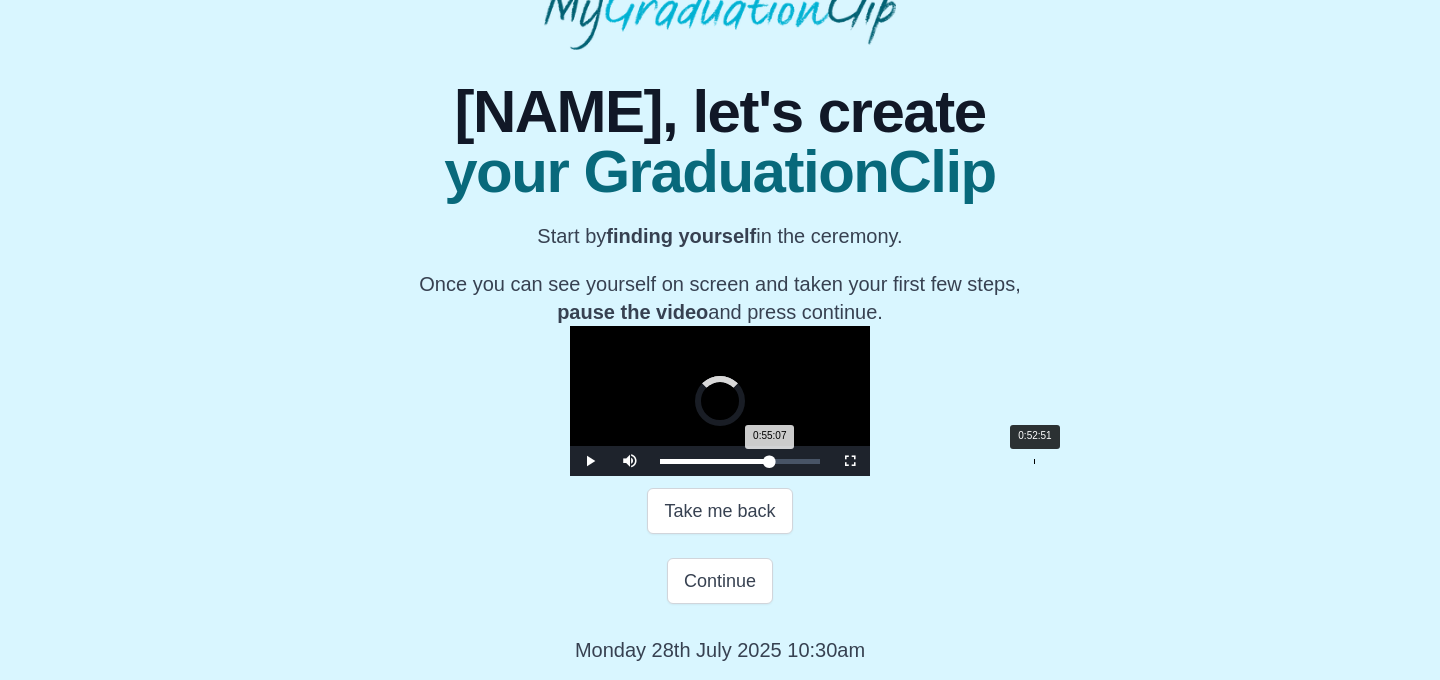 drag, startPoint x: 840, startPoint y: 525, endPoint x: 824, endPoint y: 524, distance: 16.03122 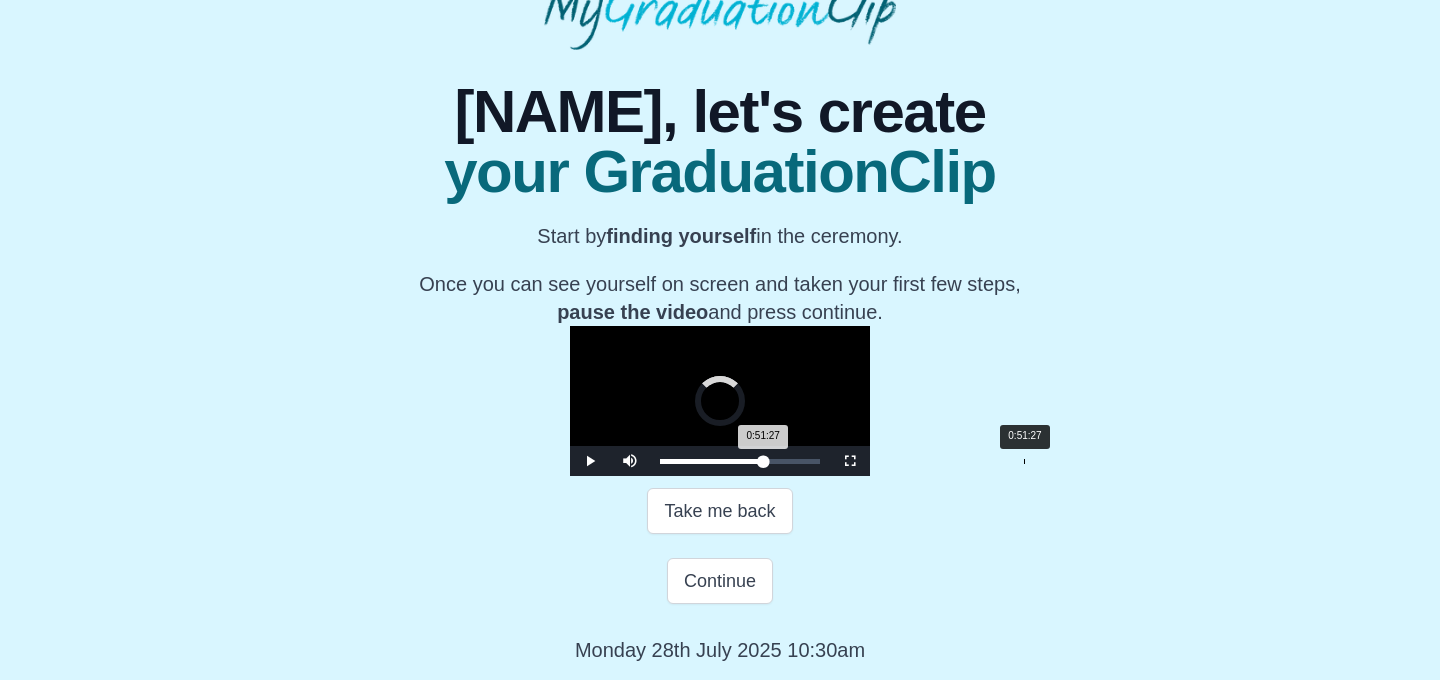 click on "Loaded : 0% 0:51:27 0:51:27 Progress : 0%" at bounding box center [740, 461] 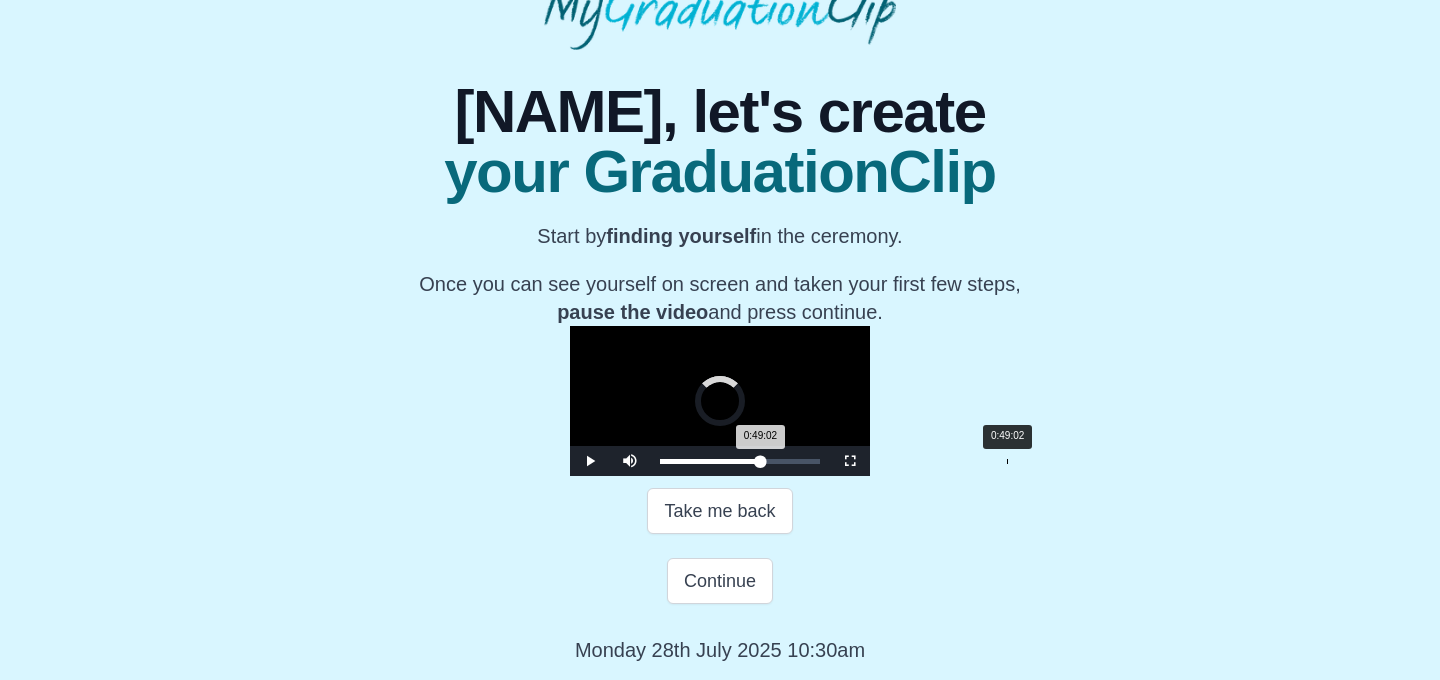click on "Loaded : 0% 0:49:02 0:49:02 Progress : 0%" at bounding box center (740, 461) 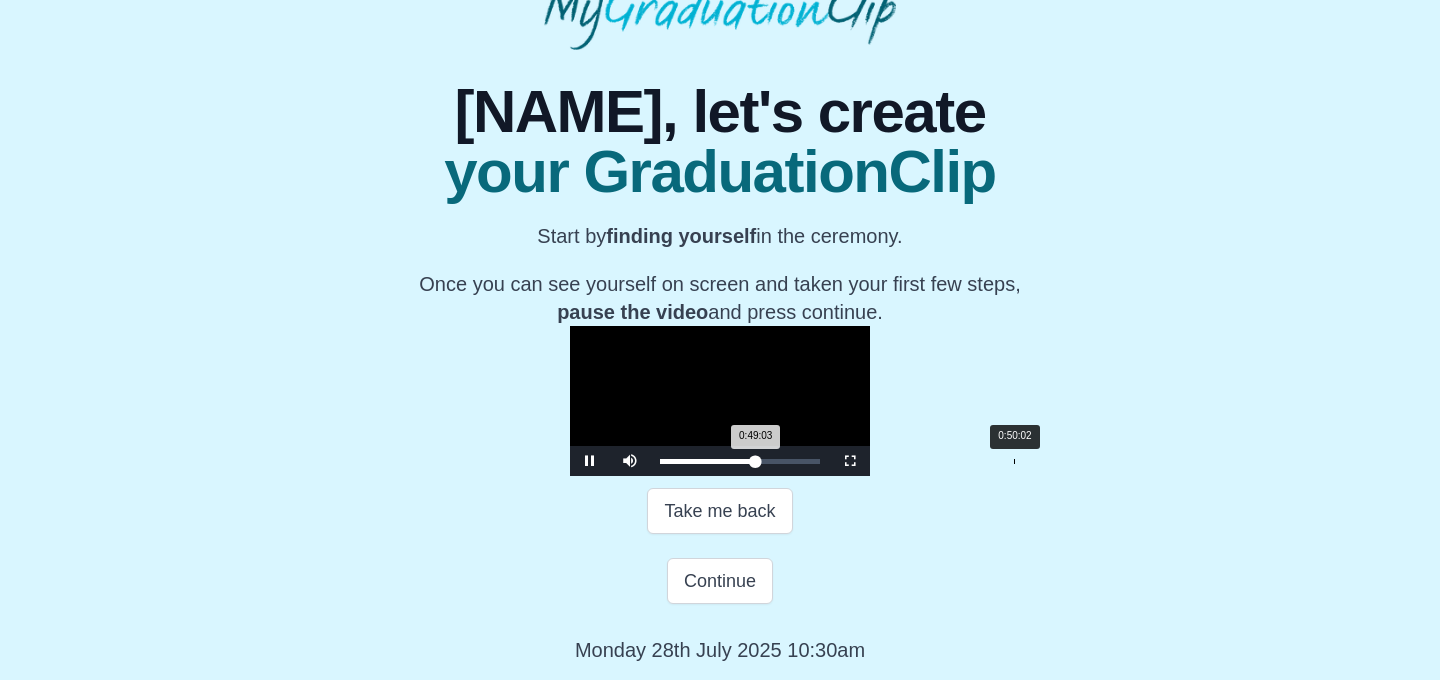 click on "Loaded : 0% 0:50:02 0:49:03 Progress : 0%" at bounding box center [740, 461] 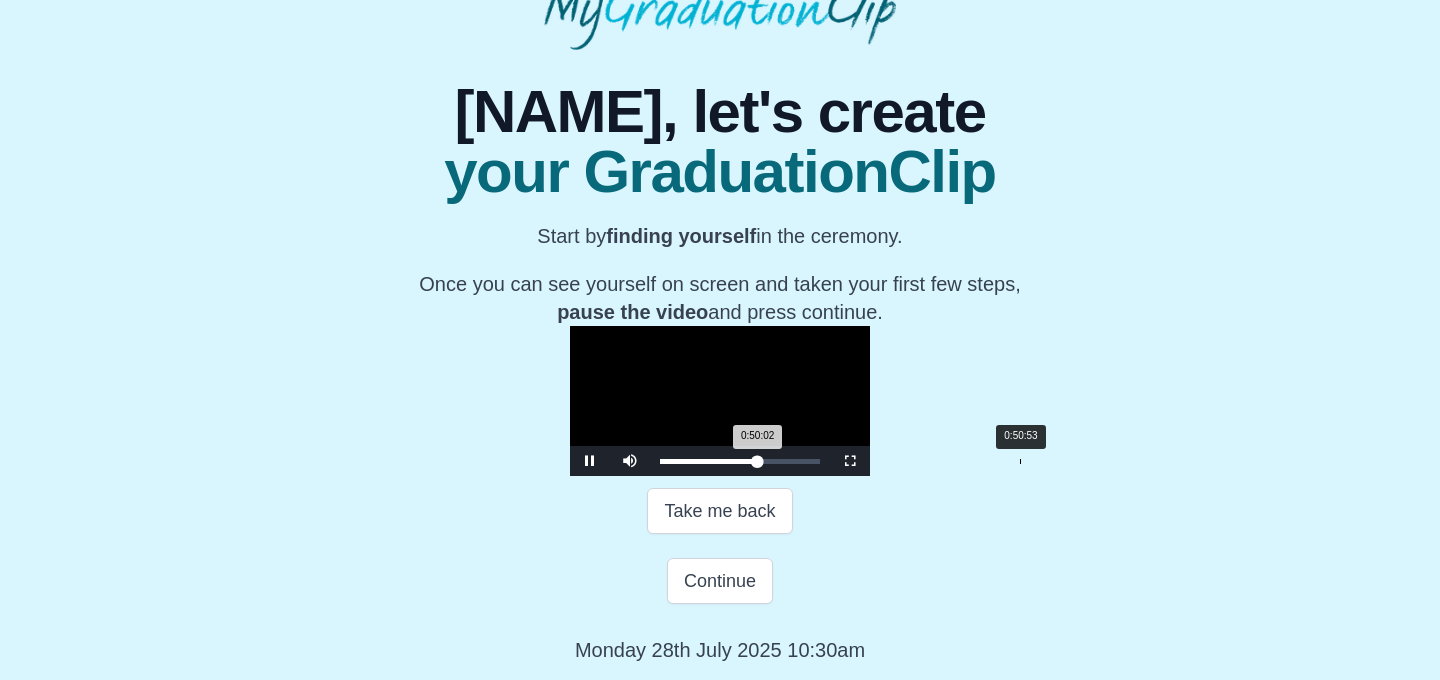 click on "0:50:53" at bounding box center (1020, 461) 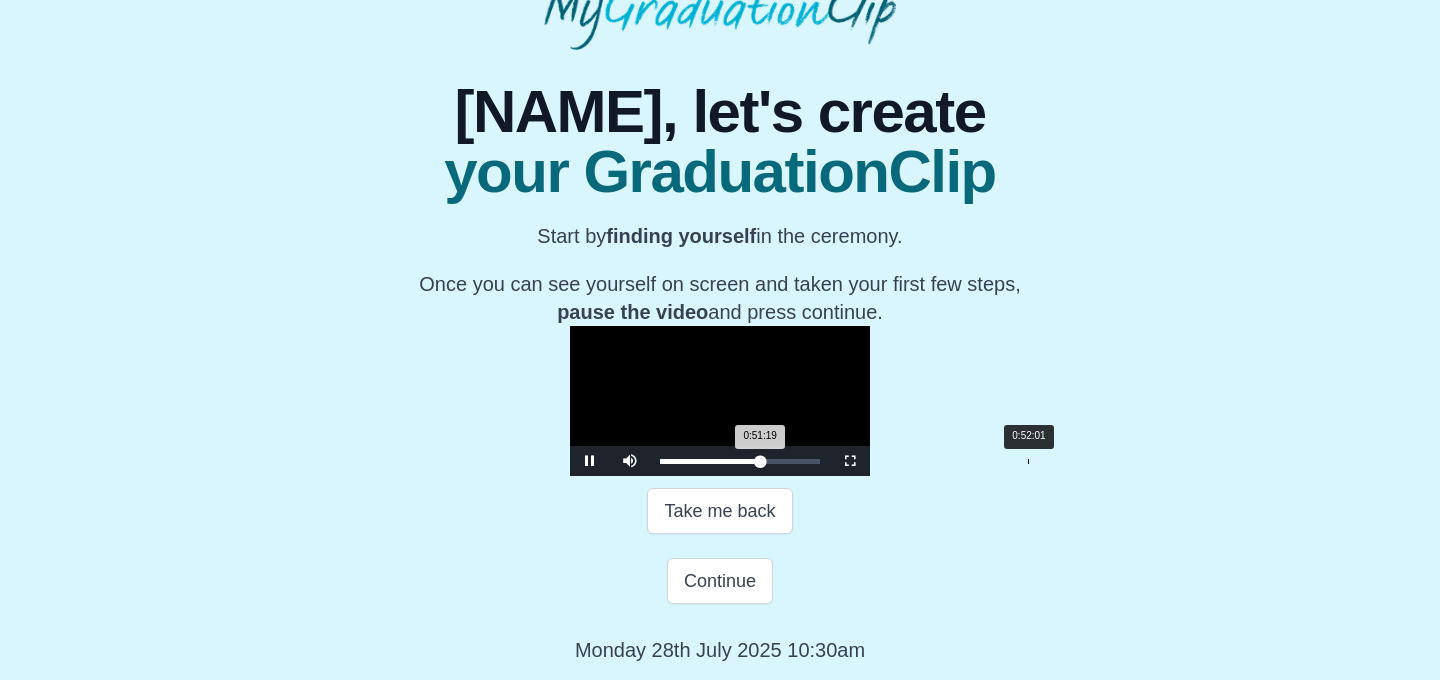 click on "0:51:19 Progress : 0%" at bounding box center [710, 461] 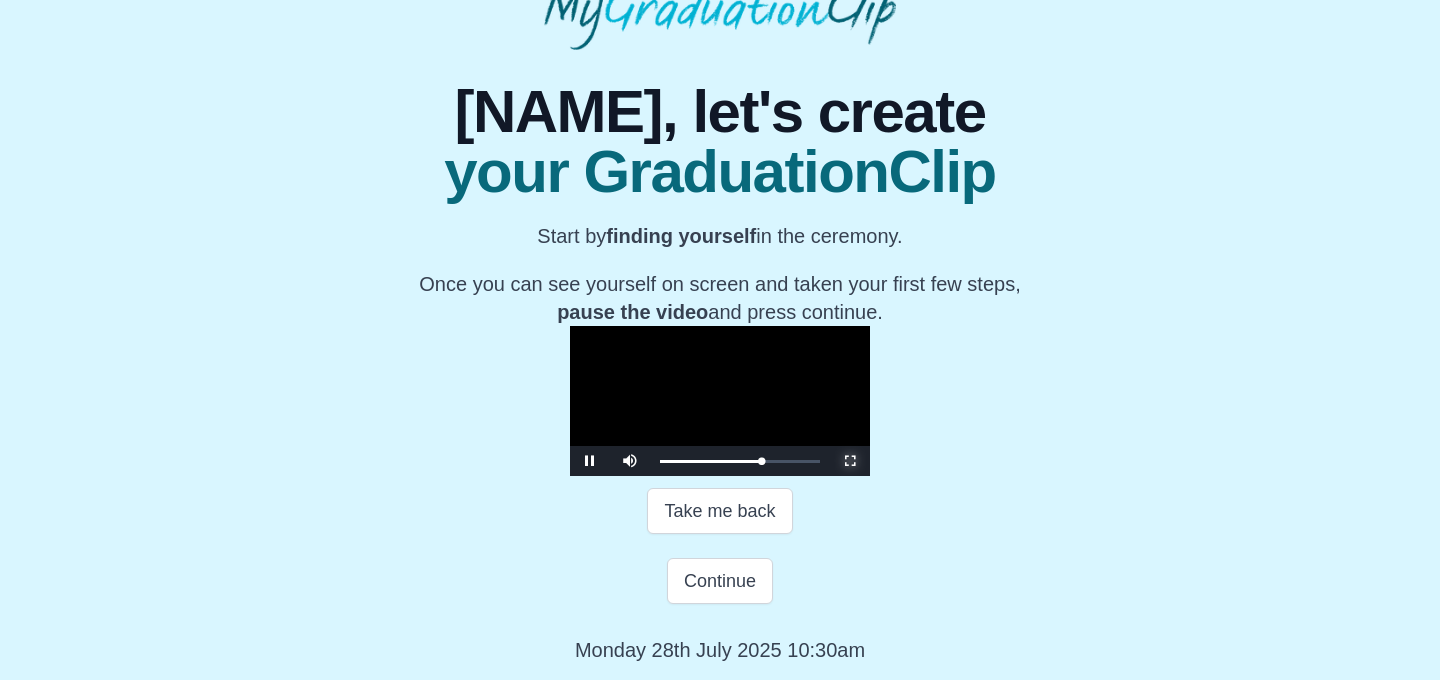 click at bounding box center (850, 461) 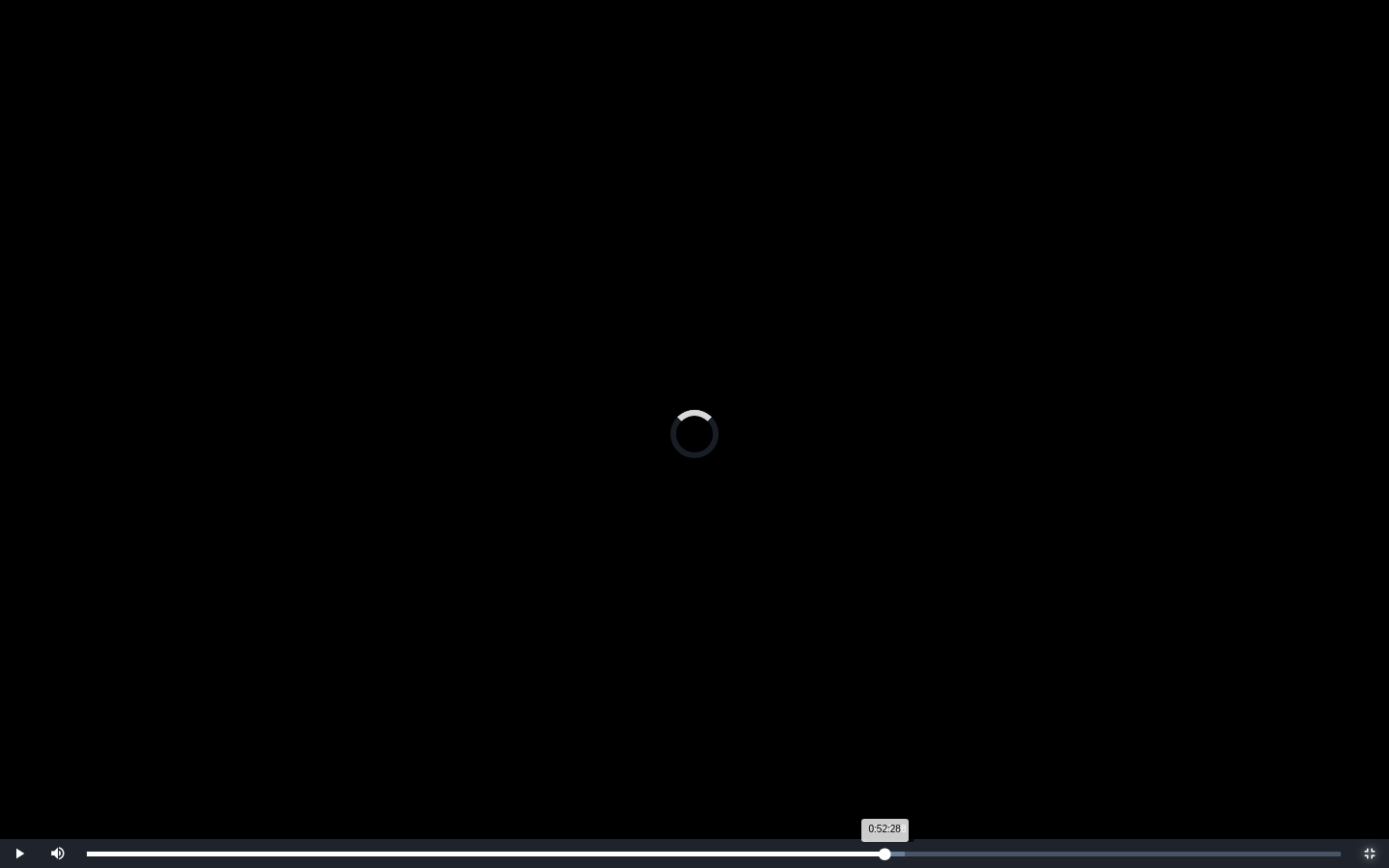 click on "0:52:28 Progress : 0%" at bounding box center (486, 854) 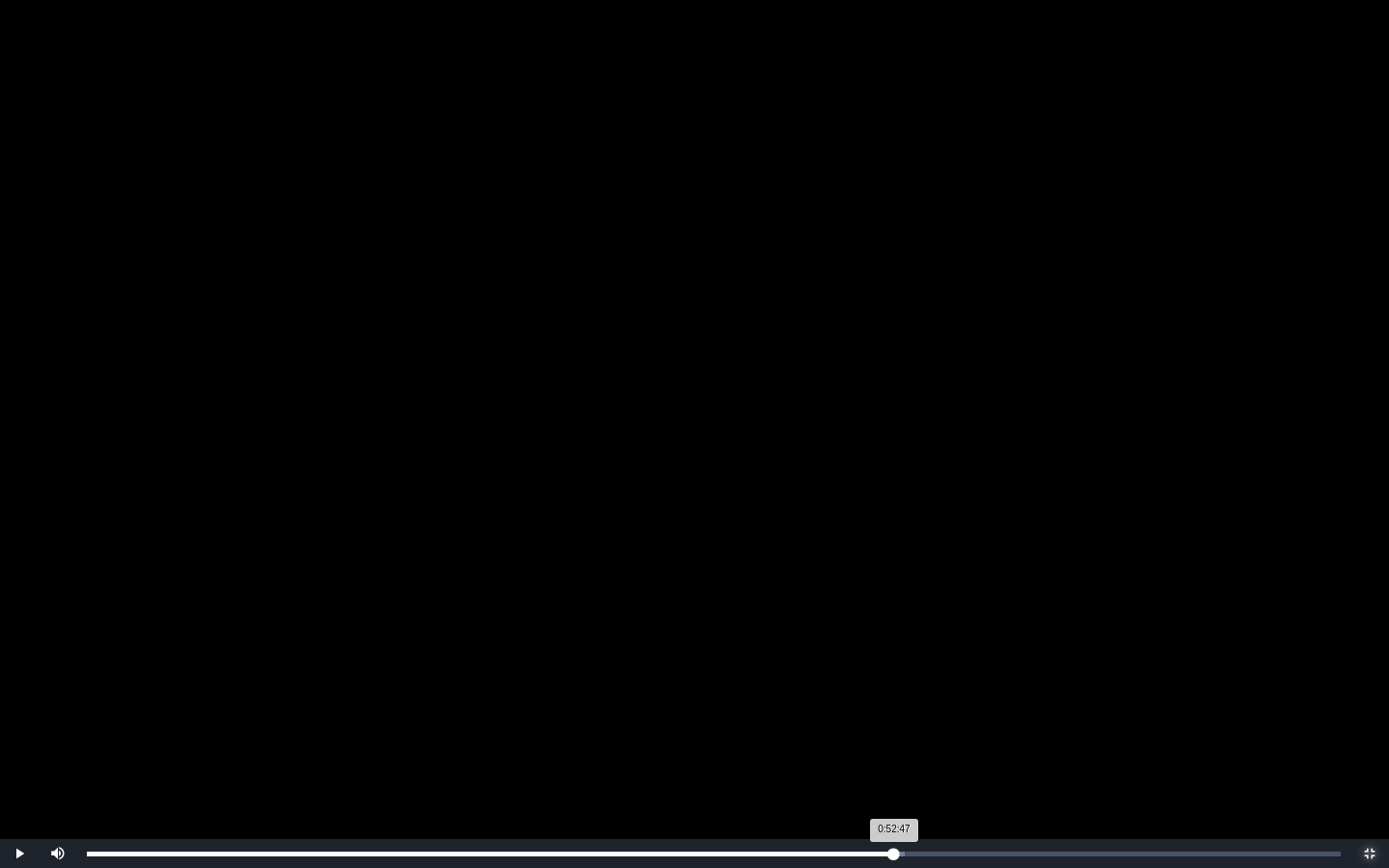 click on "0:52:47 Progress : 0%" at bounding box center (490, 854) 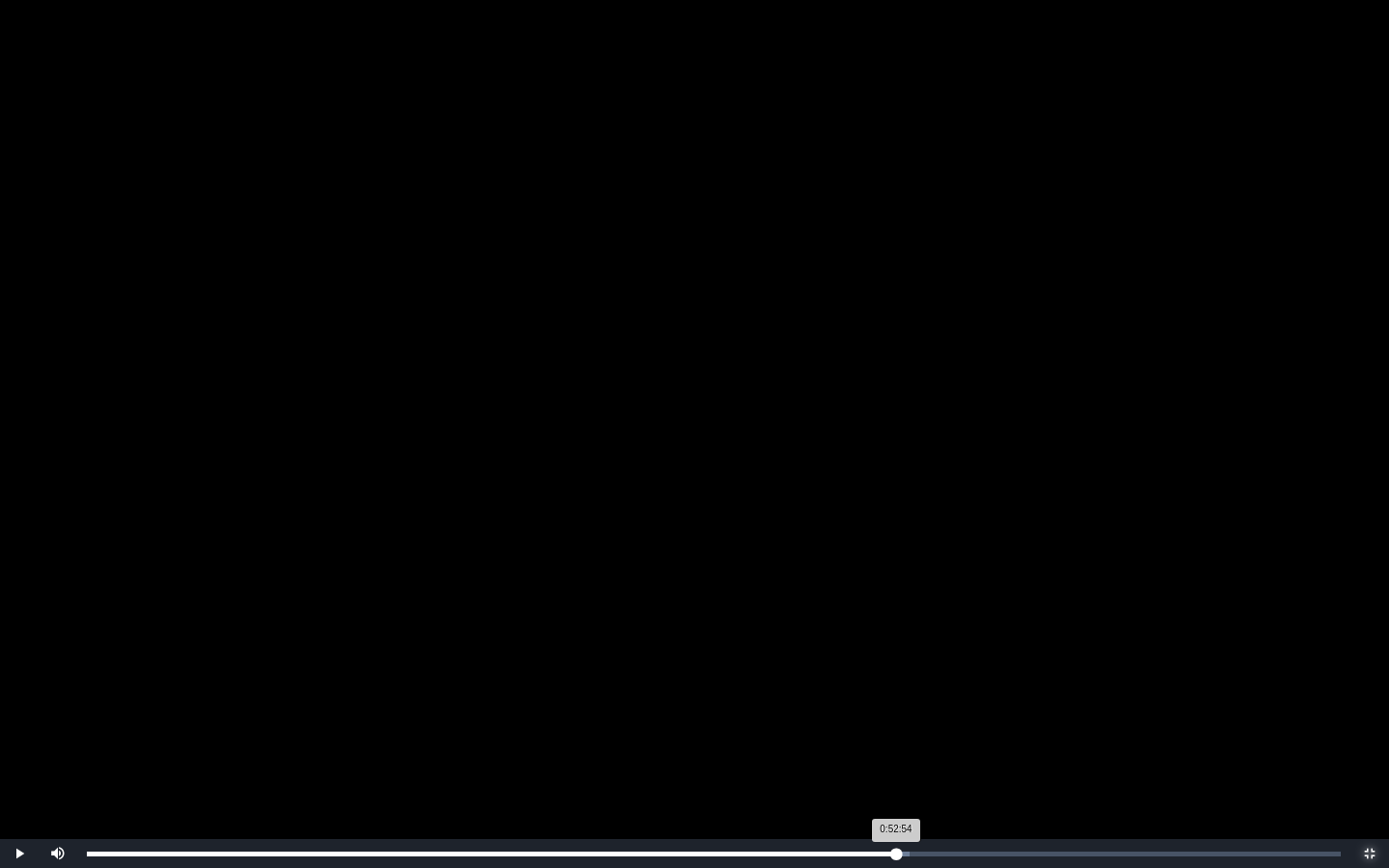 click on "0:52:54 Progress : 0%" at bounding box center [491, 854] 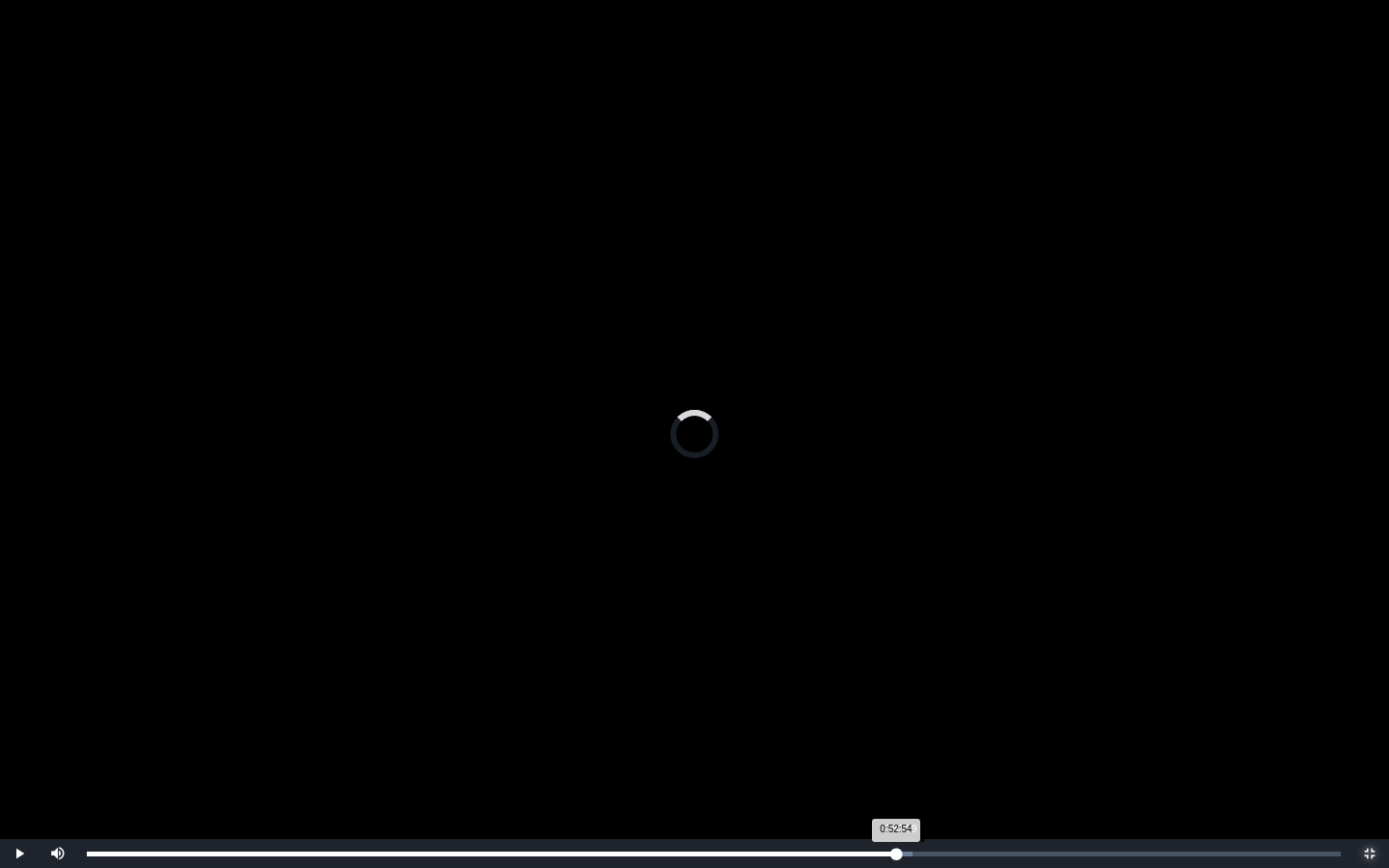 click on "0:52:54 Progress : 0%" at bounding box center [491, 854] 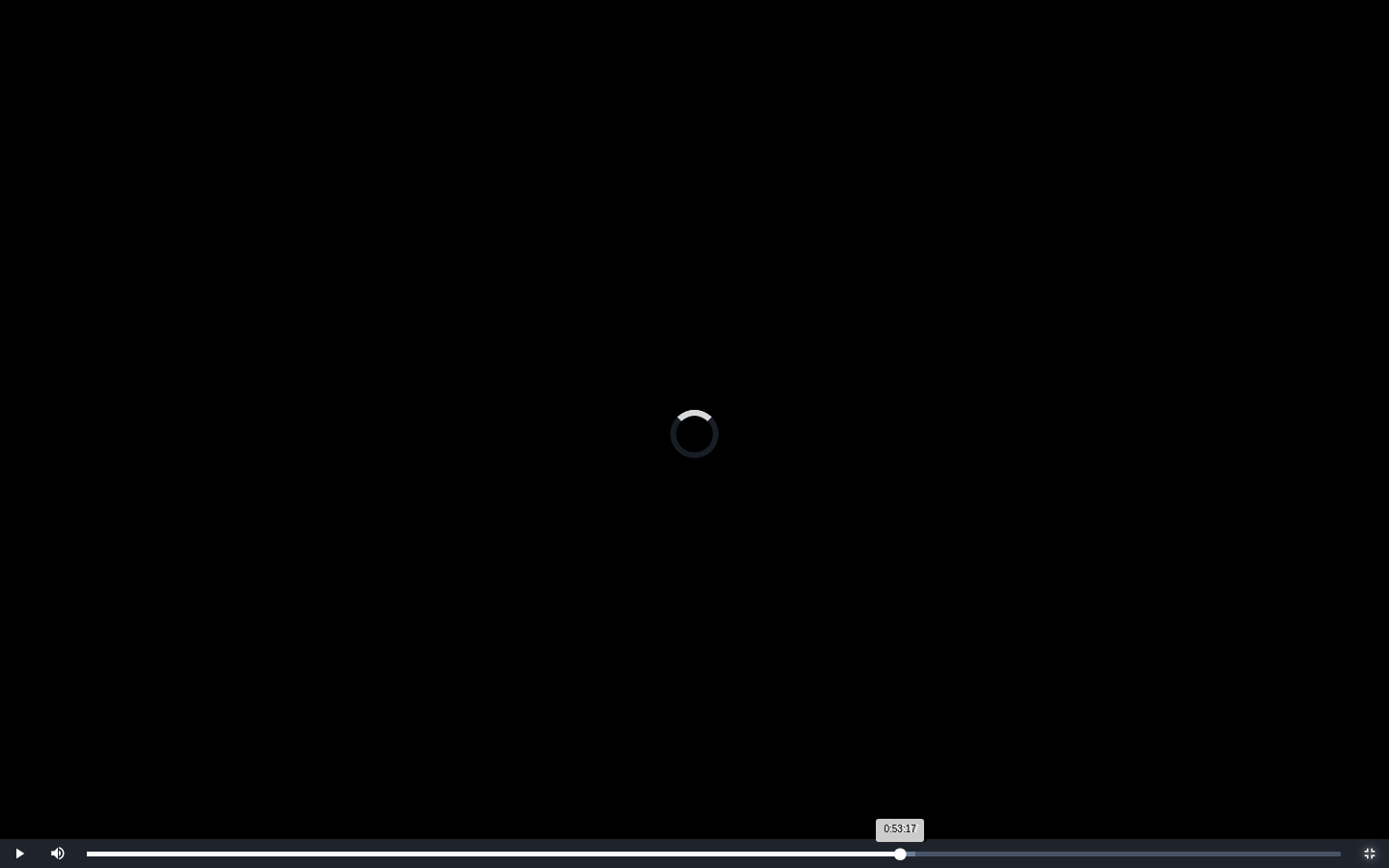 click on "0:53:17 Progress : 0%" at bounding box center (493, 854) 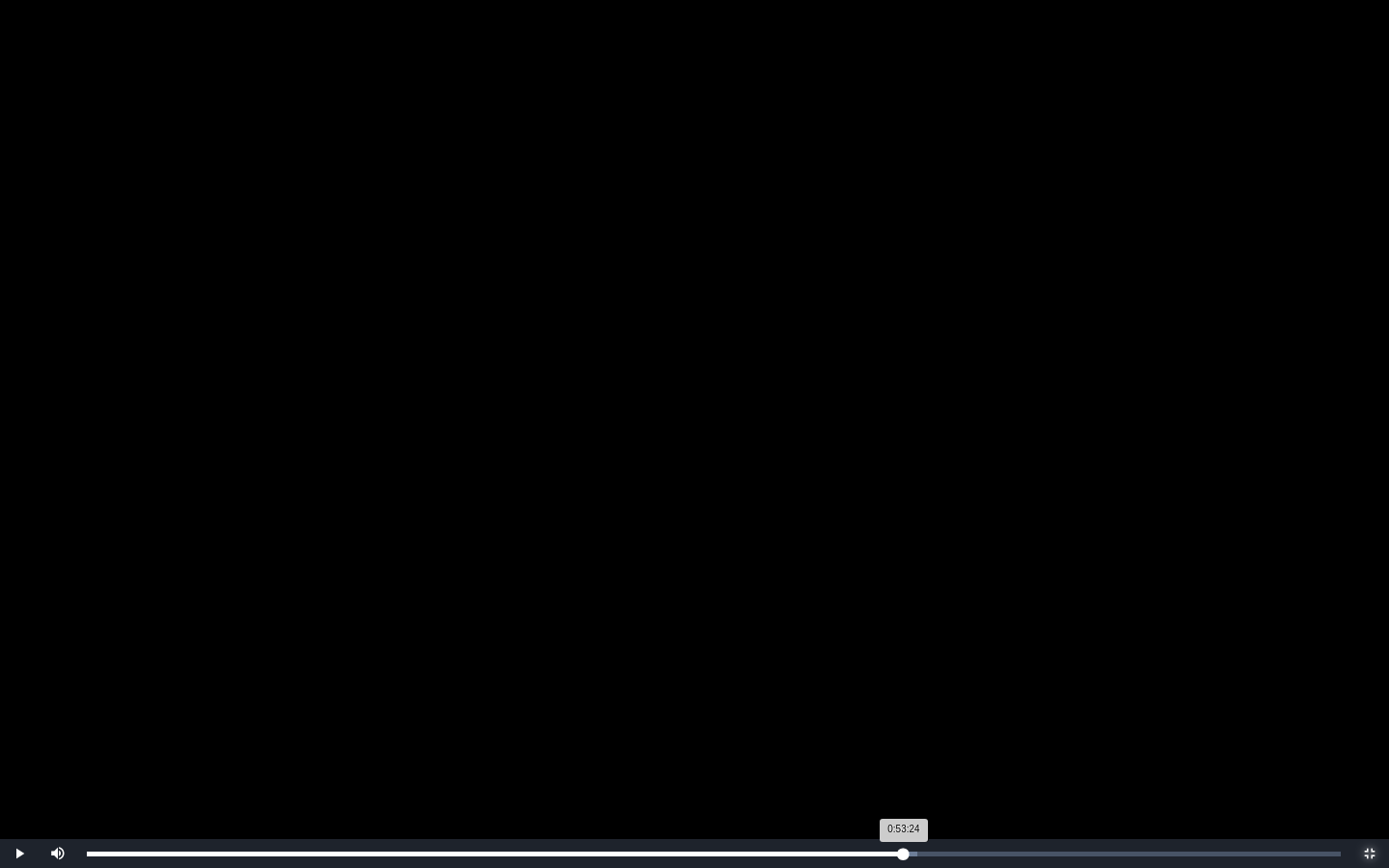 click on "0:53:24 Progress : 0%" at bounding box center [495, 854] 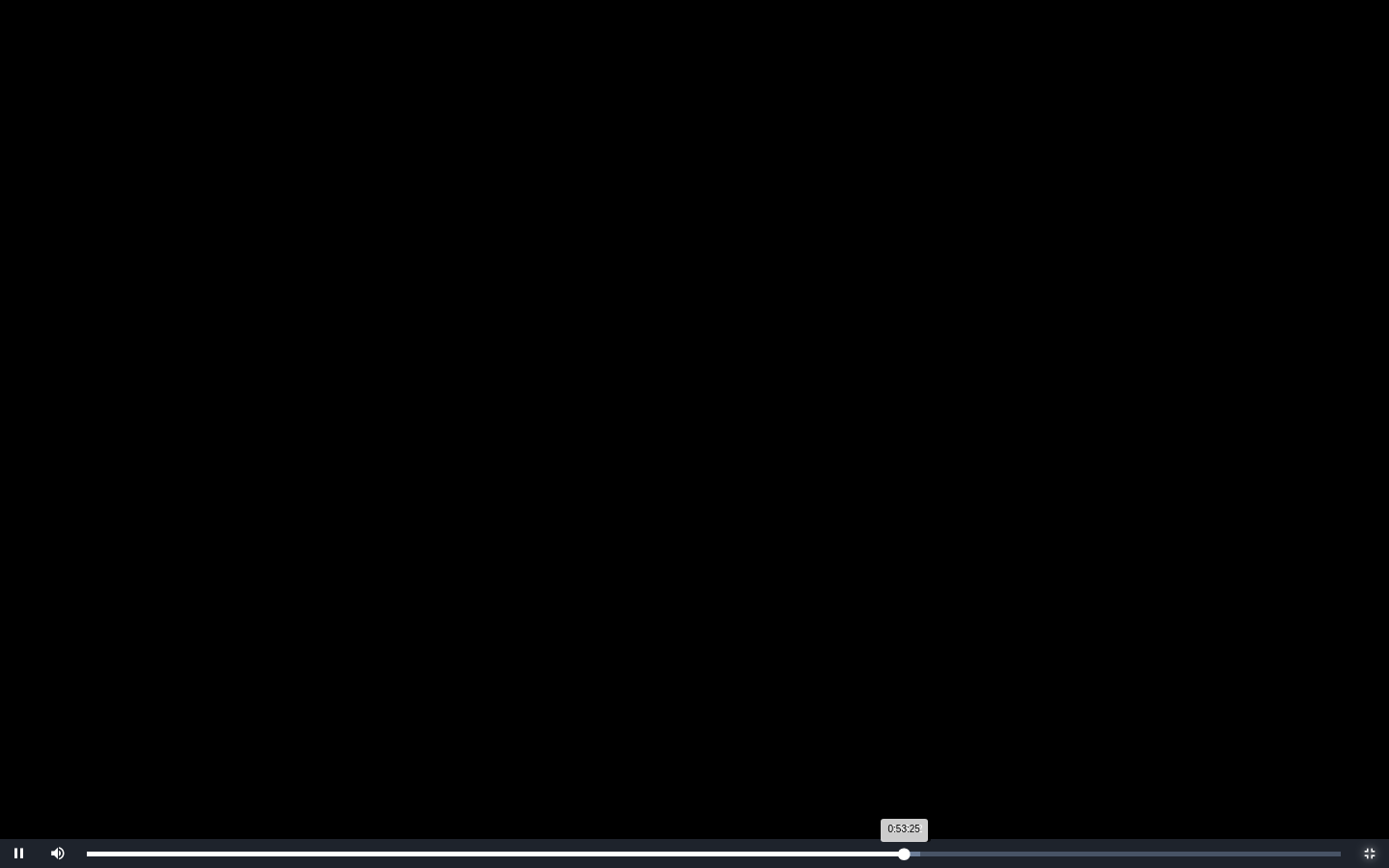 click on "0:53:25 Progress : 0%" at bounding box center [495, 854] 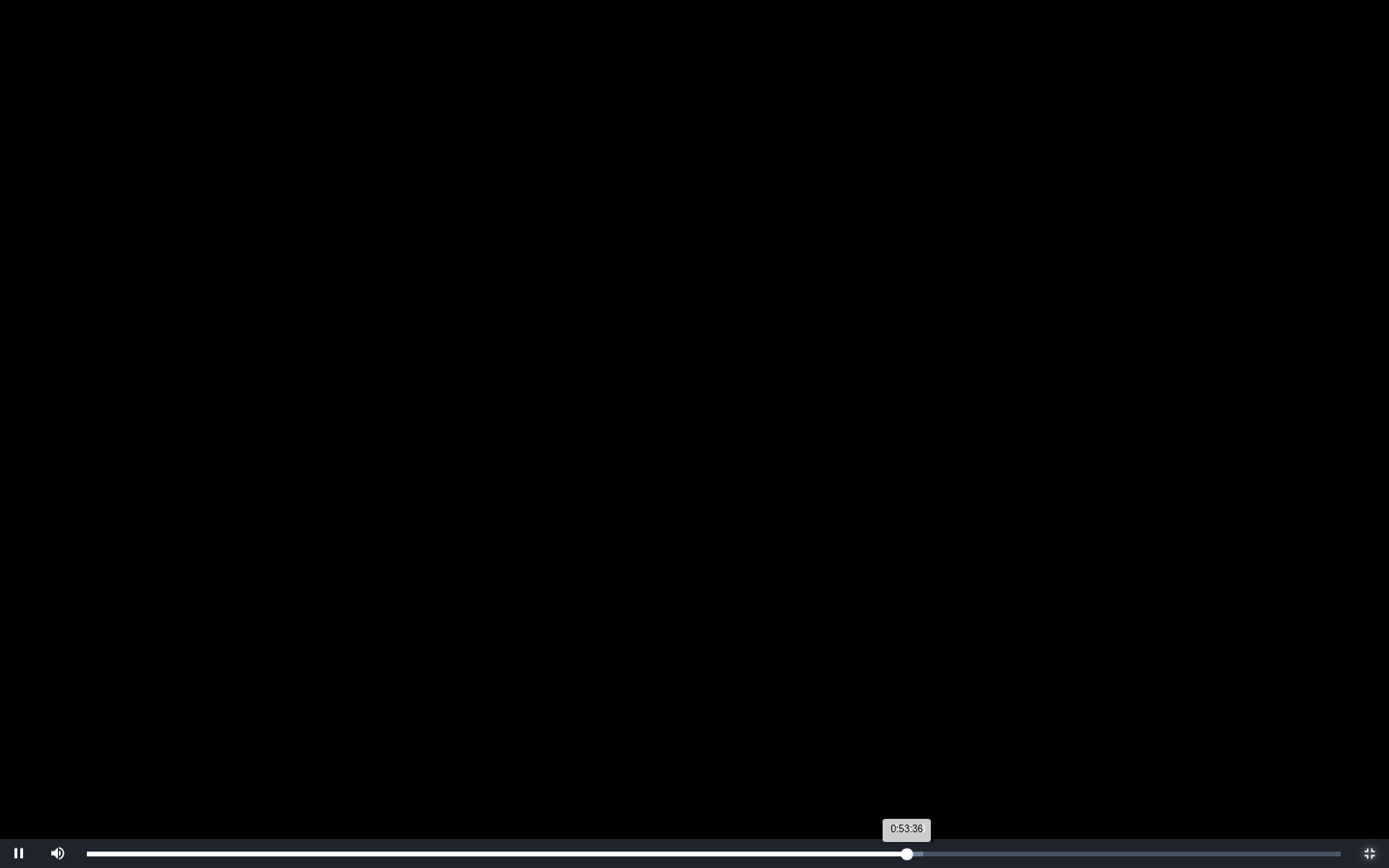 click on "0:53:36 Progress : 0%" at bounding box center [497, 854] 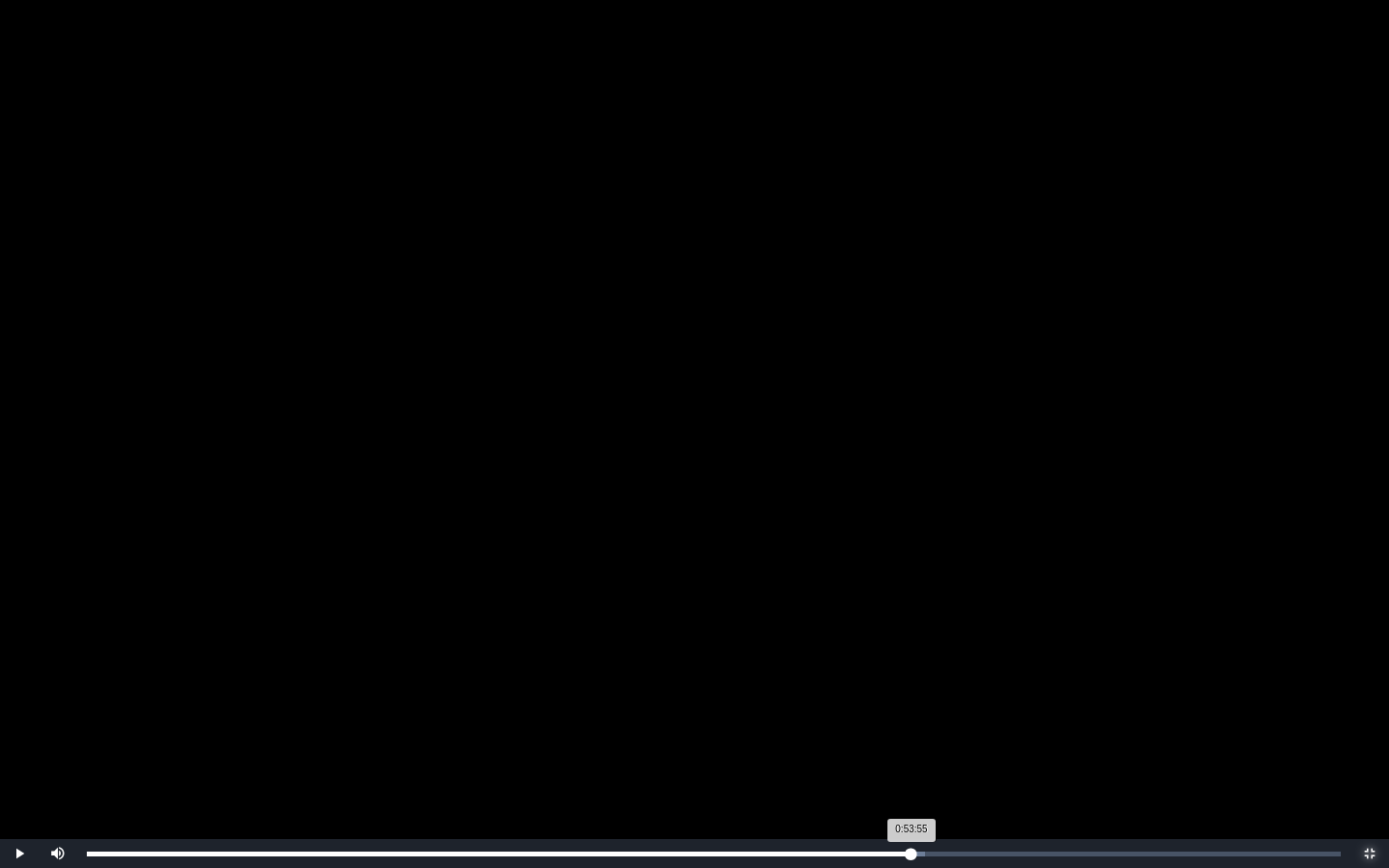 click on "0:53:55 Progress : 0%" at bounding box center [499, 854] 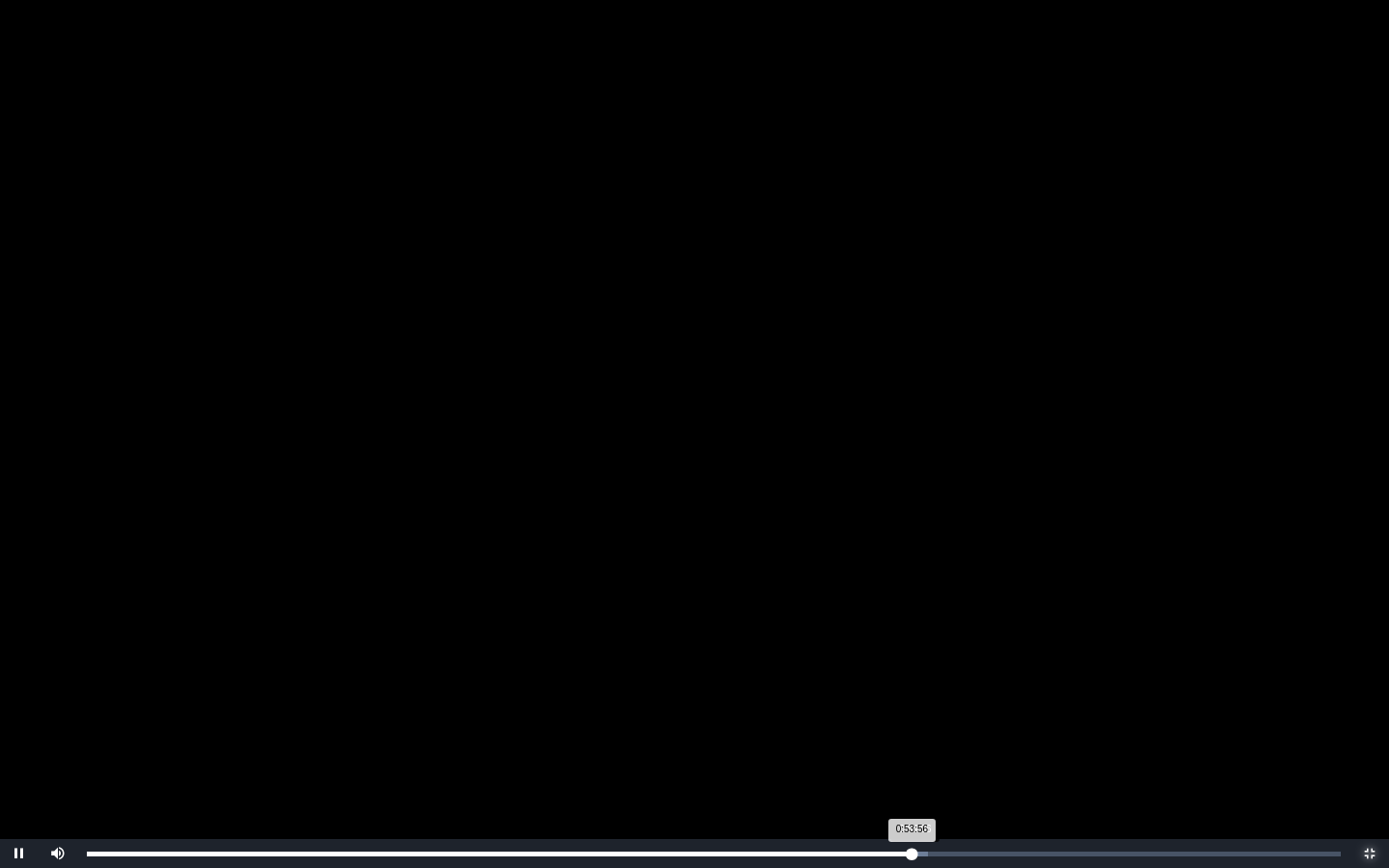 click on "0:53:56 Progress : 0%" at bounding box center (499, 854) 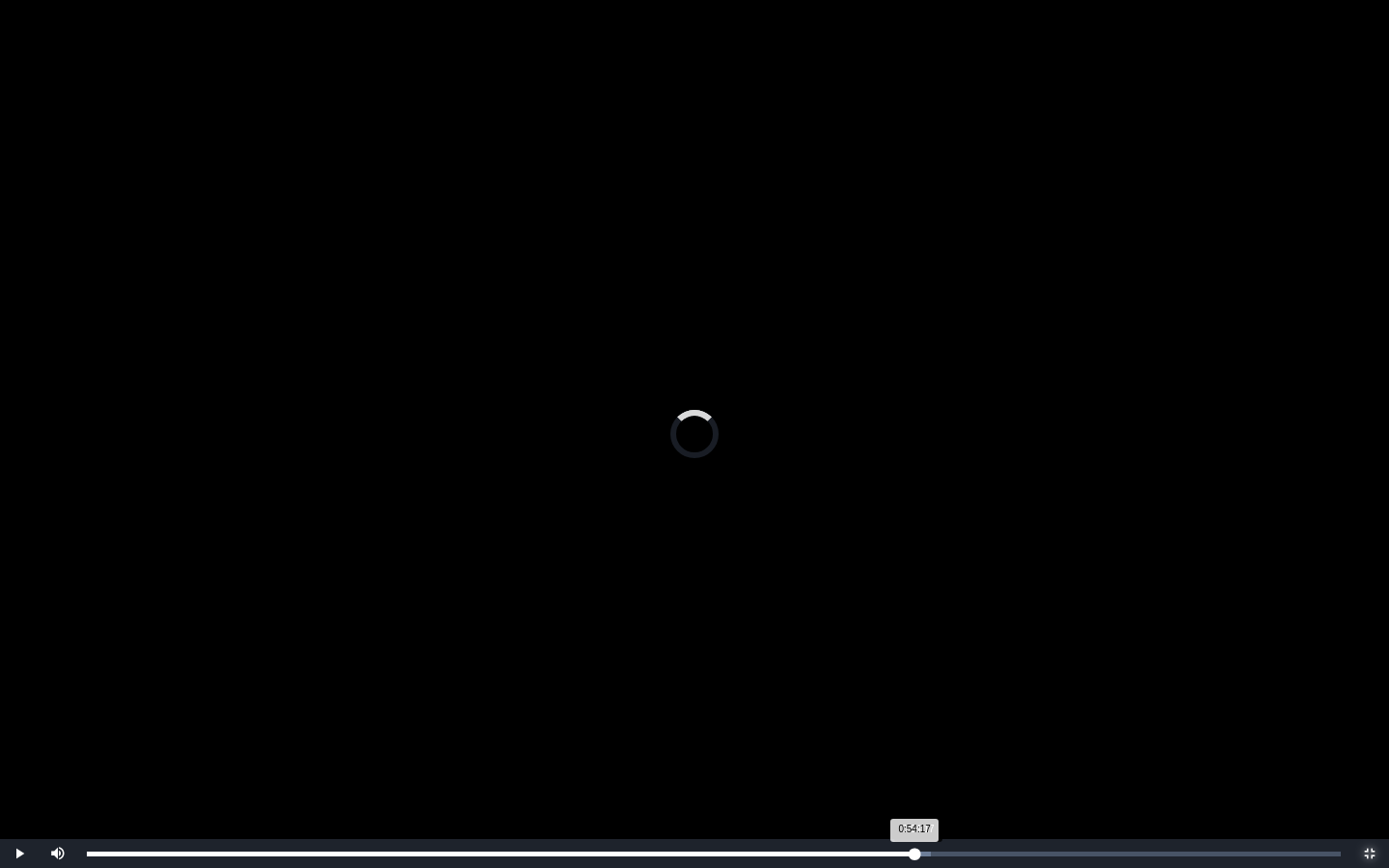 click on "0:54:17 Progress : 0%" at bounding box center [501, 854] 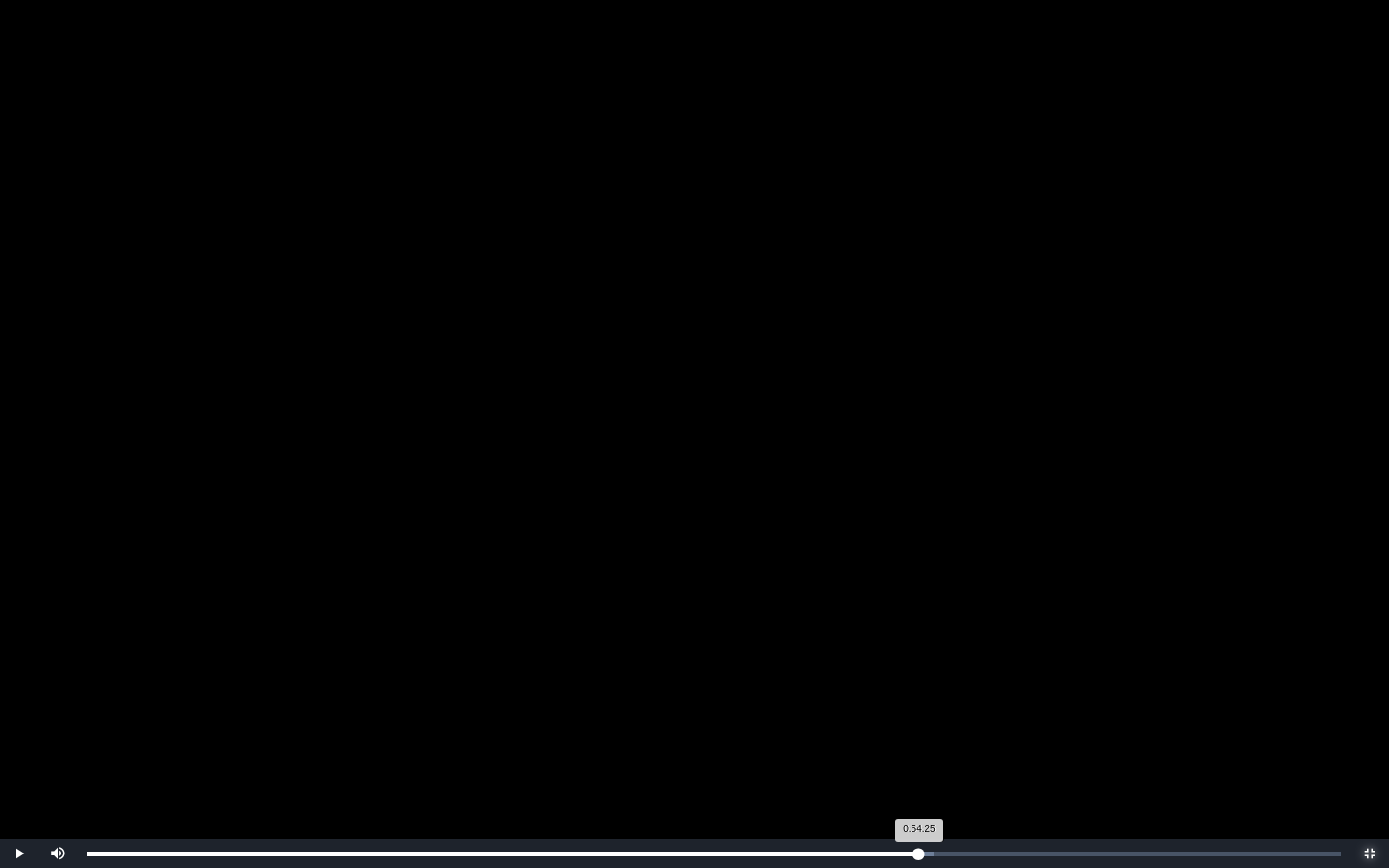 click on "0:54:25 Progress : 0%" at bounding box center (503, 854) 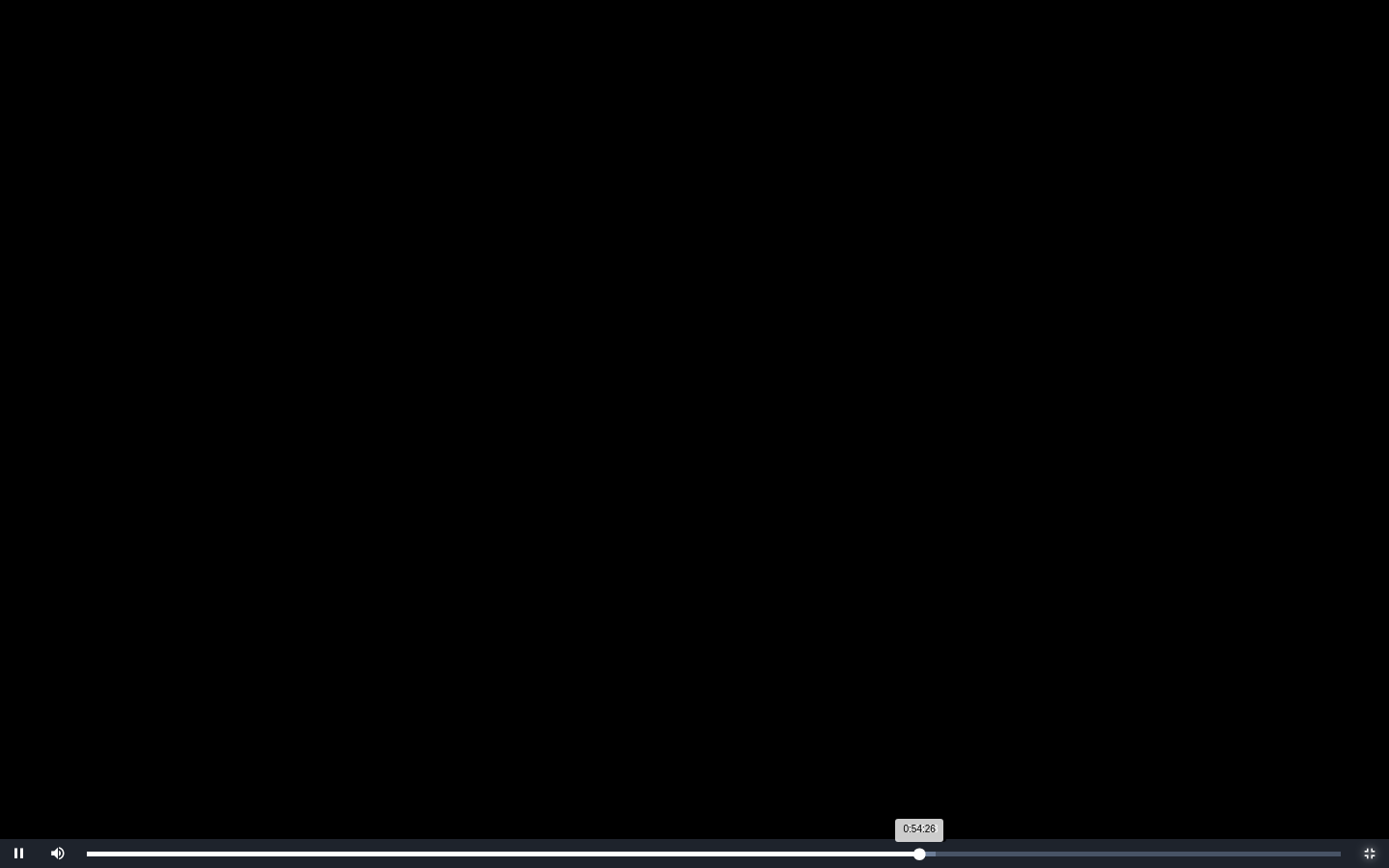 click on "0:54:26 Progress : 0%" at bounding box center (503, 854) 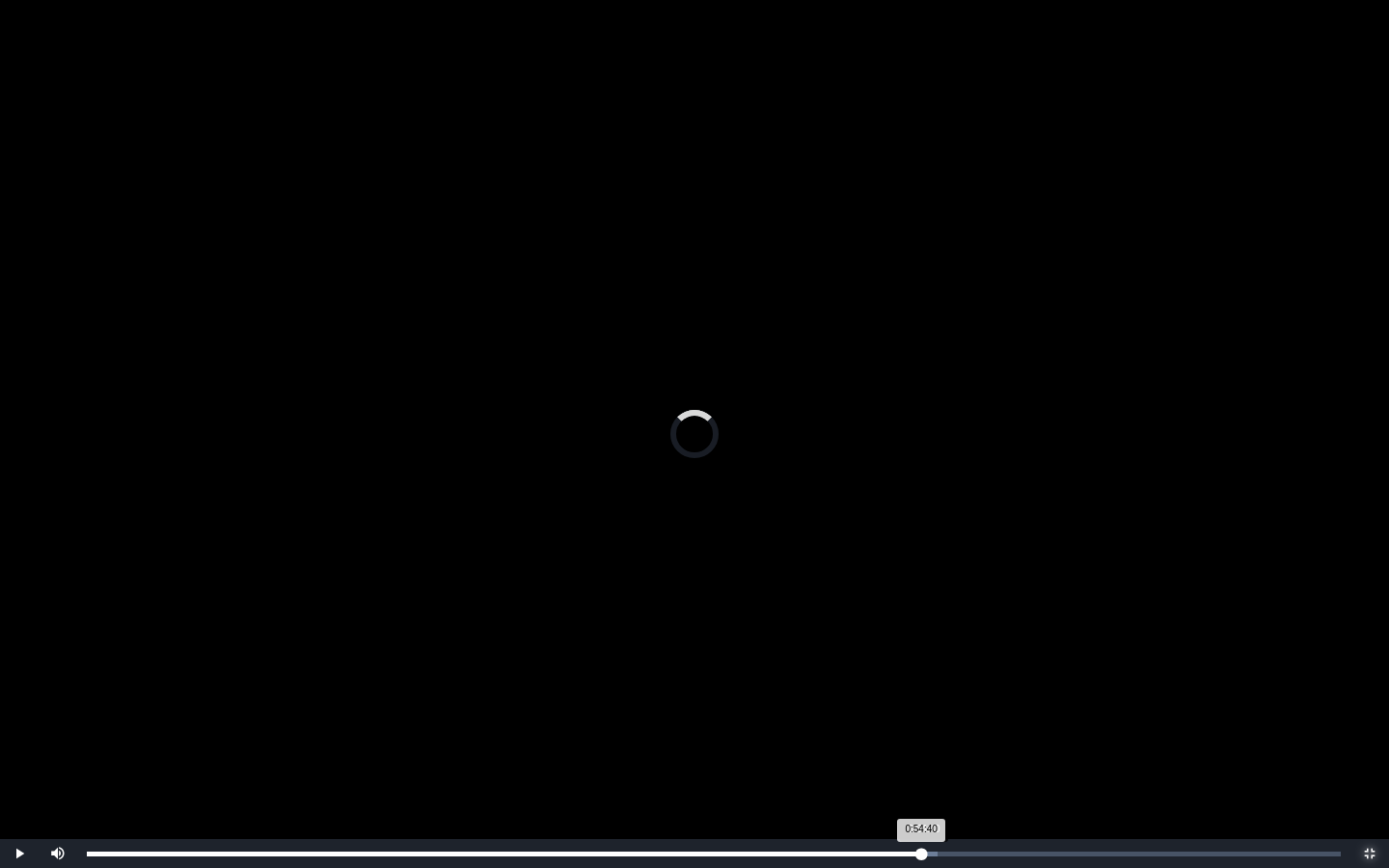 click on "0:54:40 Progress : 0%" at bounding box center [504, 854] 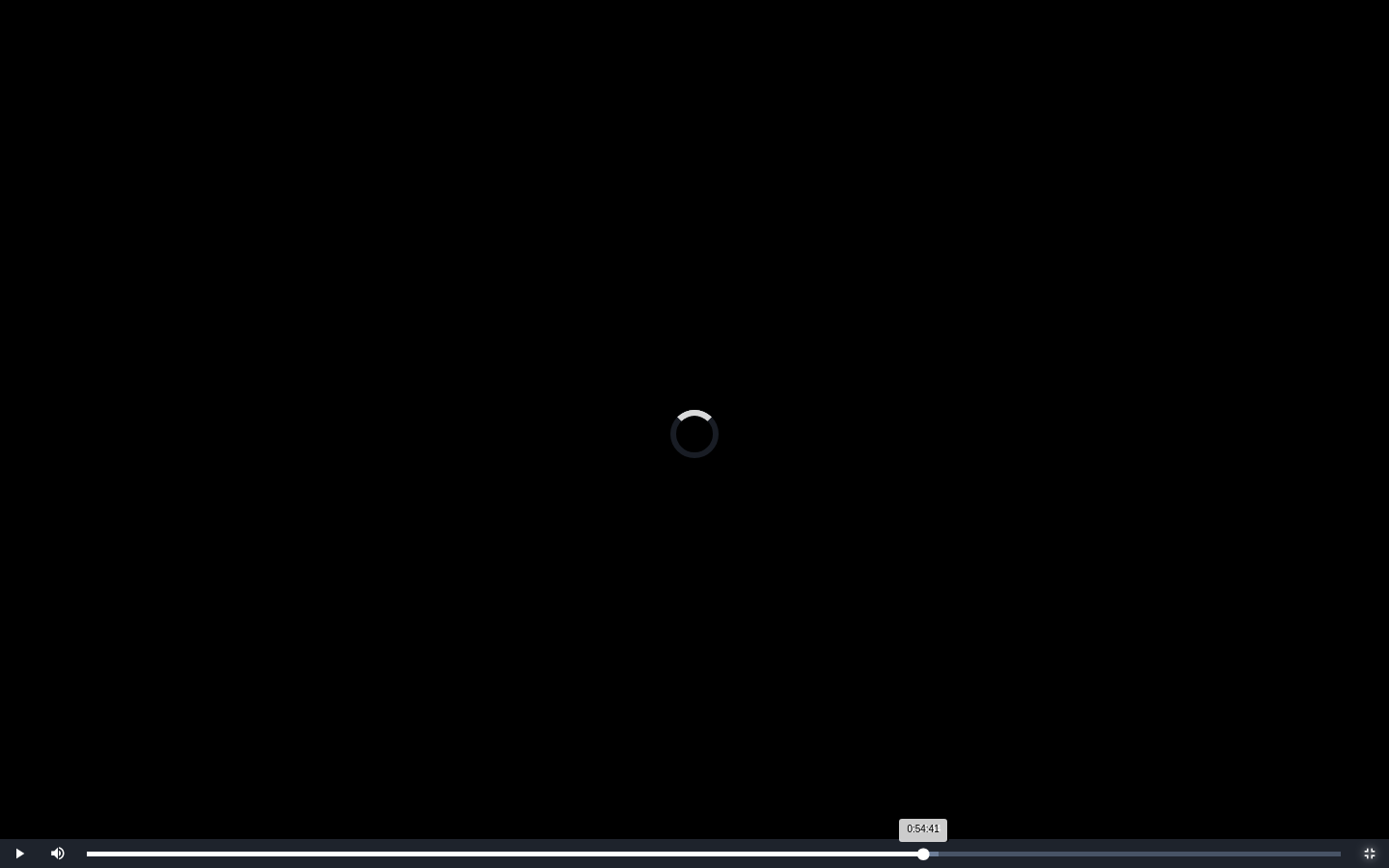 click on "0:54:41 Progress : 0%" at bounding box center [504, 854] 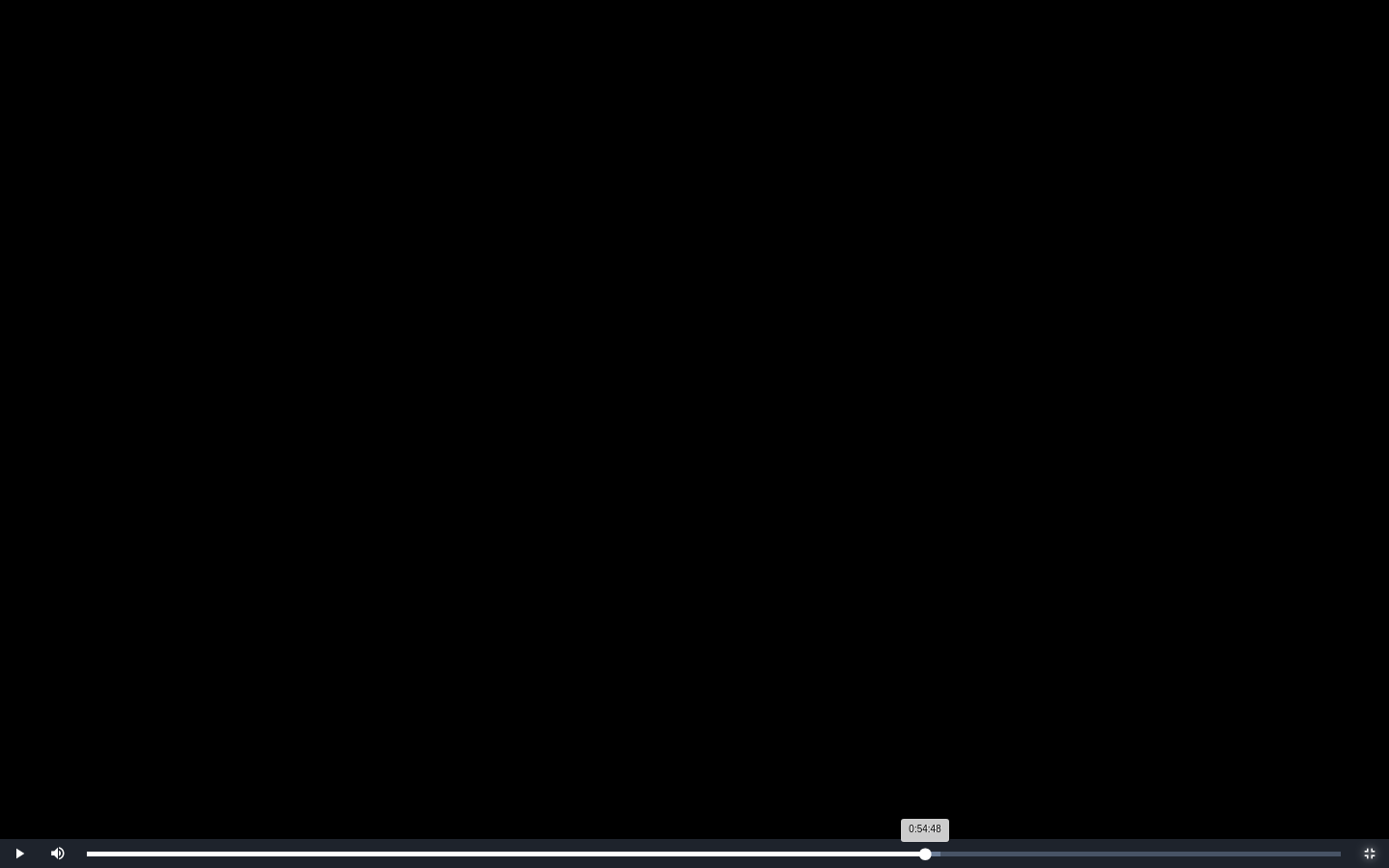 click on "0:54:48 Progress : 0%" at bounding box center (505, 854) 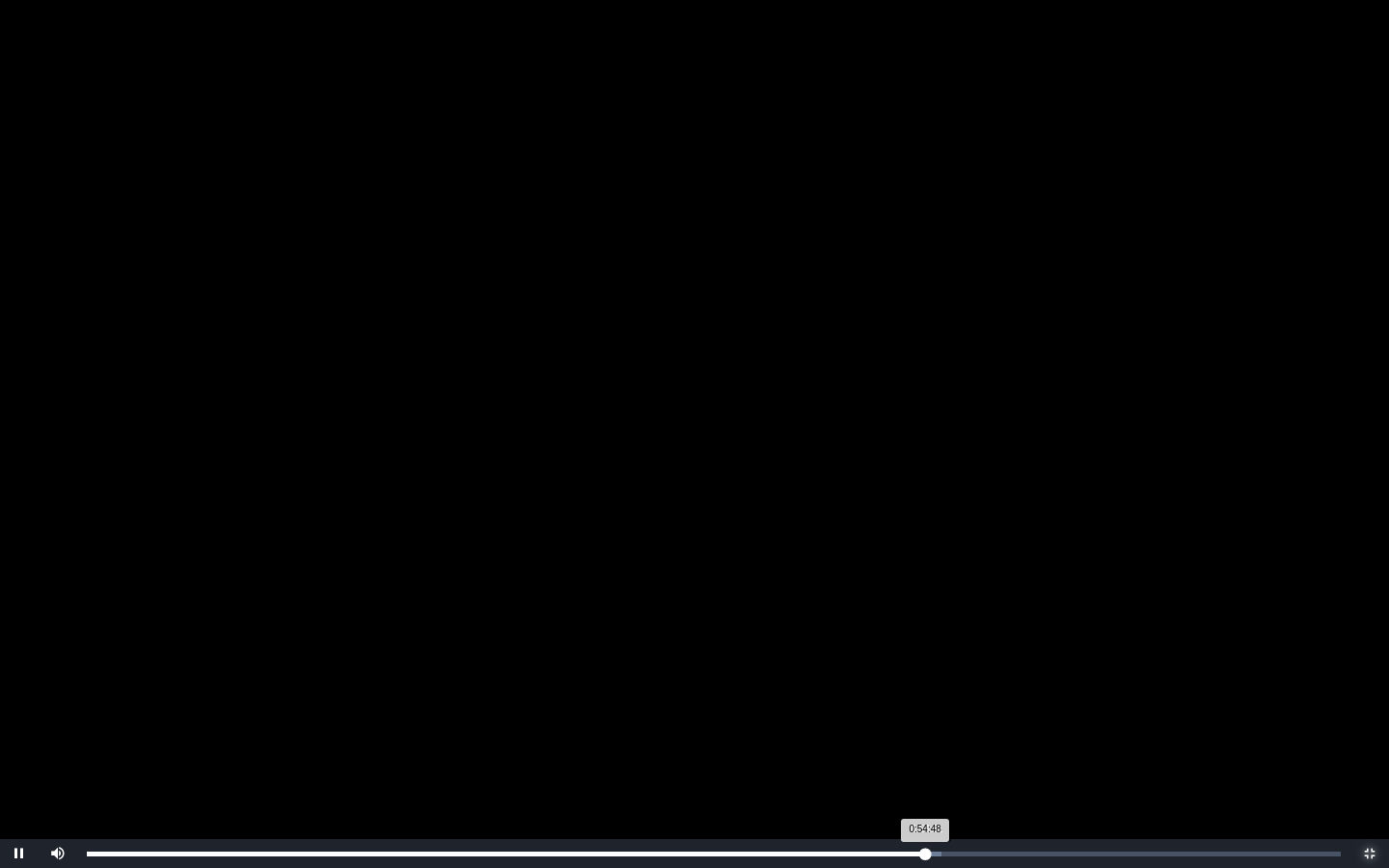 click on "0:54:48 Progress : 0%" at bounding box center (505, 854) 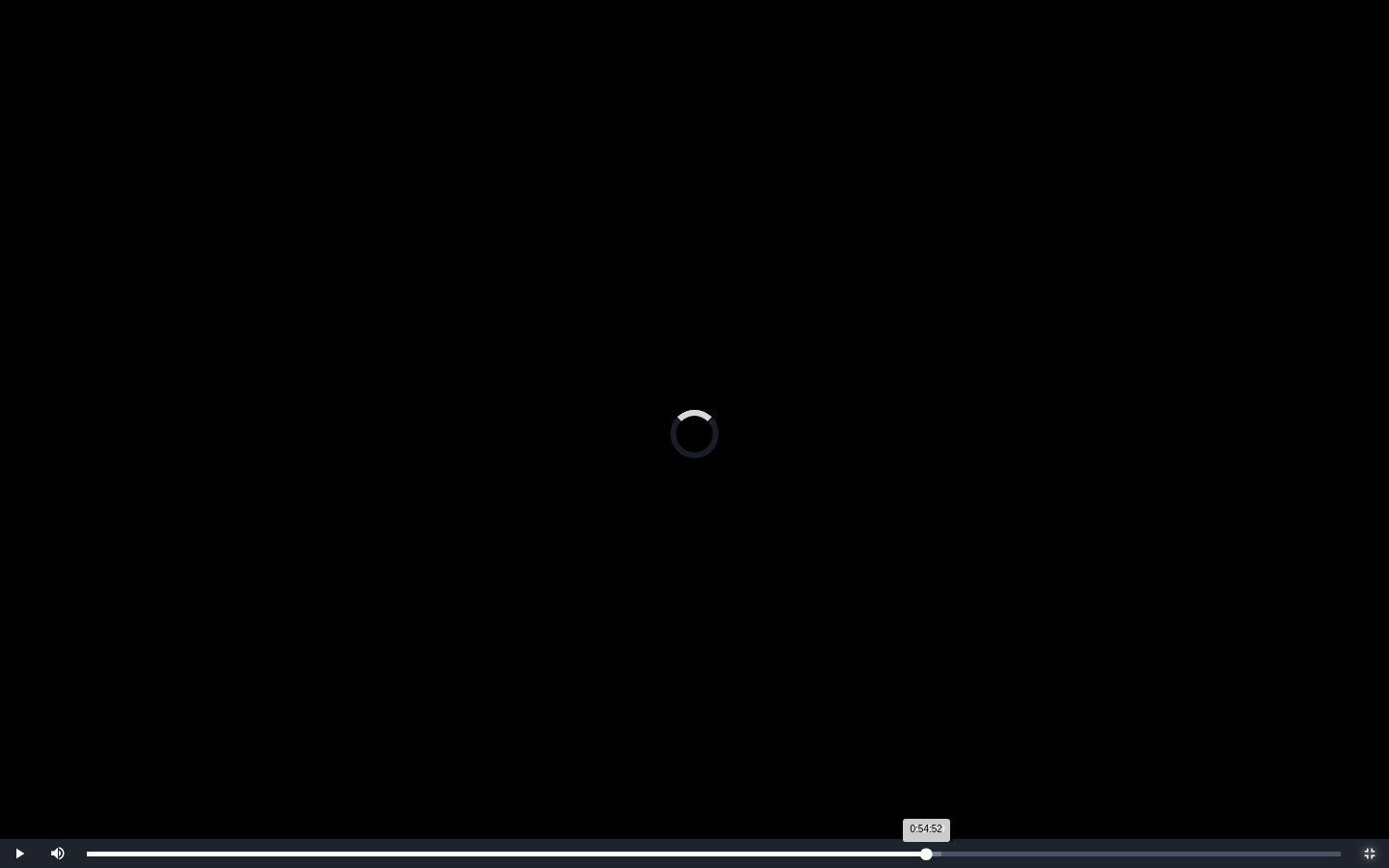 click on "0:54:52 Progress : 0%" at bounding box center (506, 854) 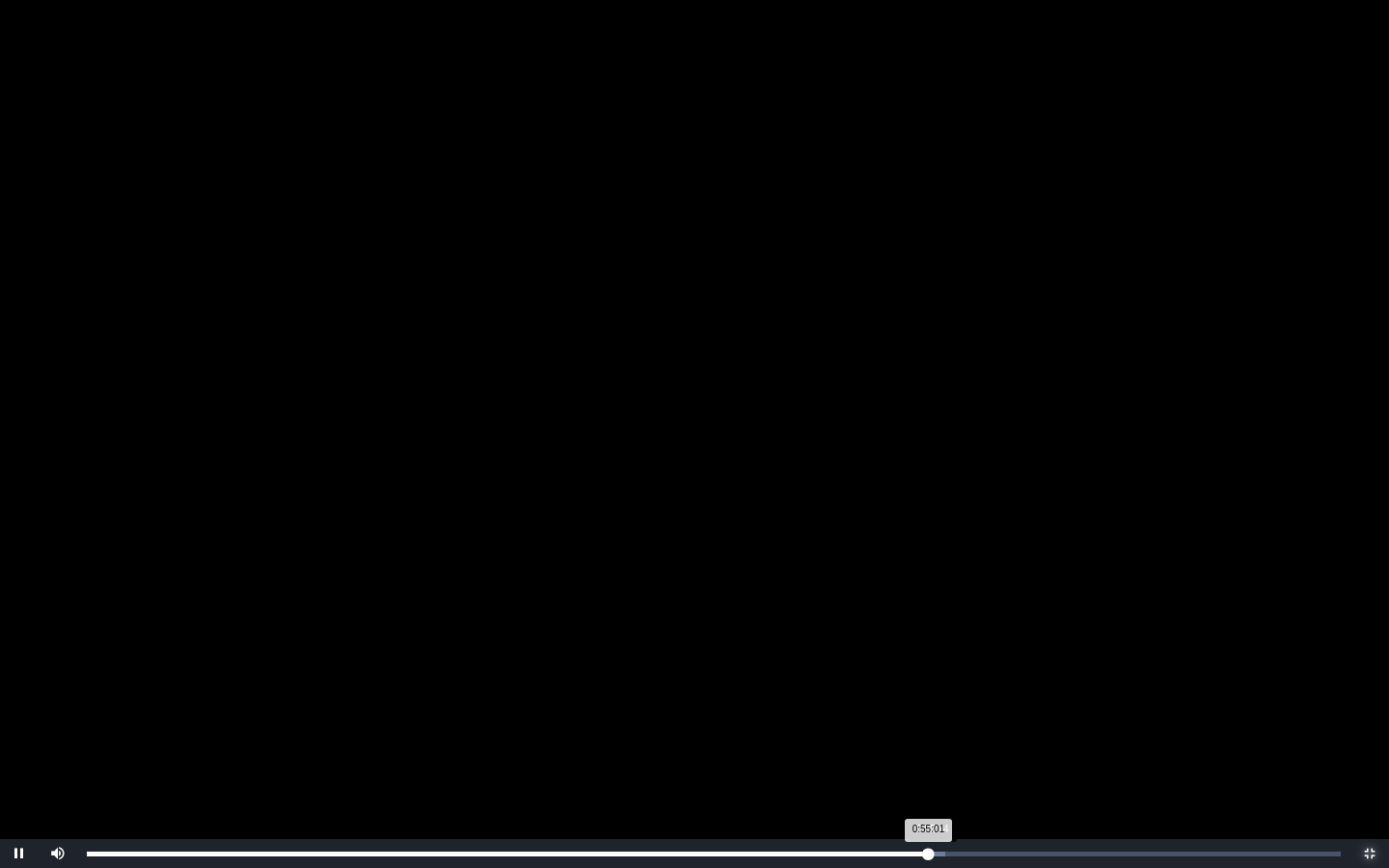 click on "0:55:01 Progress : 0%" at bounding box center [507, 854] 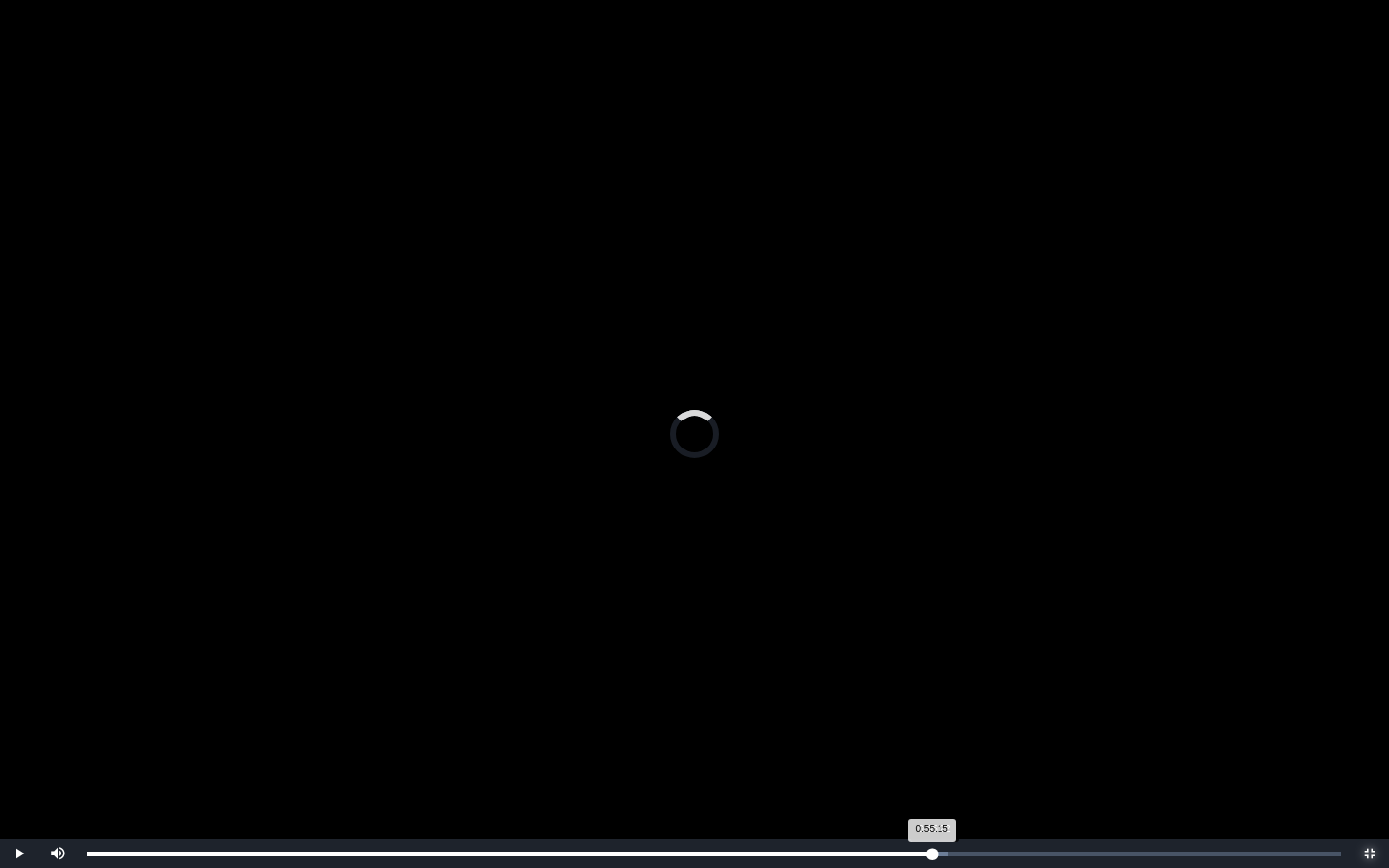 click on "0:55:15 Progress : 0%" at bounding box center [509, 854] 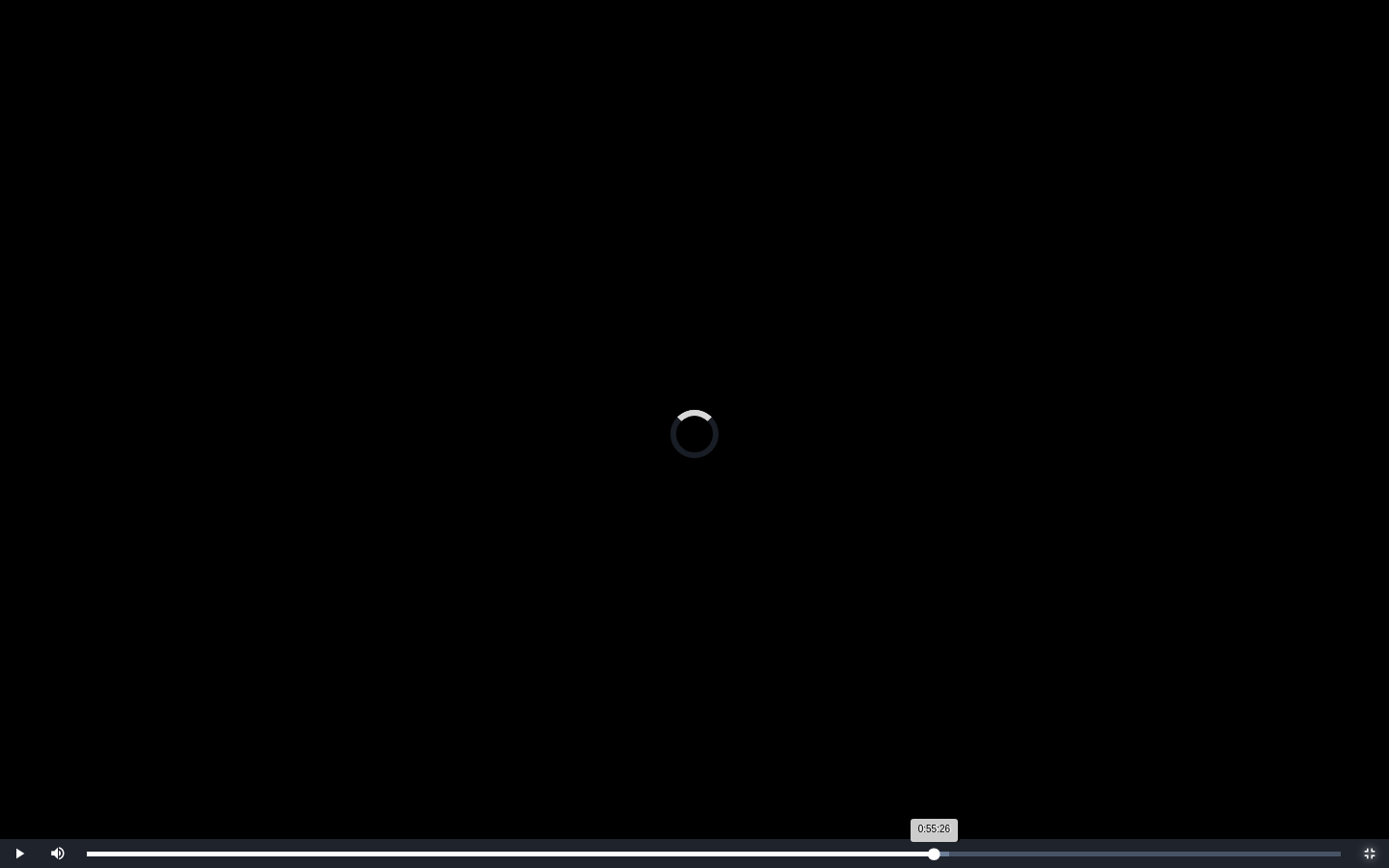 click on "0:55:26 Progress : 0%" at bounding box center [510, 854] 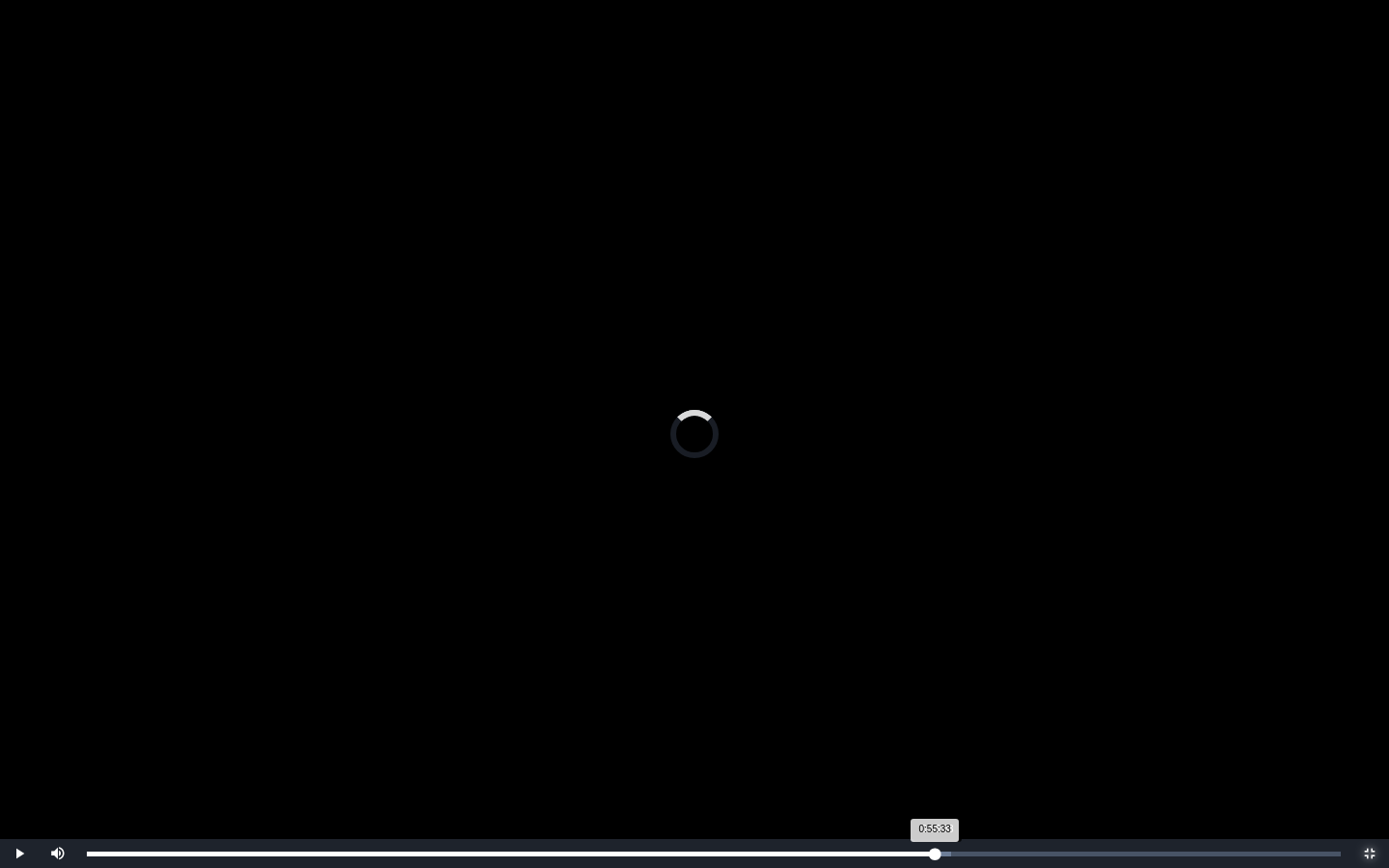 click on "0:55:33 Progress : 0%" at bounding box center [510, 854] 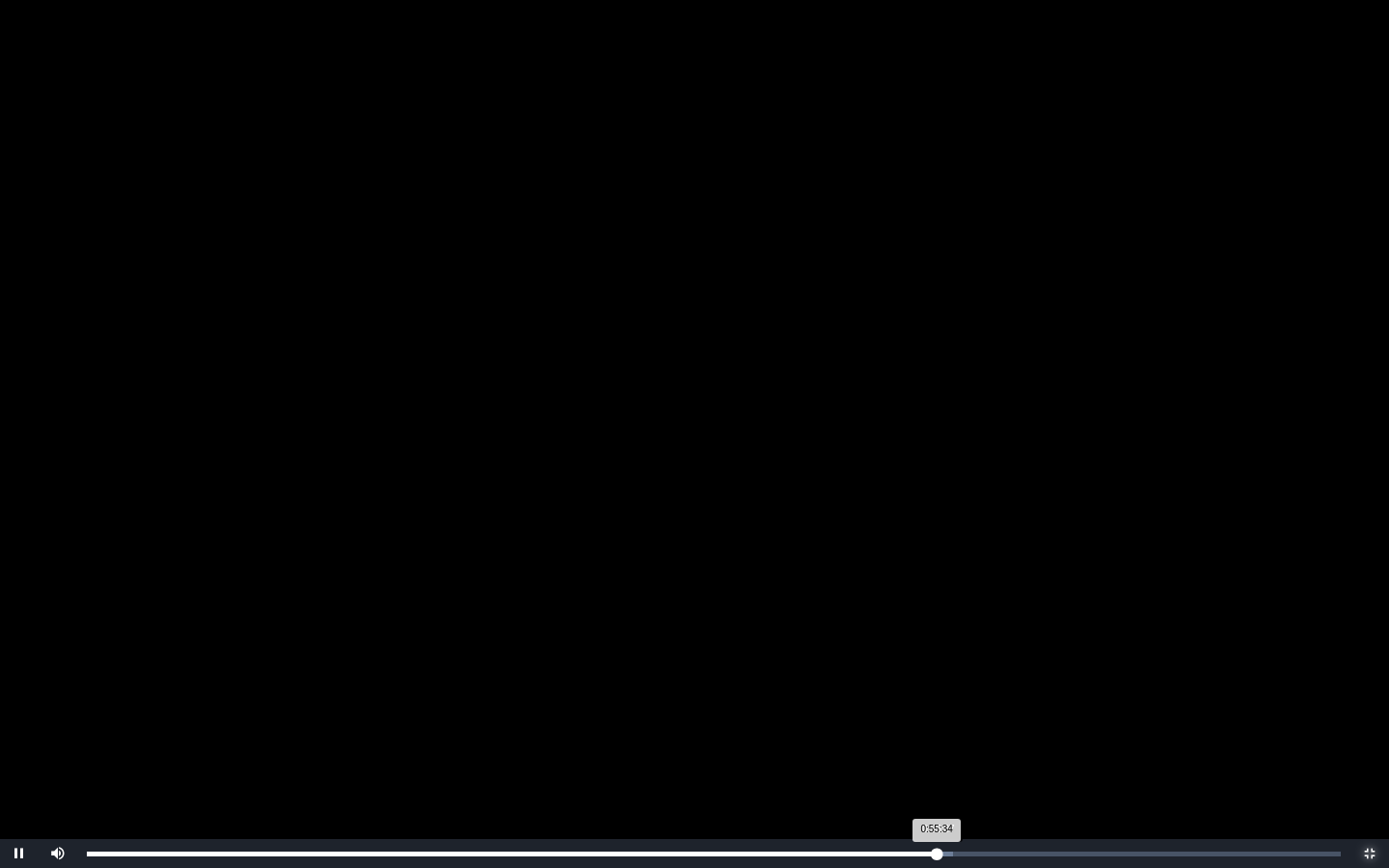 click on "0:55:34 Progress : 0%" at bounding box center (511, 854) 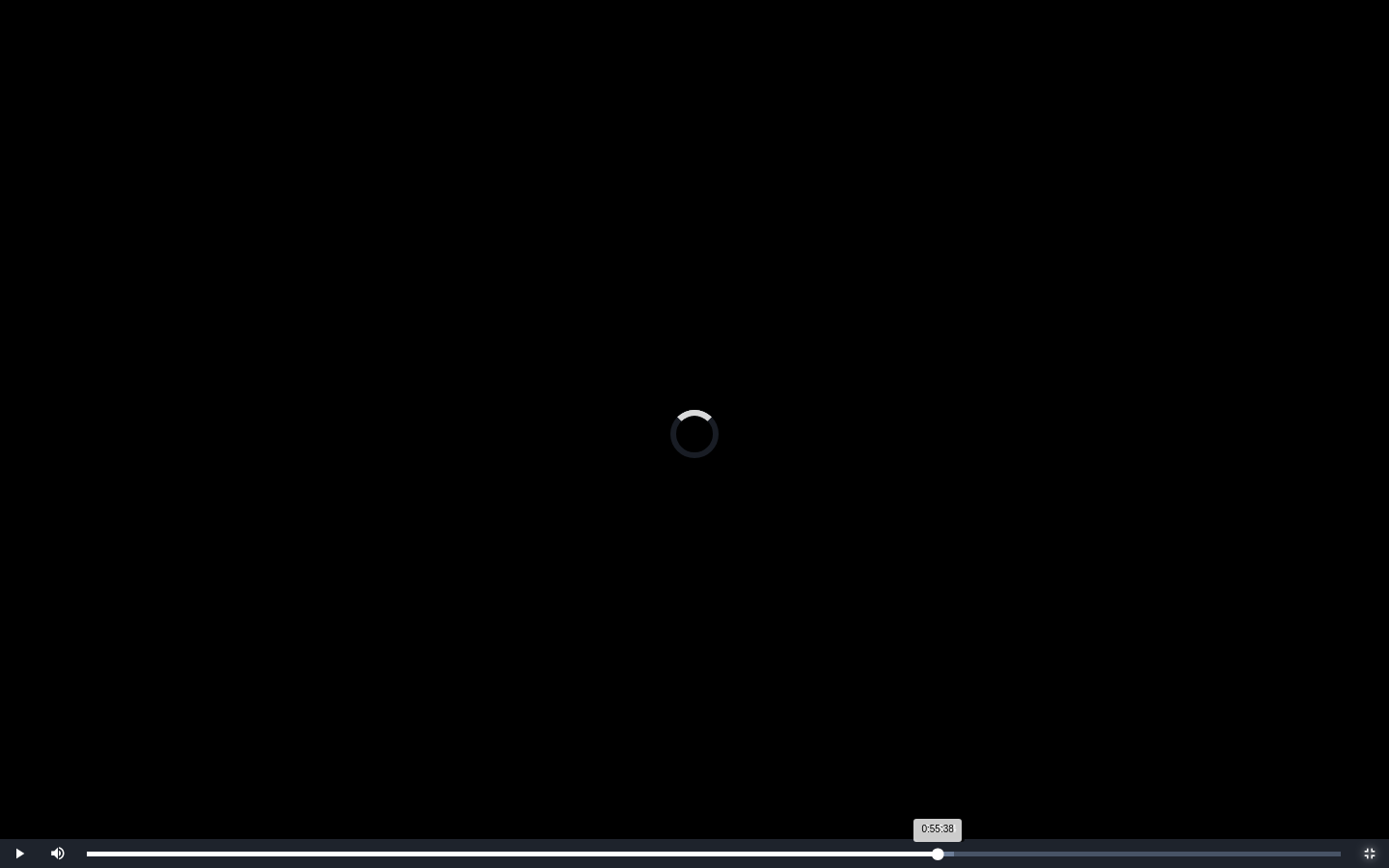 click on "0:55:38 Progress : 0%" at bounding box center [512, 854] 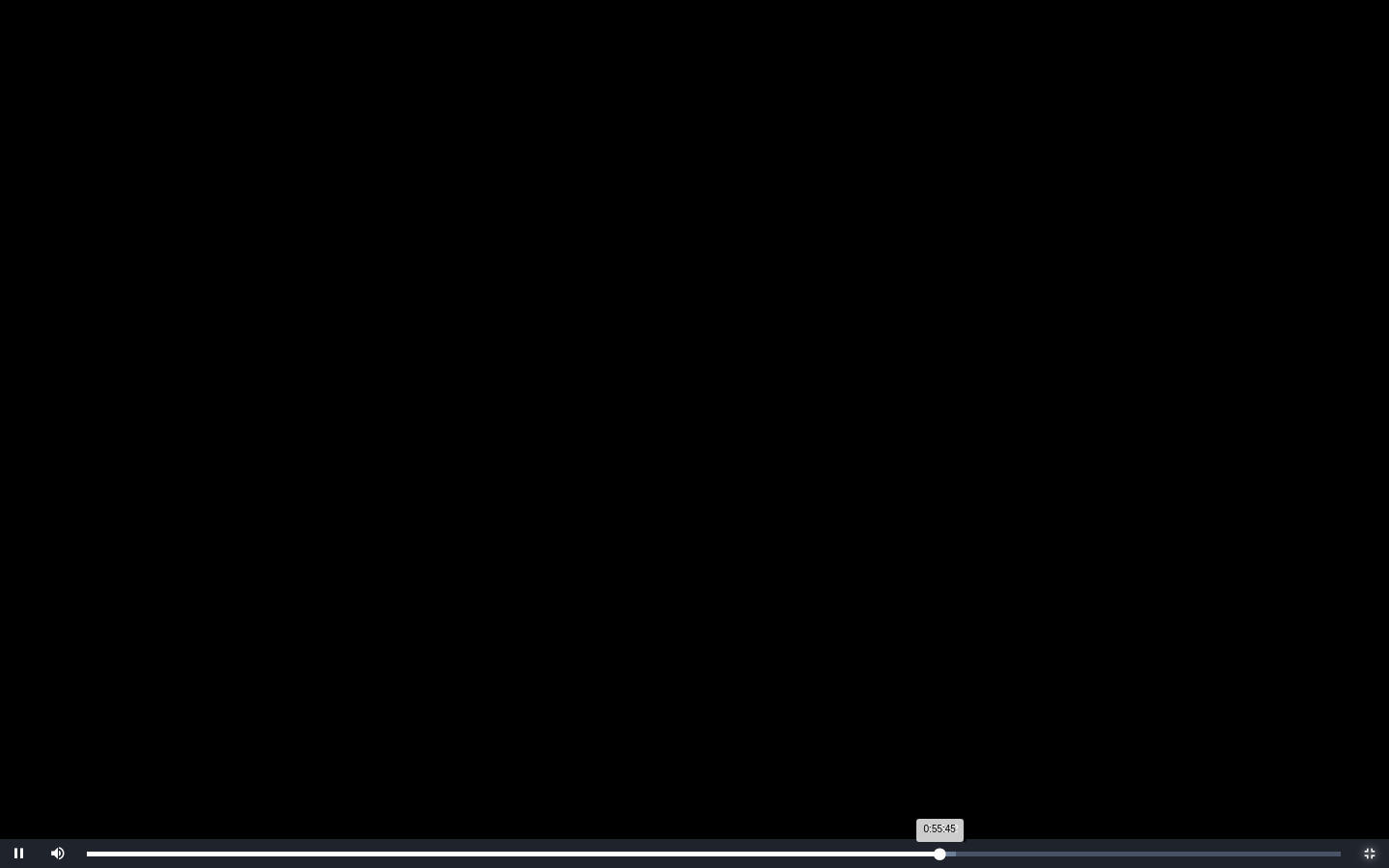 click on "0:55:45 Progress : 0%" at bounding box center [513, 854] 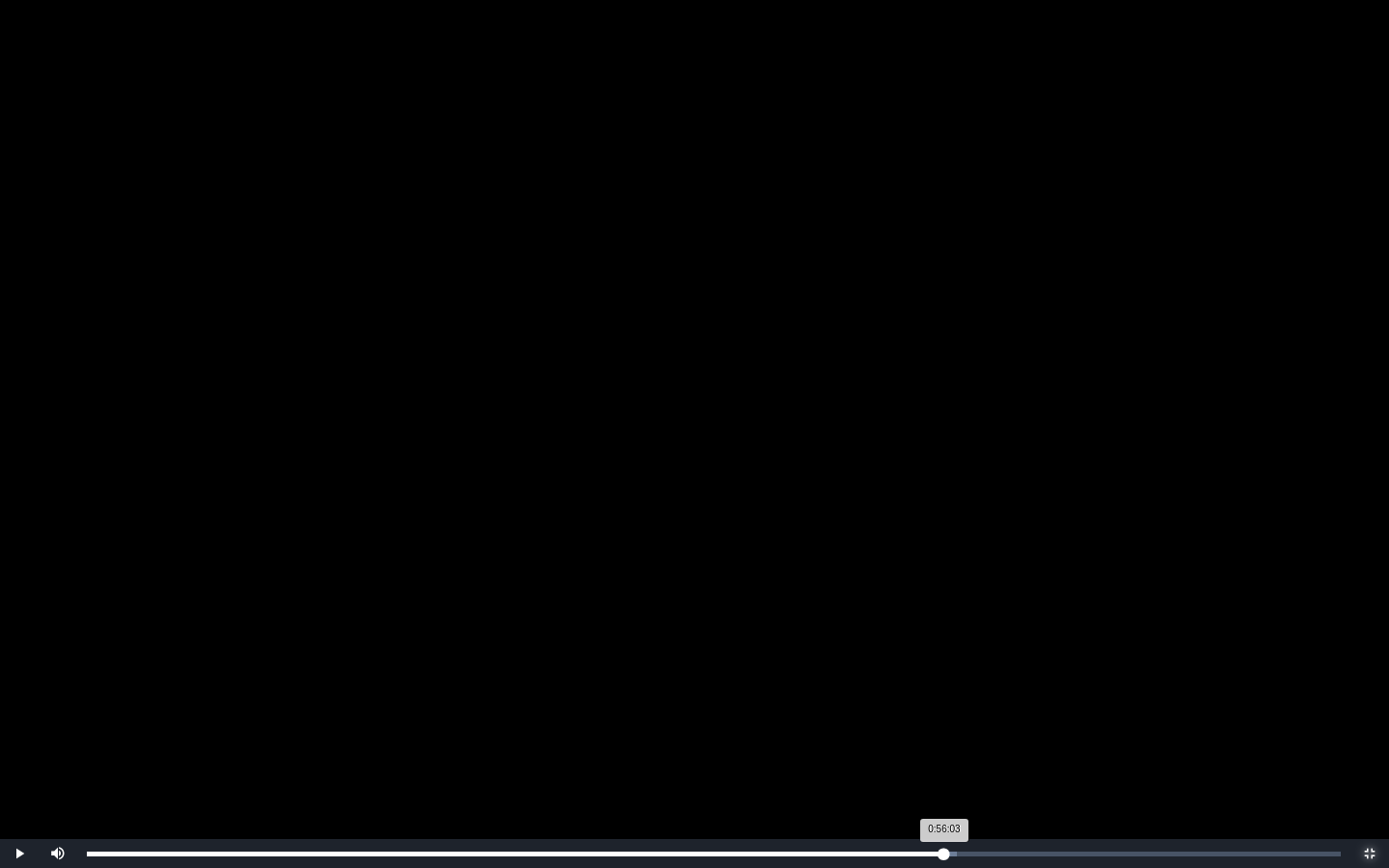 click on "0:56:03 Progress : 0%" at bounding box center [515, 854] 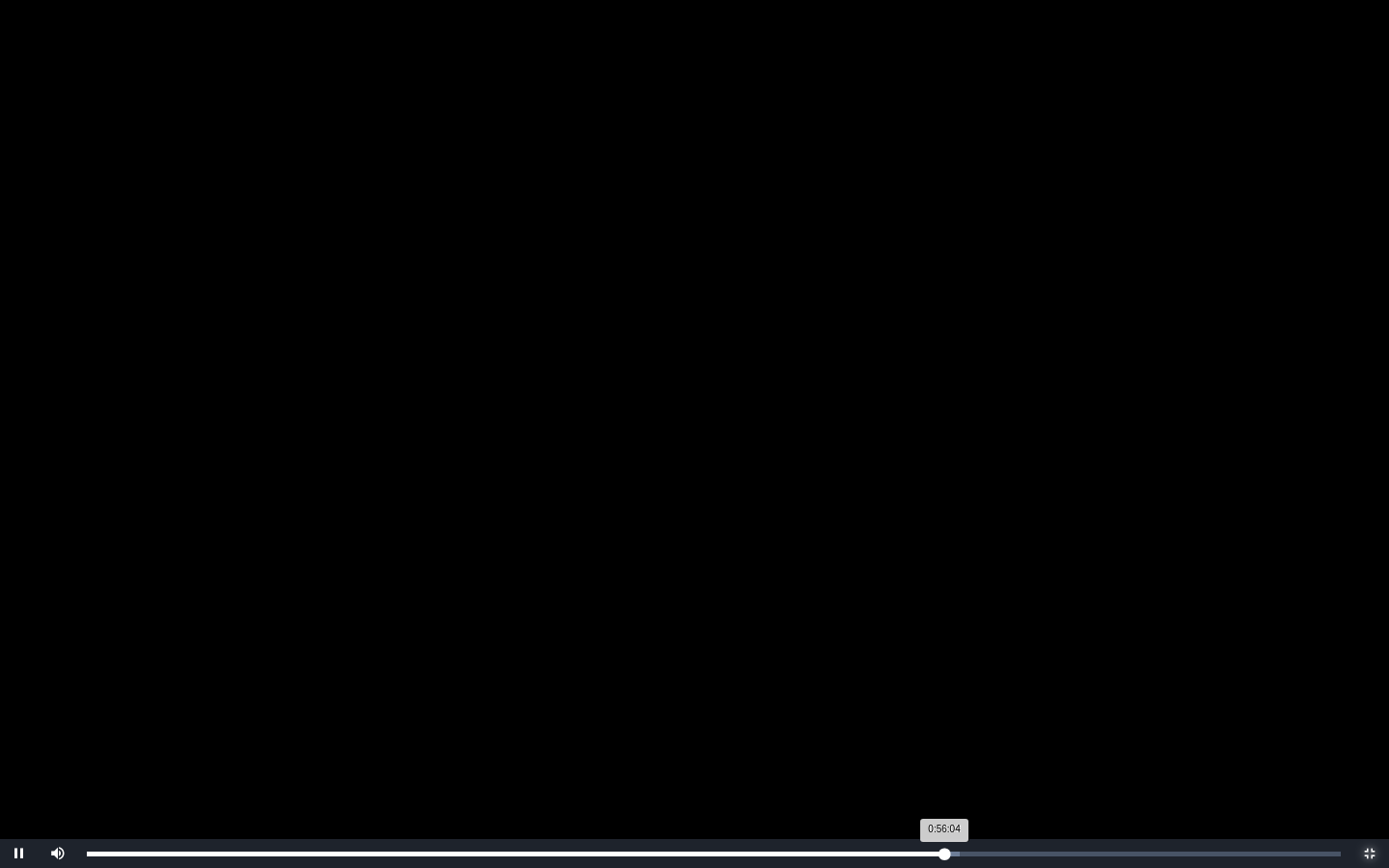 click on "0:56:04 Progress : 0%" at bounding box center [515, 854] 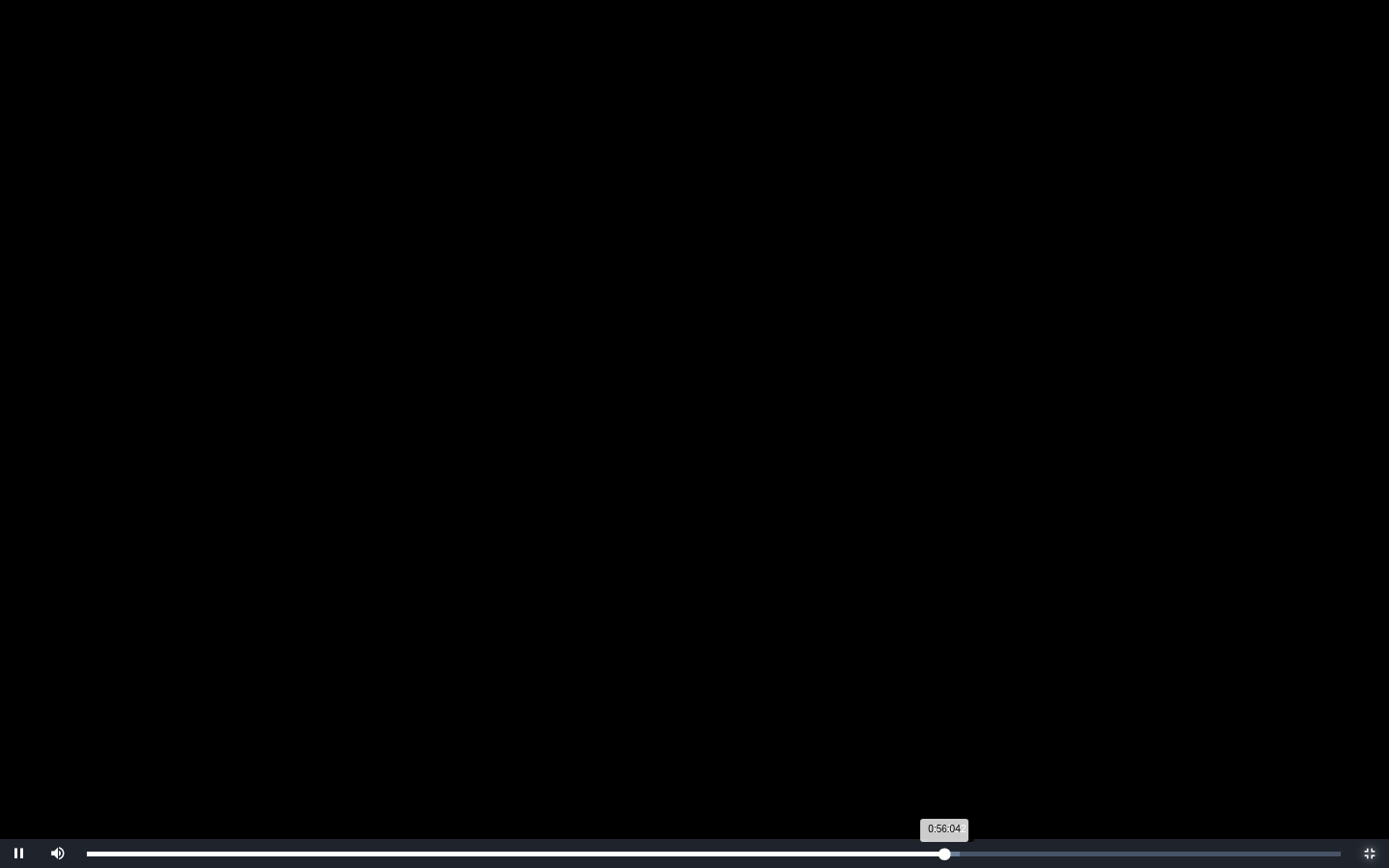 click on "0:56:04 Progress : 0%" at bounding box center (515, 854) 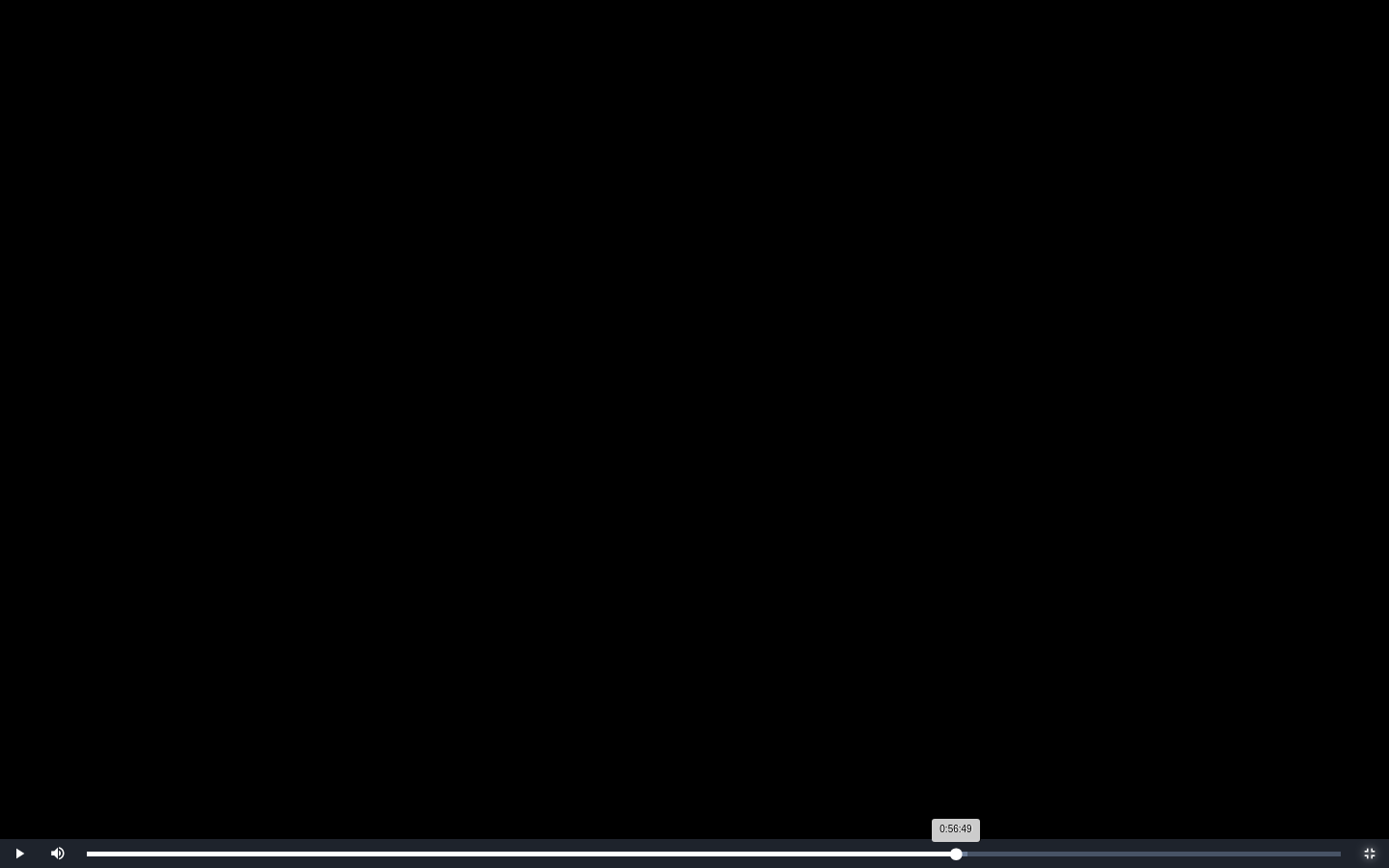 click on "0:56:49 Progress : 0%" at bounding box center (521, 854) 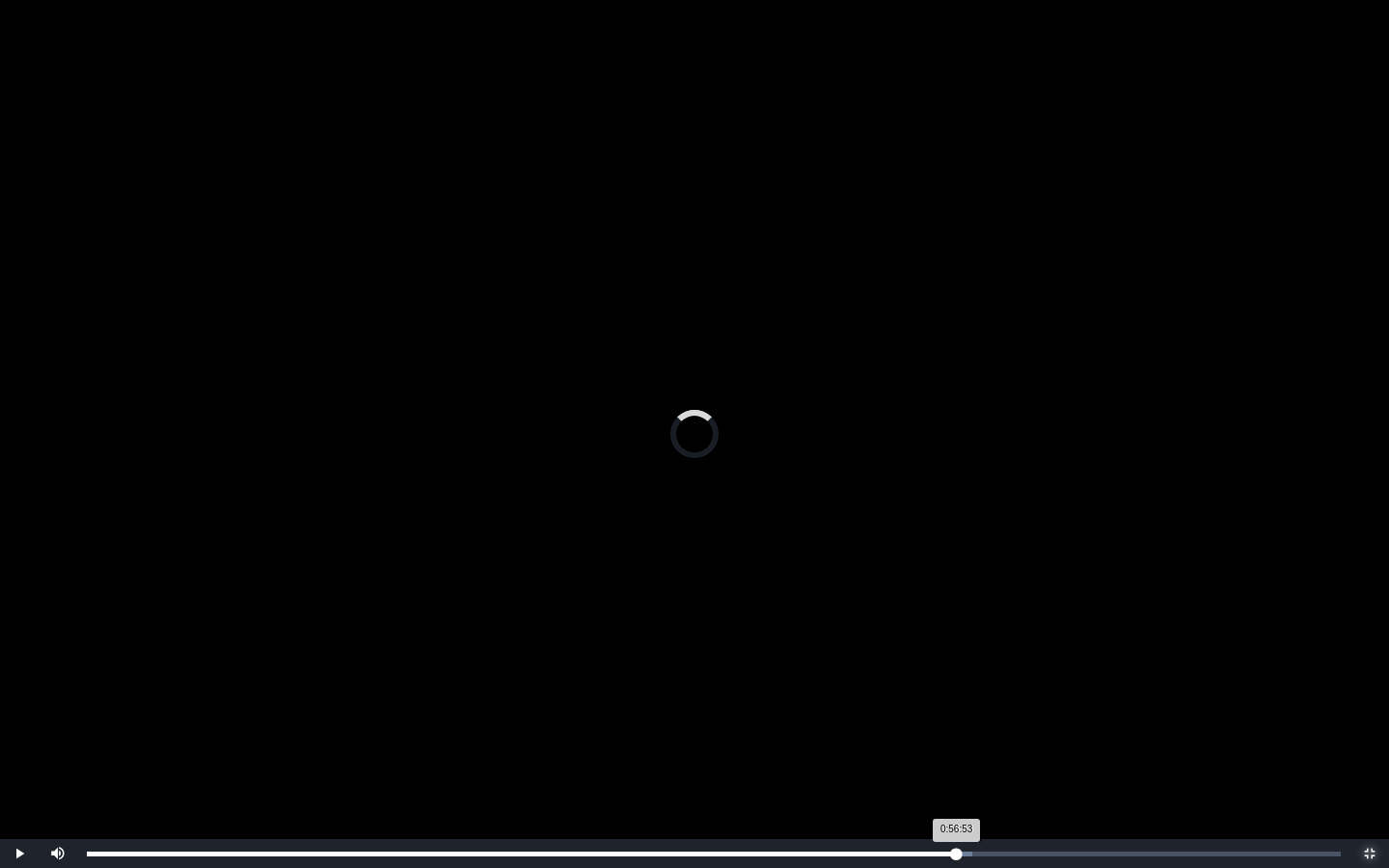 click on "0:56:53 Progress : 0%" at bounding box center (522, 854) 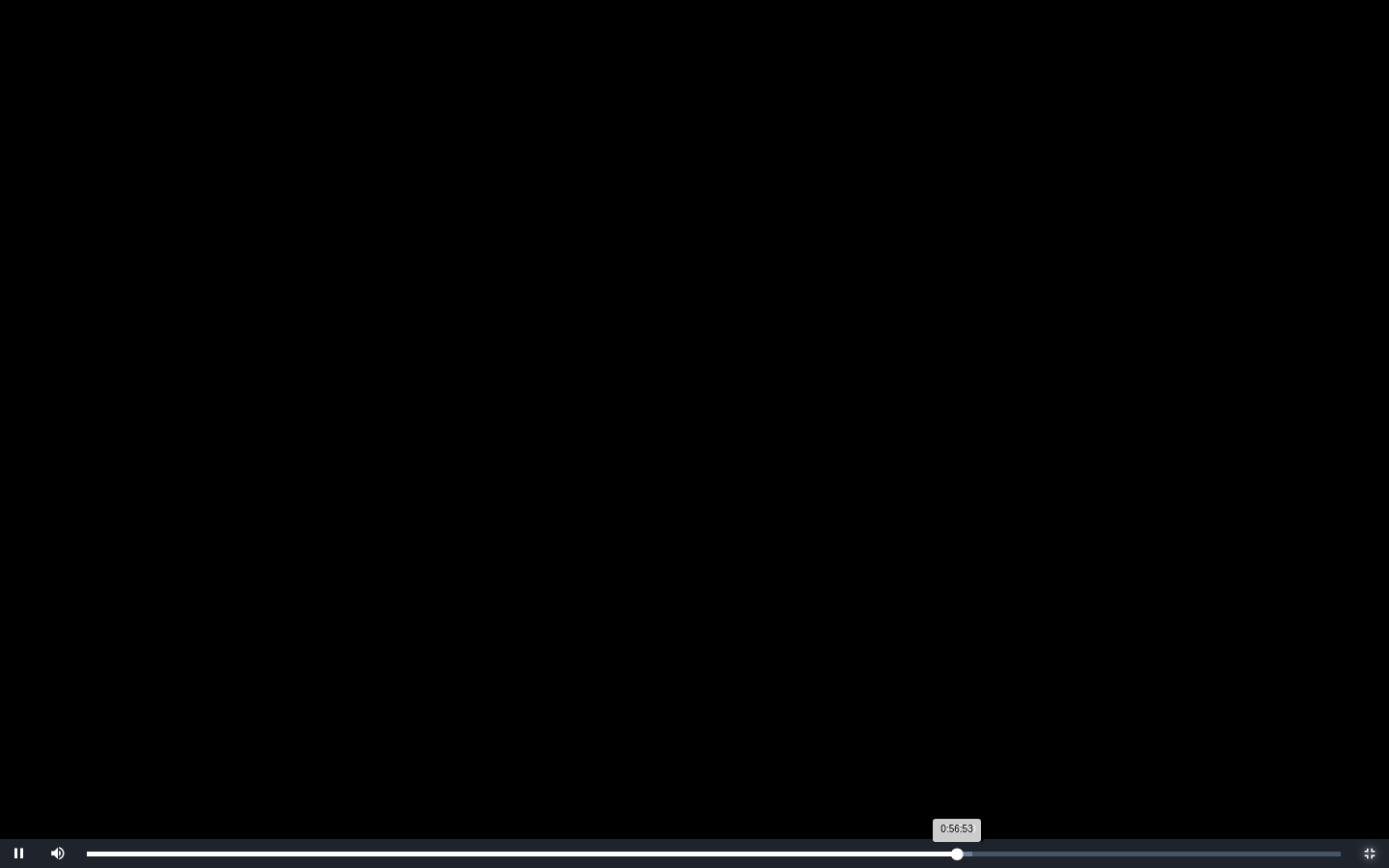 click on "0:56:53 Progress : 0%" at bounding box center [522, 854] 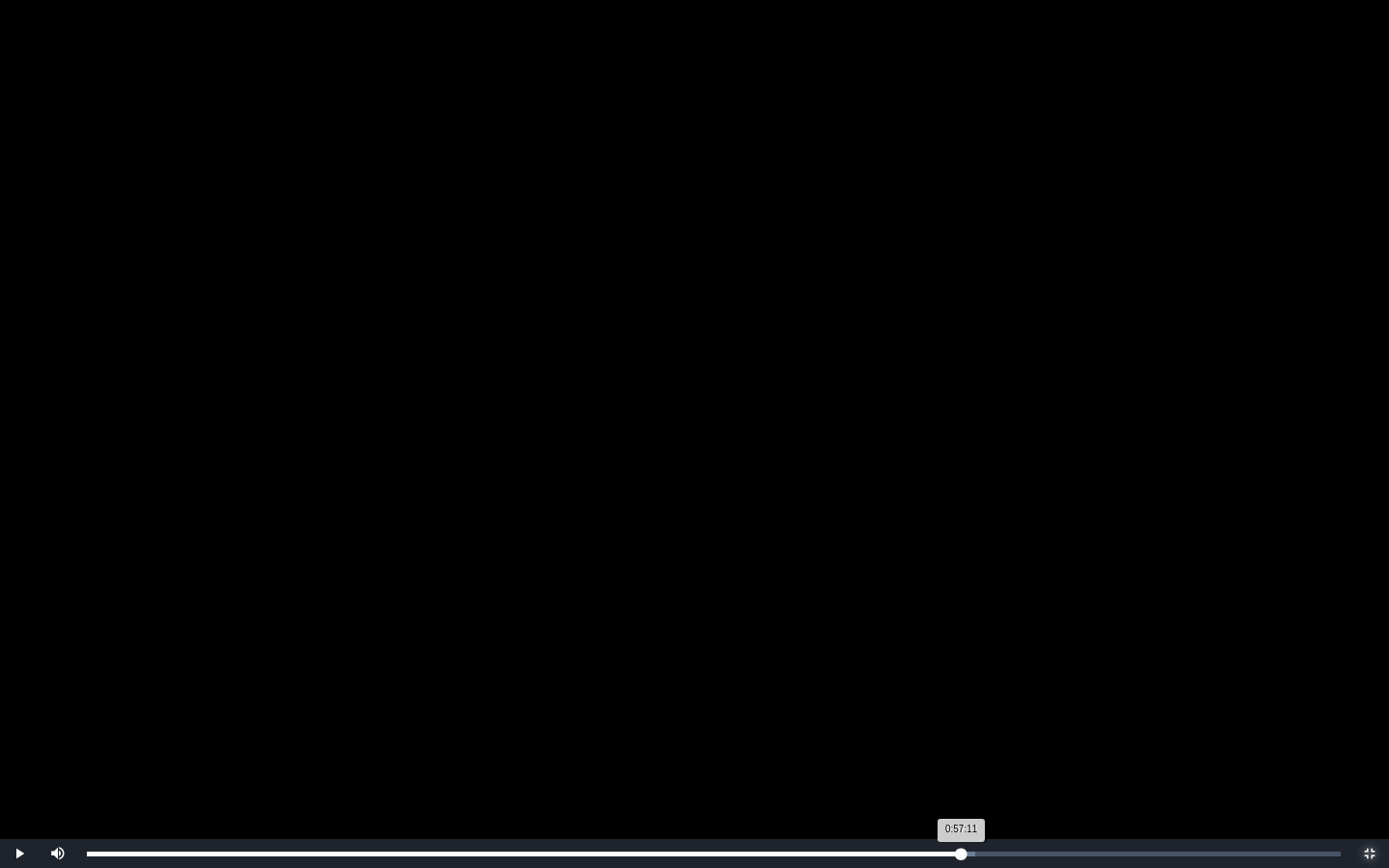 click on "0:57:11 Progress : 0%" at bounding box center (524, 854) 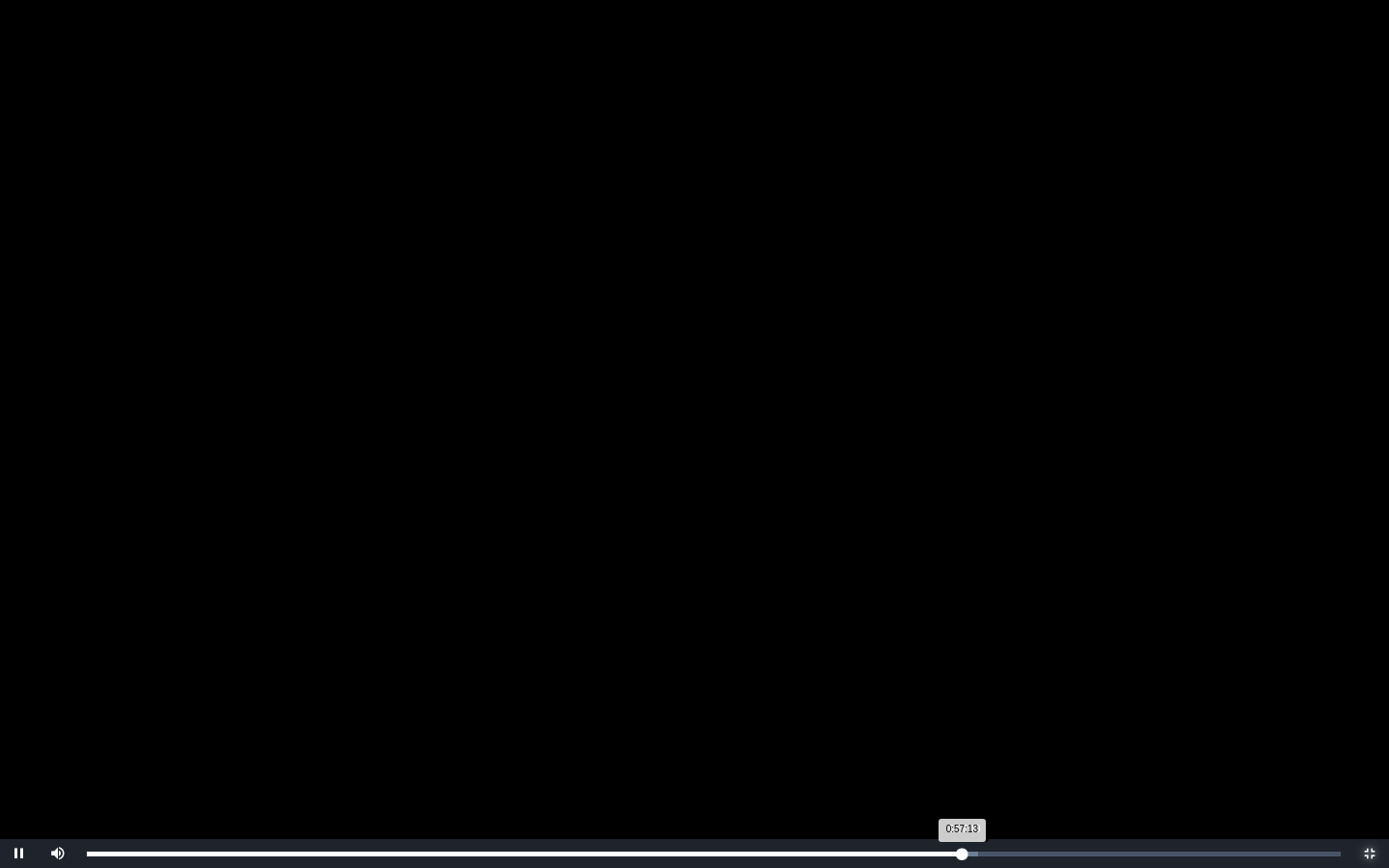 click on "0:57:13 Progress : 0%" at bounding box center (524, 854) 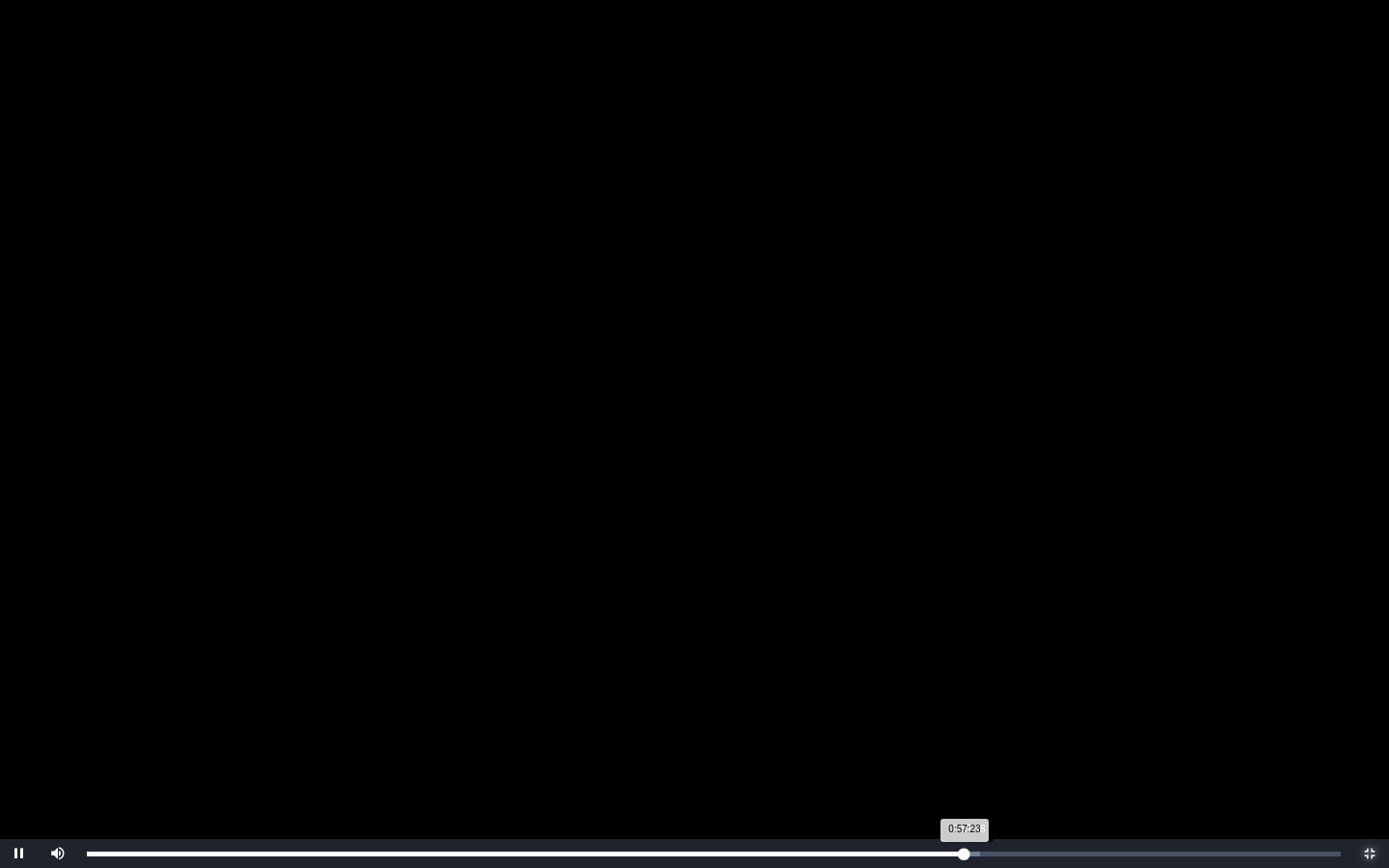 click on "0:57:23 Progress : 0%" at bounding box center (526, 854) 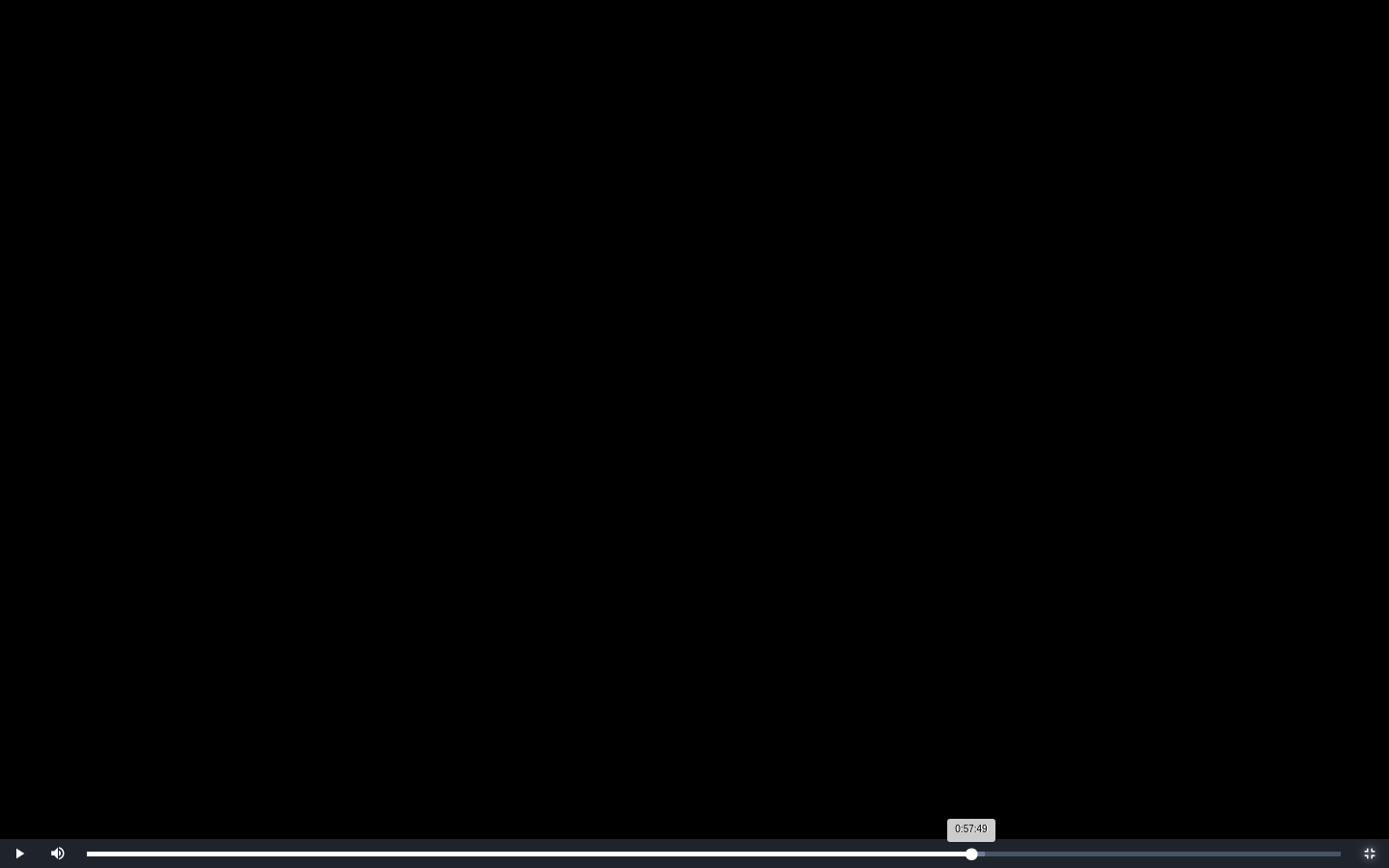 click on "0:57:49 Progress : 0%" at bounding box center (529, 854) 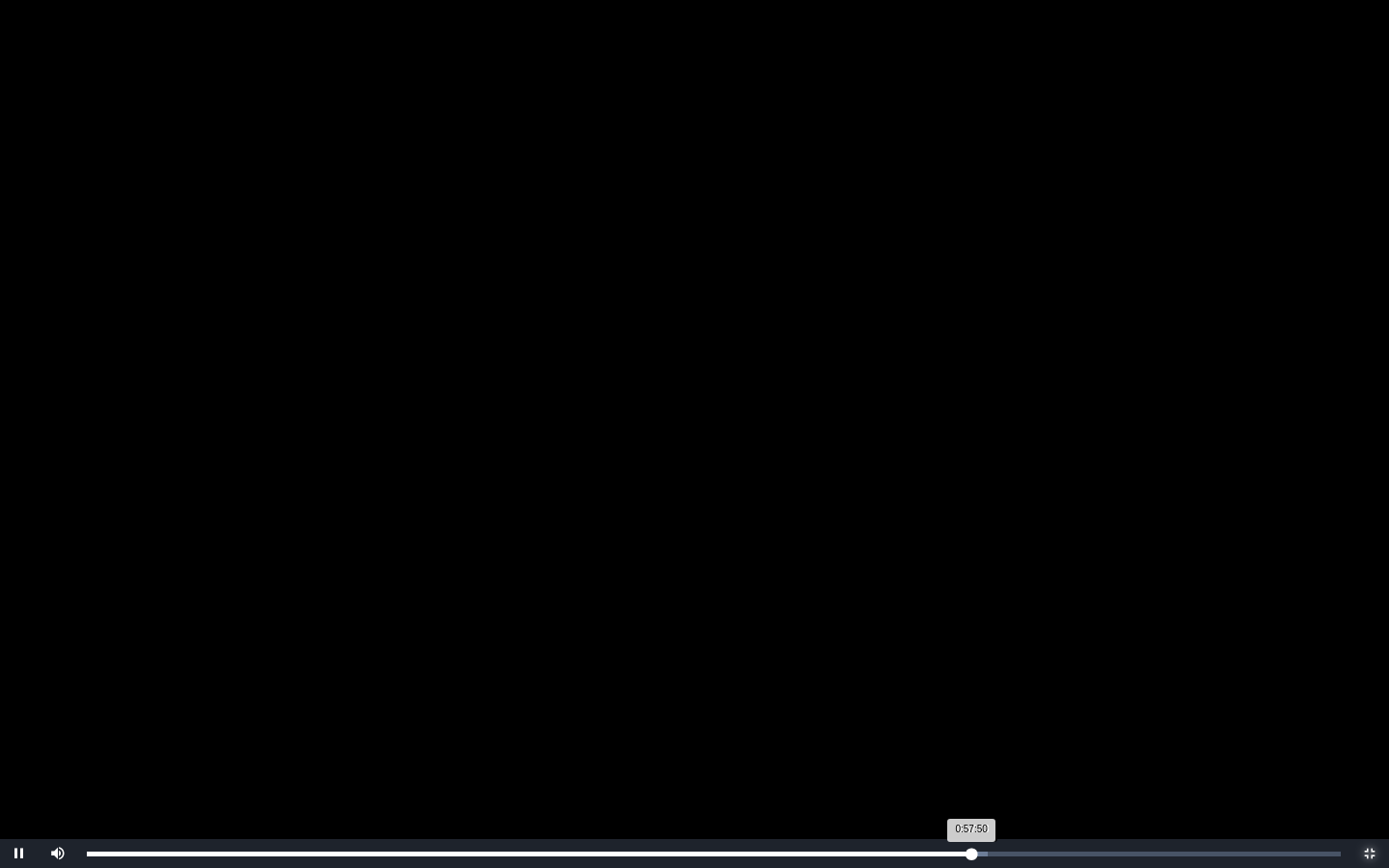 click on "0:57:50 Progress : 0%" at bounding box center (529, 854) 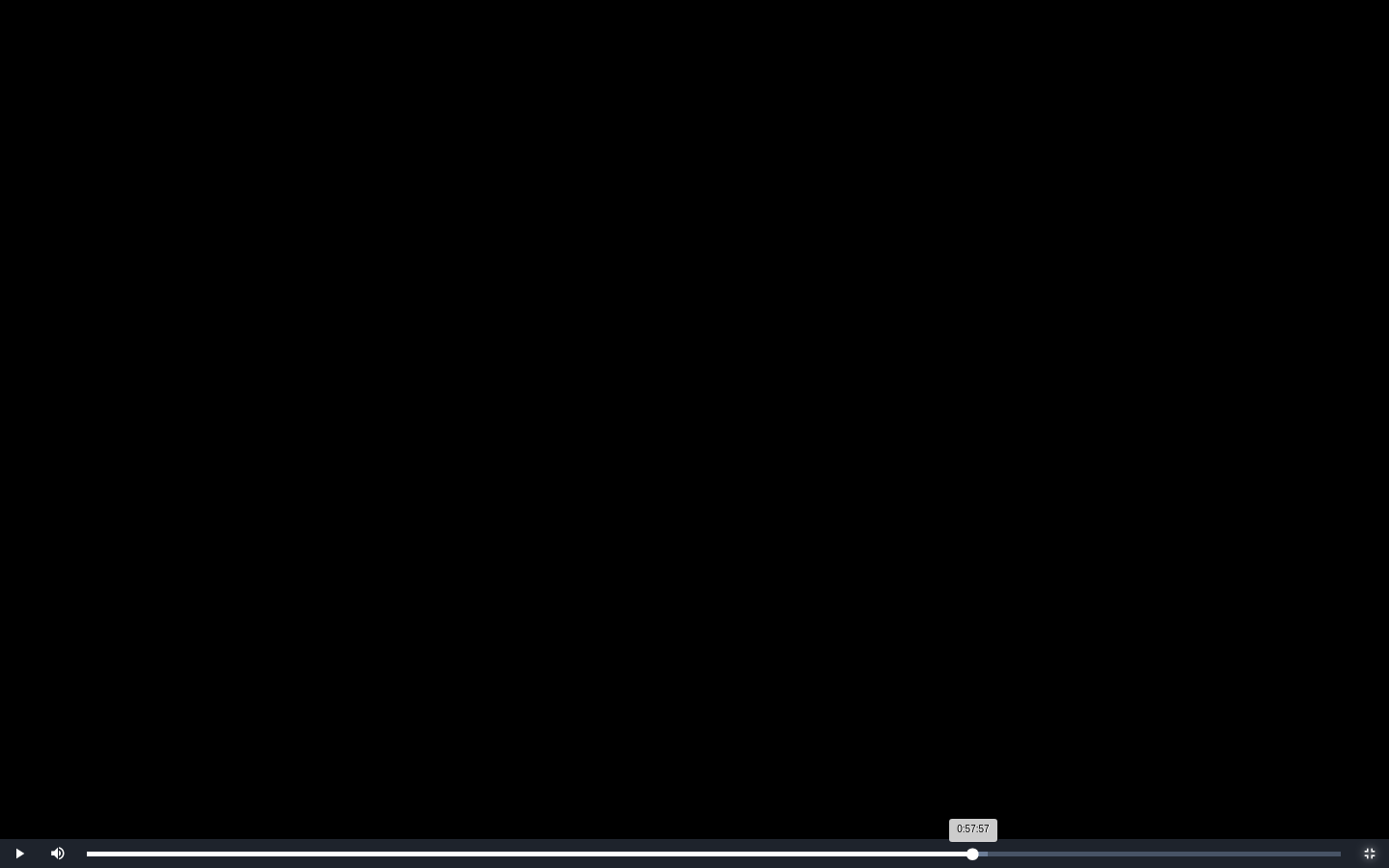 click on "0:57:57 Progress : 0%" at bounding box center (530, 854) 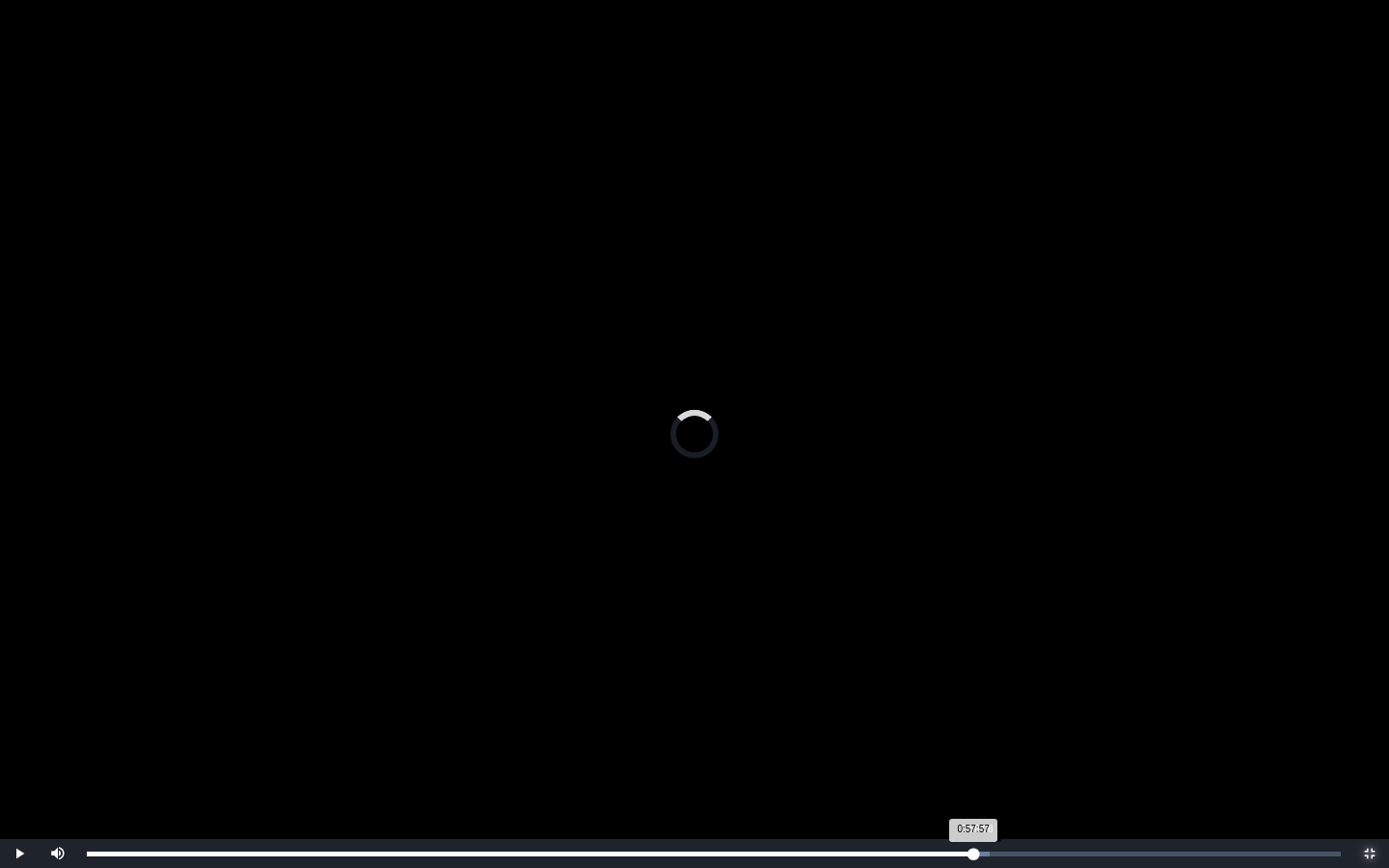 click on "0:57:57 Progress : 0%" at bounding box center [530, 854] 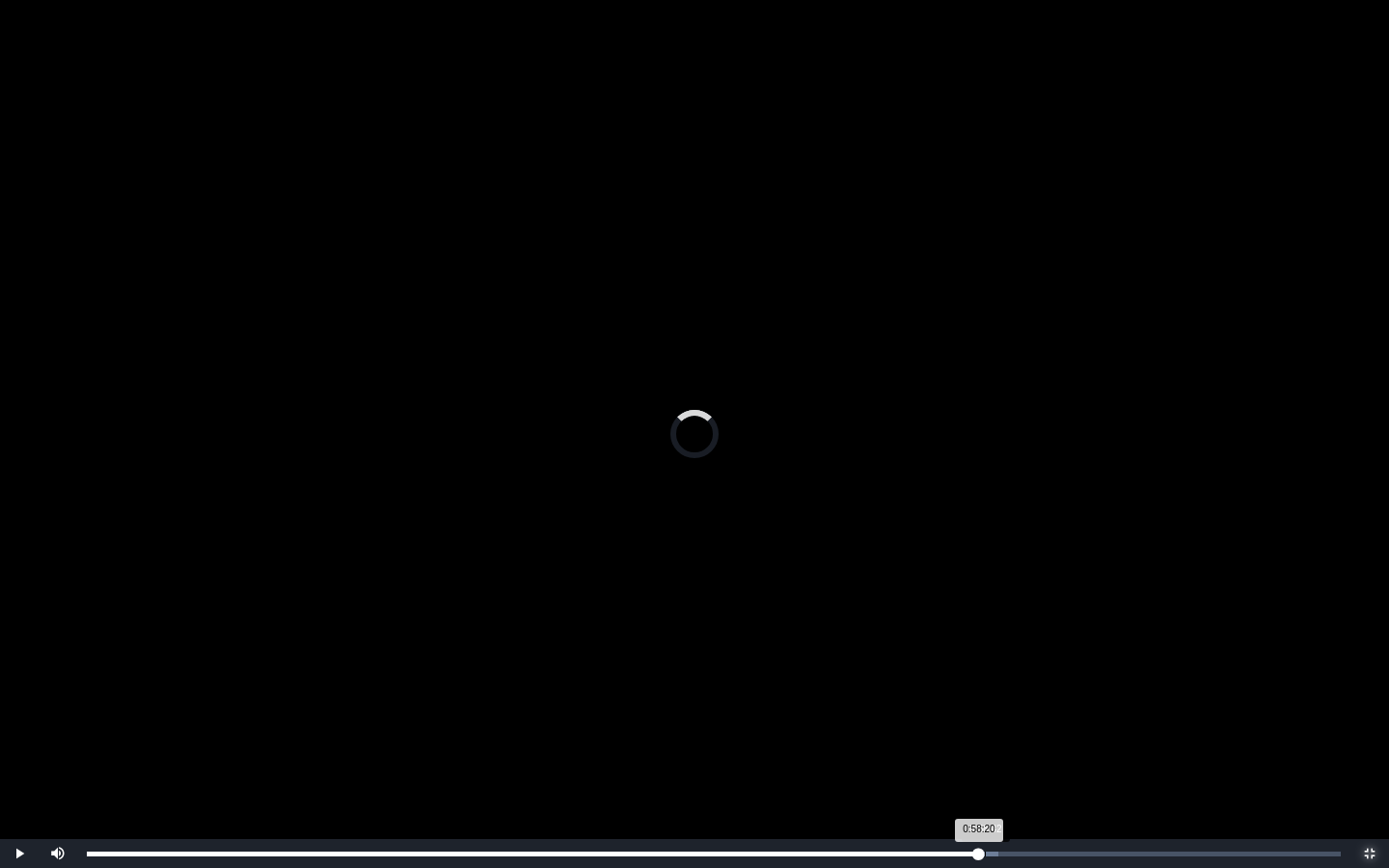 click on "0:58:20 Progress : 0%" at bounding box center [532, 854] 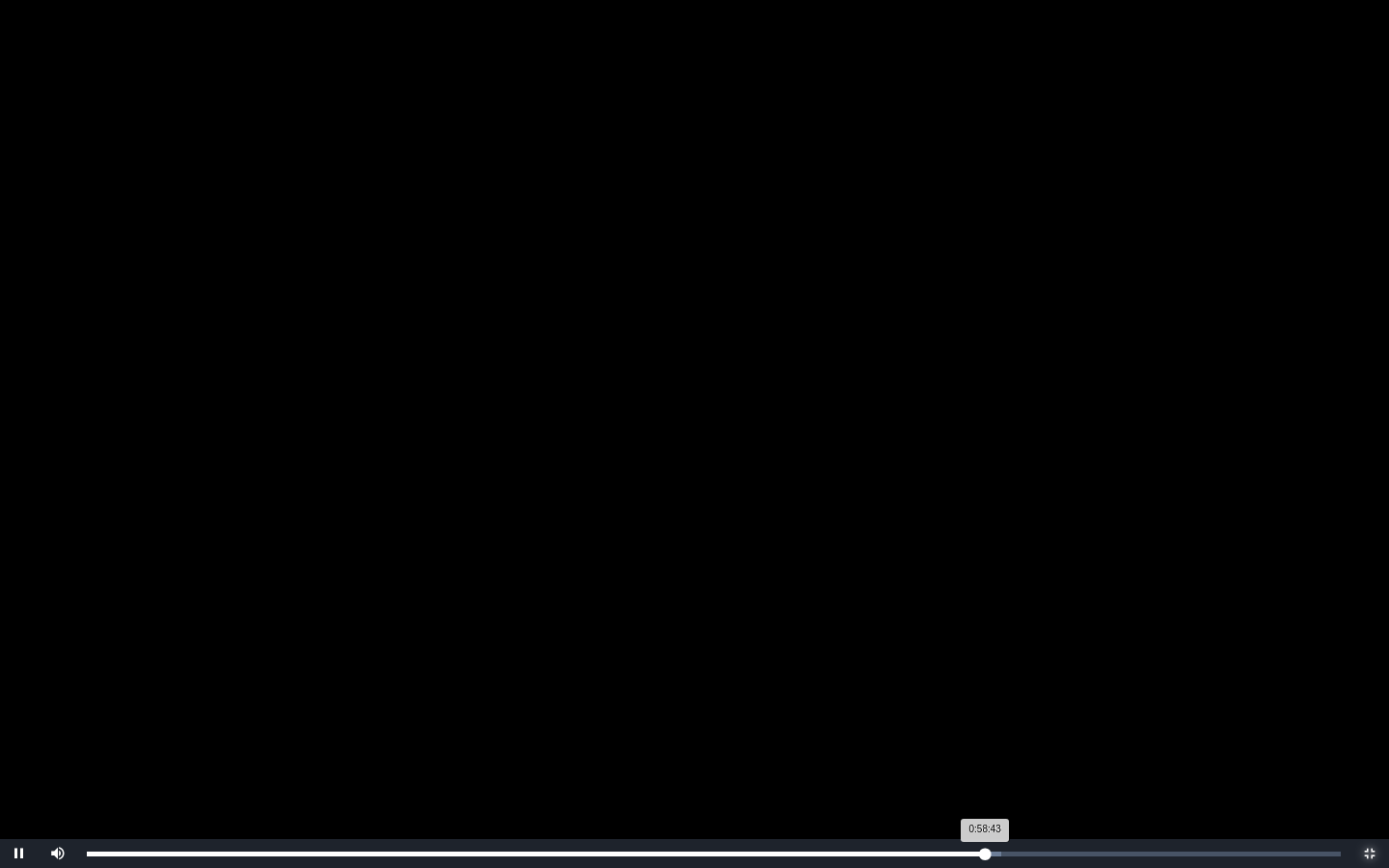 click on "0:58:43 Progress : 0%" at bounding box center [535, 854] 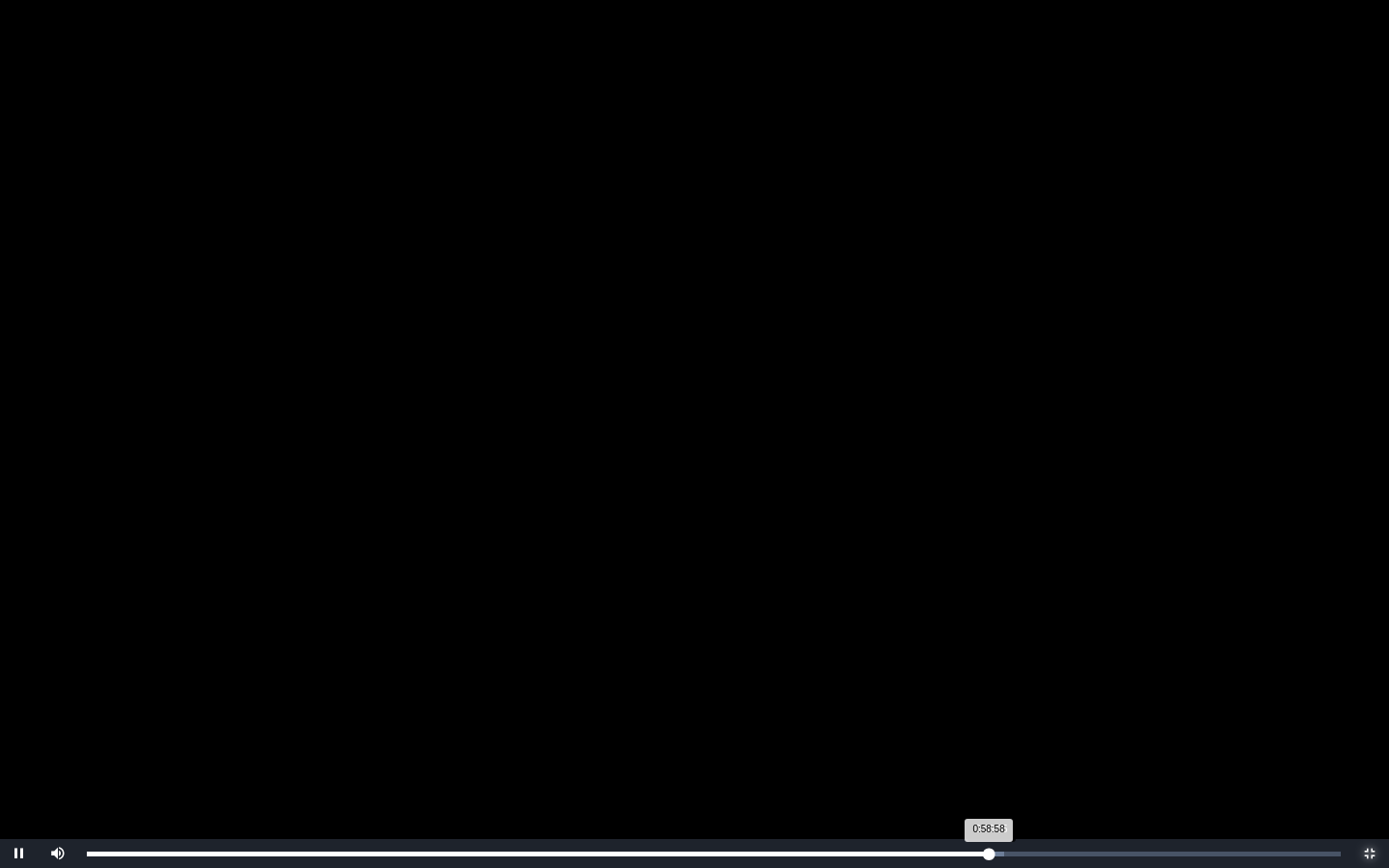 click on "0:58:58 Progress : 0%" at bounding box center (537, 854) 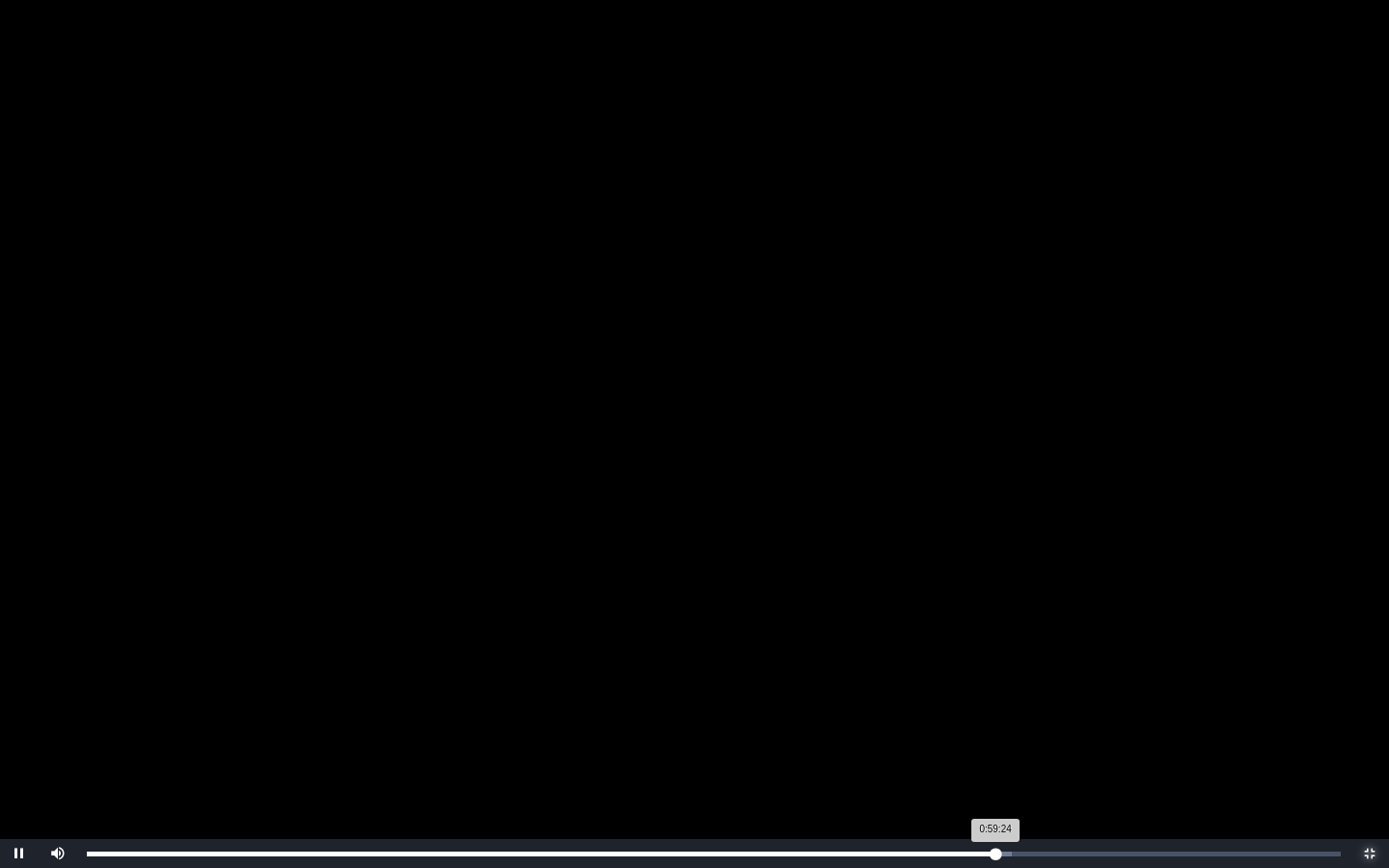 click on "0:59:24 Progress : 0%" at bounding box center (541, 854) 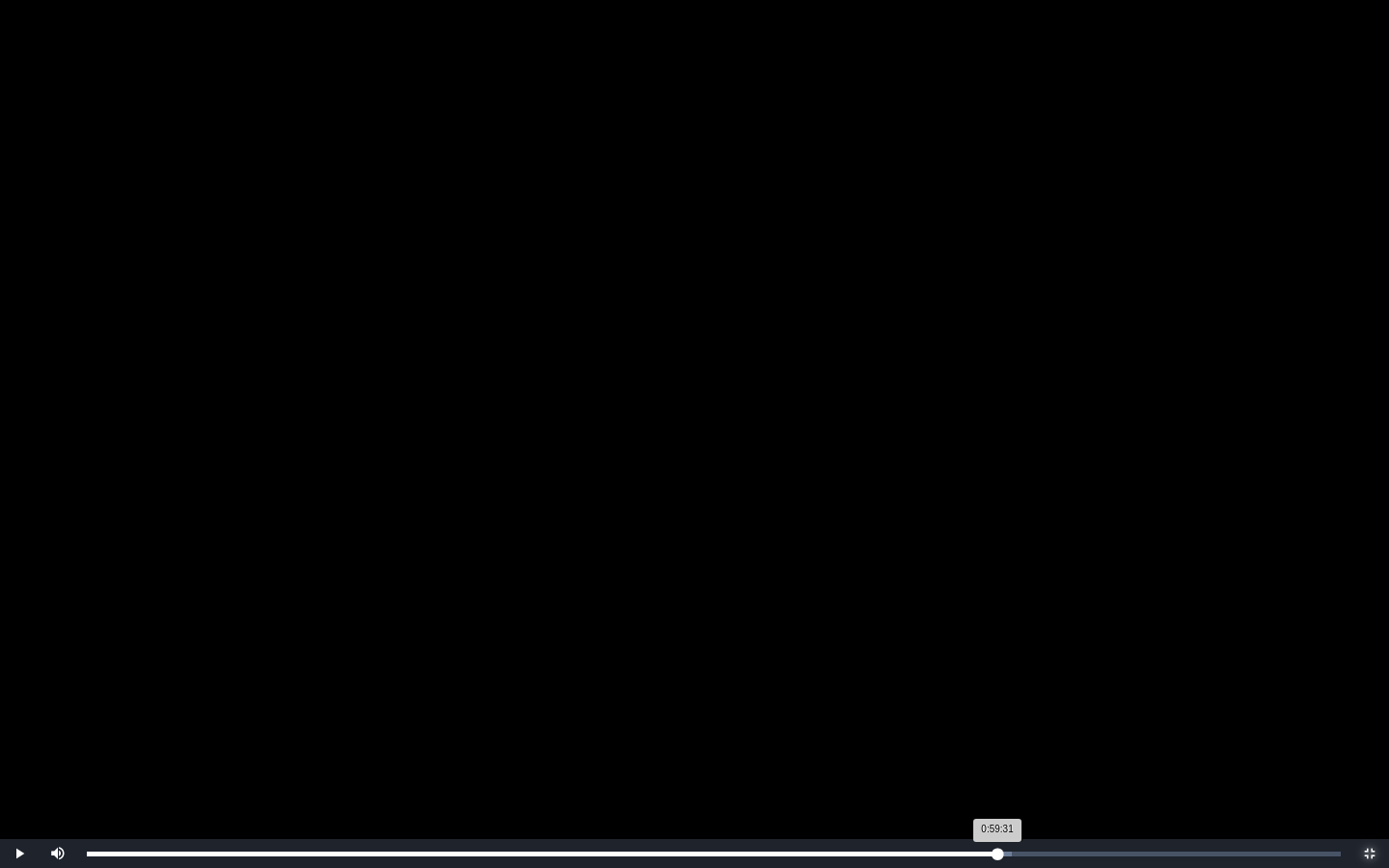 click on "0:59:31 Progress : 0%" at bounding box center (542, 854) 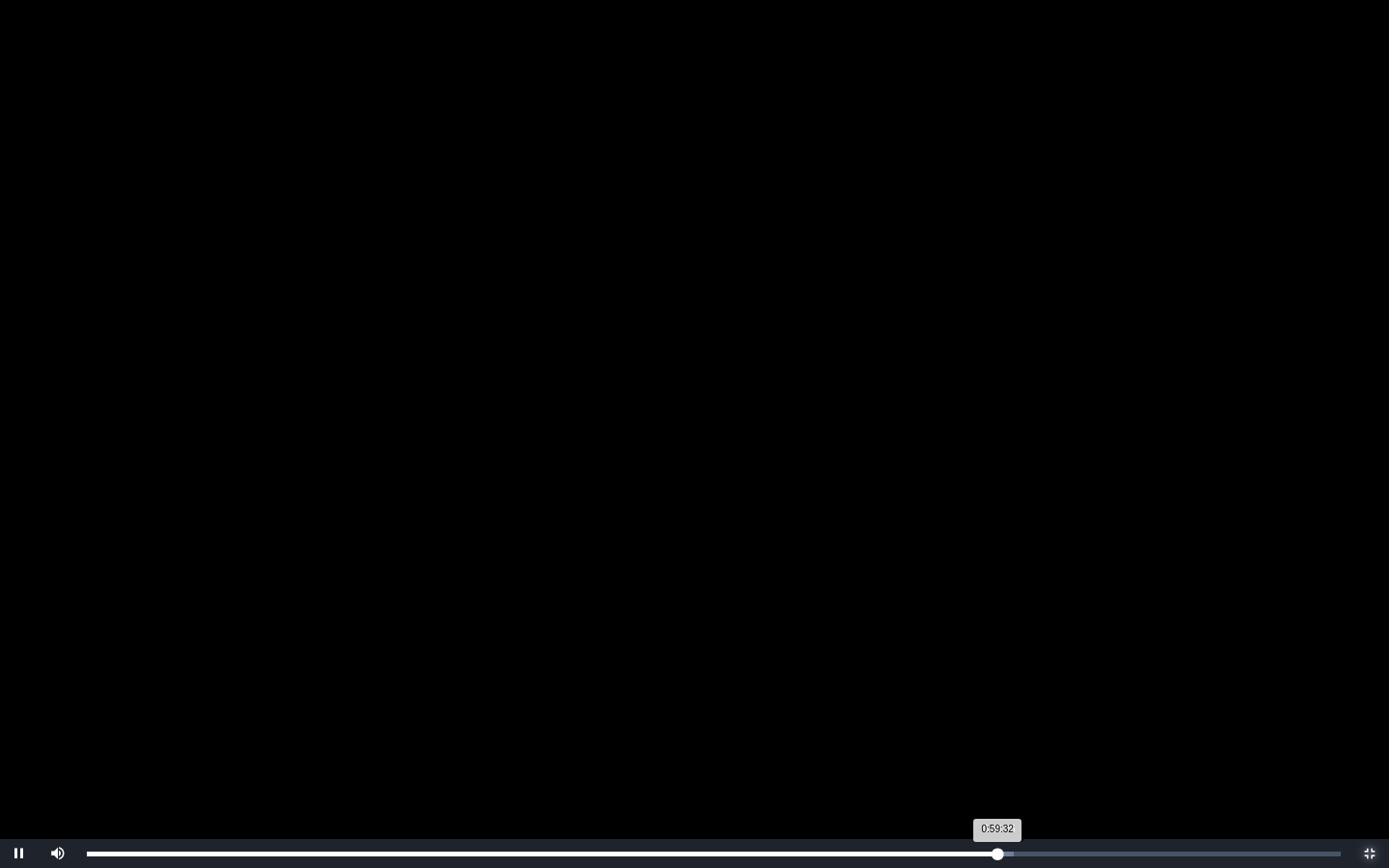 click on "0:59:32 Progress : 0%" at bounding box center [542, 854] 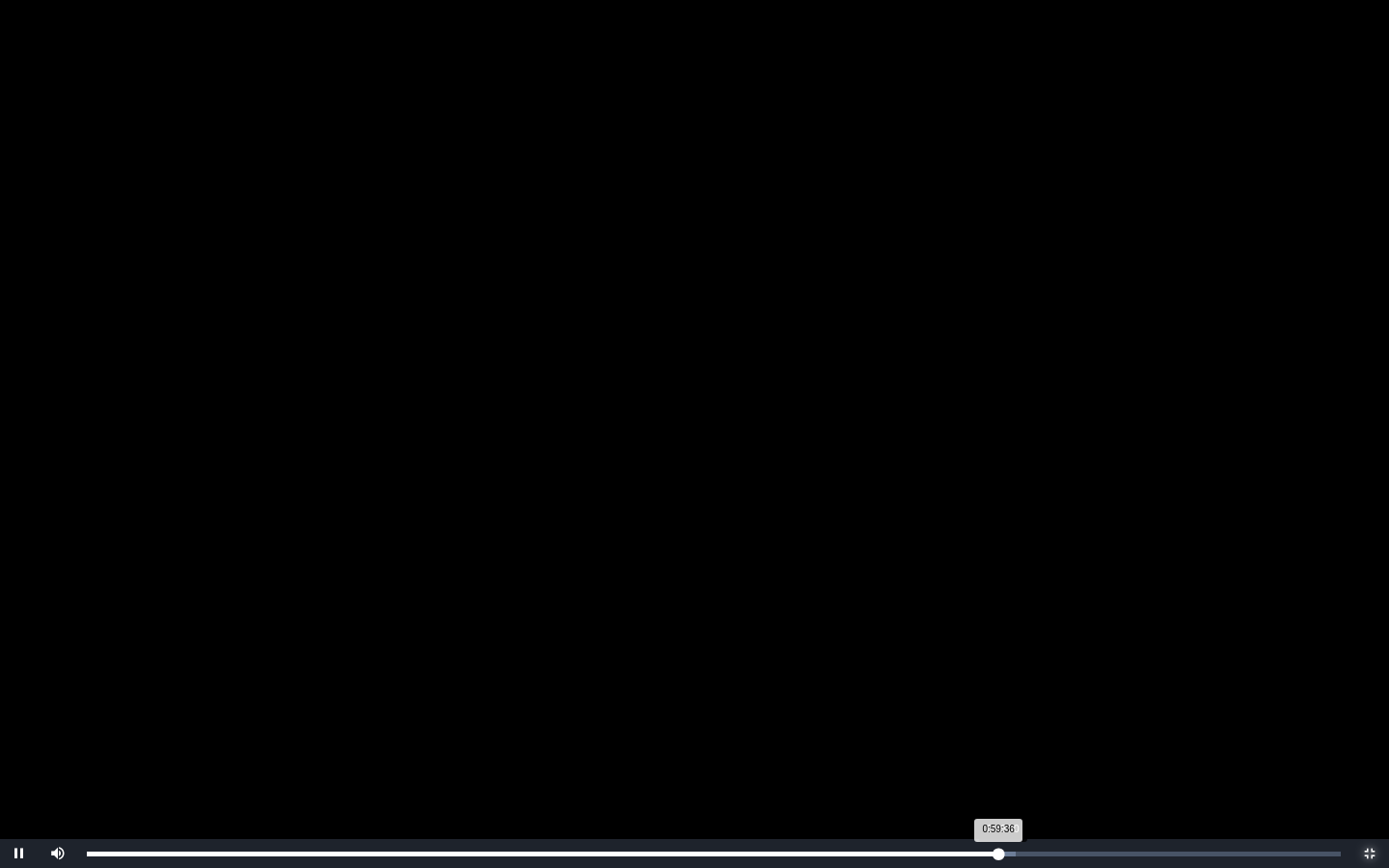 click on "0:59:36 Progress : 0%" at bounding box center (542, 854) 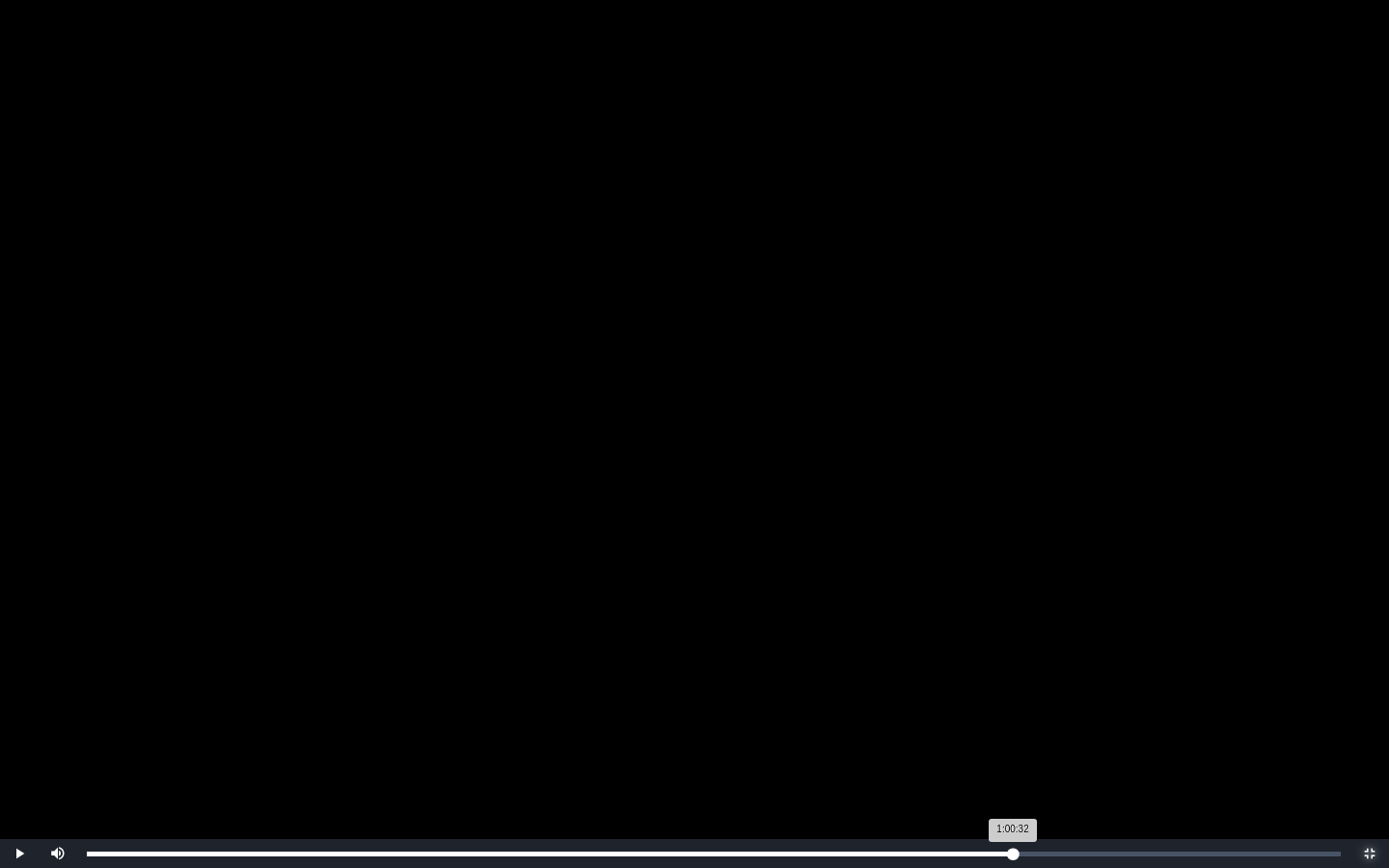 click on "Loaded : 0% 1:00:32 1:00:32 Progress : 0%" at bounding box center [714, 854] 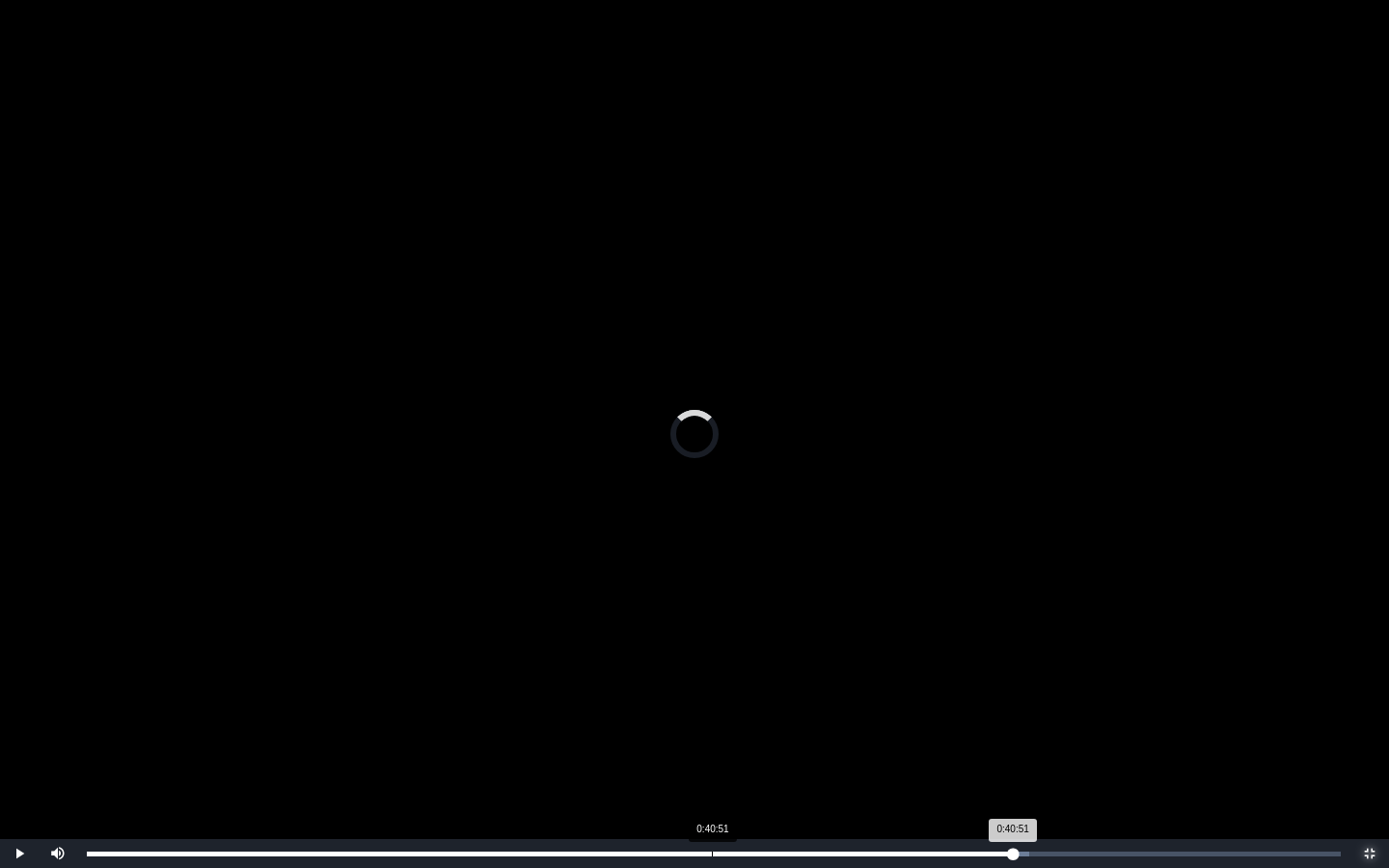 click on "Loaded : 0% 0:40:51 0:40:51 Progress : 0%" at bounding box center (714, 854) 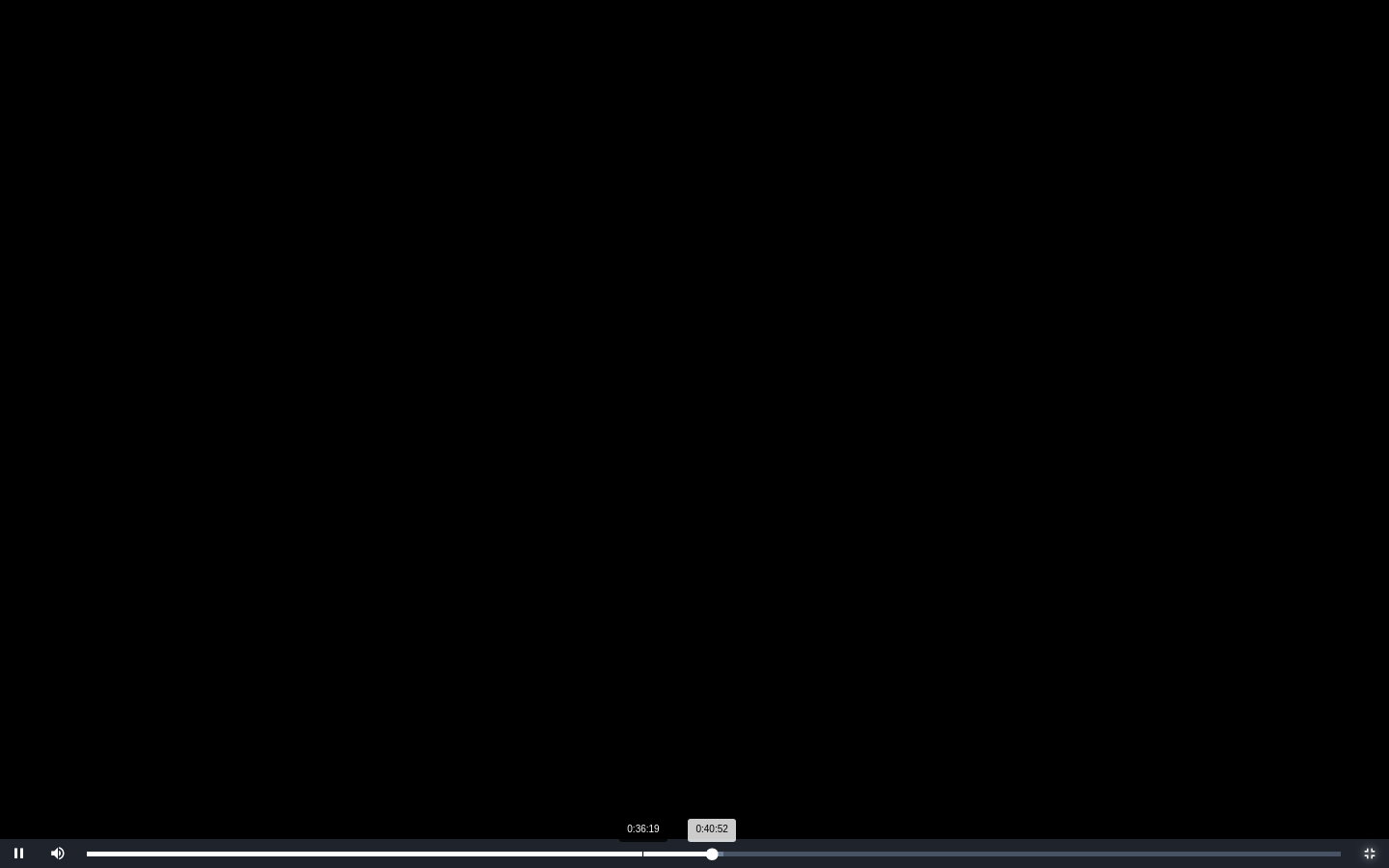 click on "Loaded : 0% 0:36:19 0:40:52 Progress : 0%" at bounding box center (714, 854) 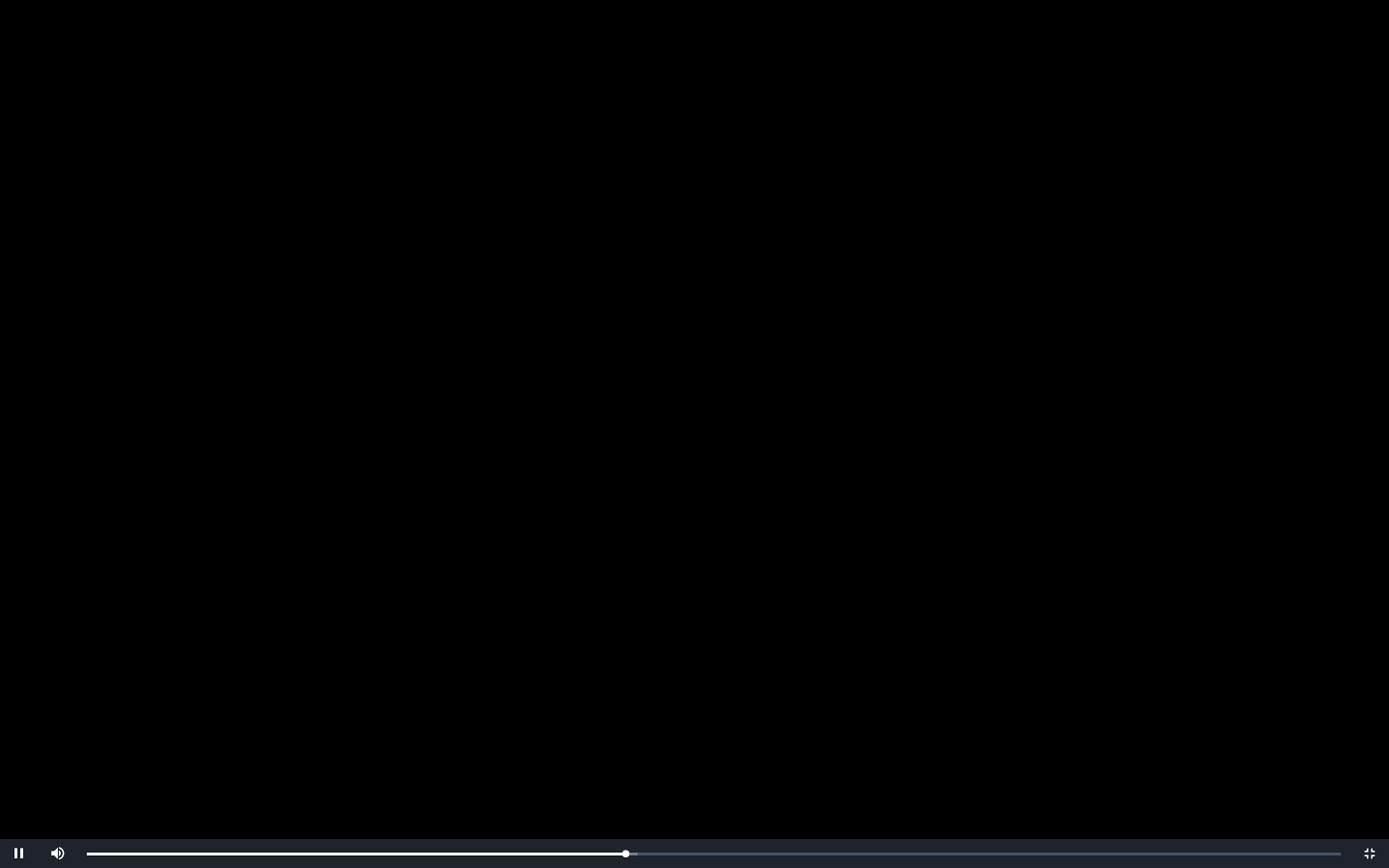 click at bounding box center (694, 434) 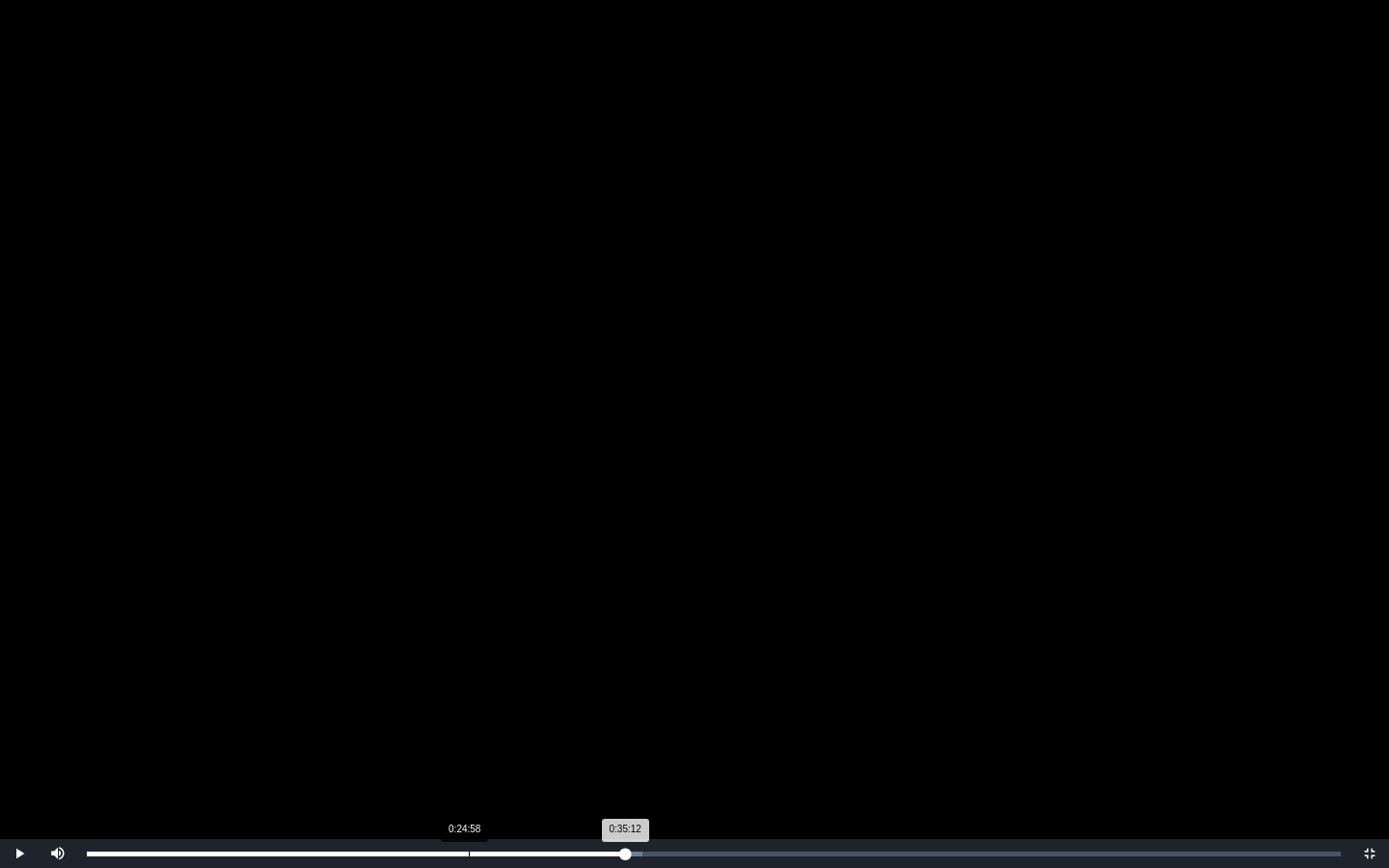 click on "Loaded : 0% 0:24:58 0:35:12 Progress : 0%" at bounding box center (714, 854) 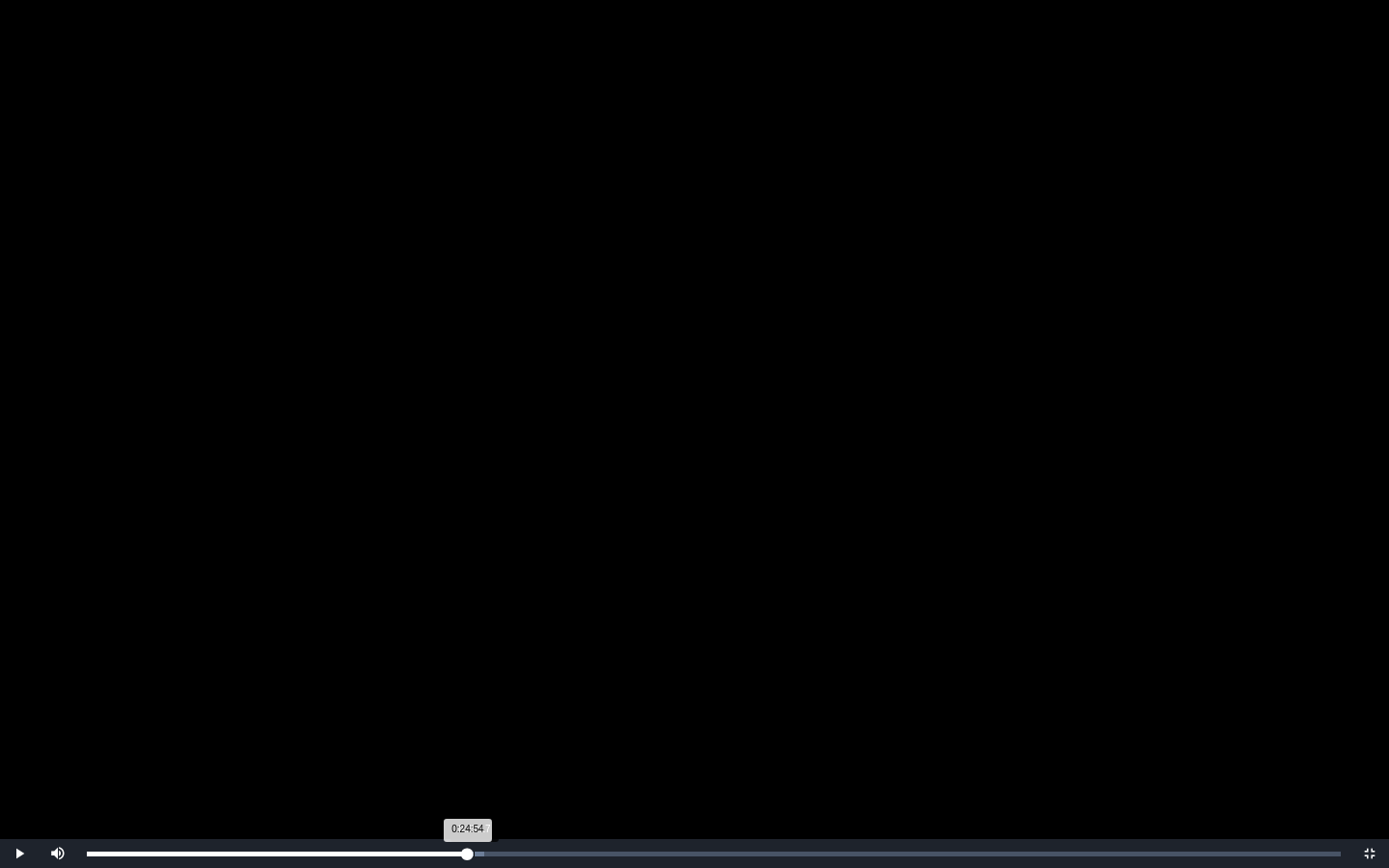click on "0:24:54 Progress : 0%" at bounding box center (277, 854) 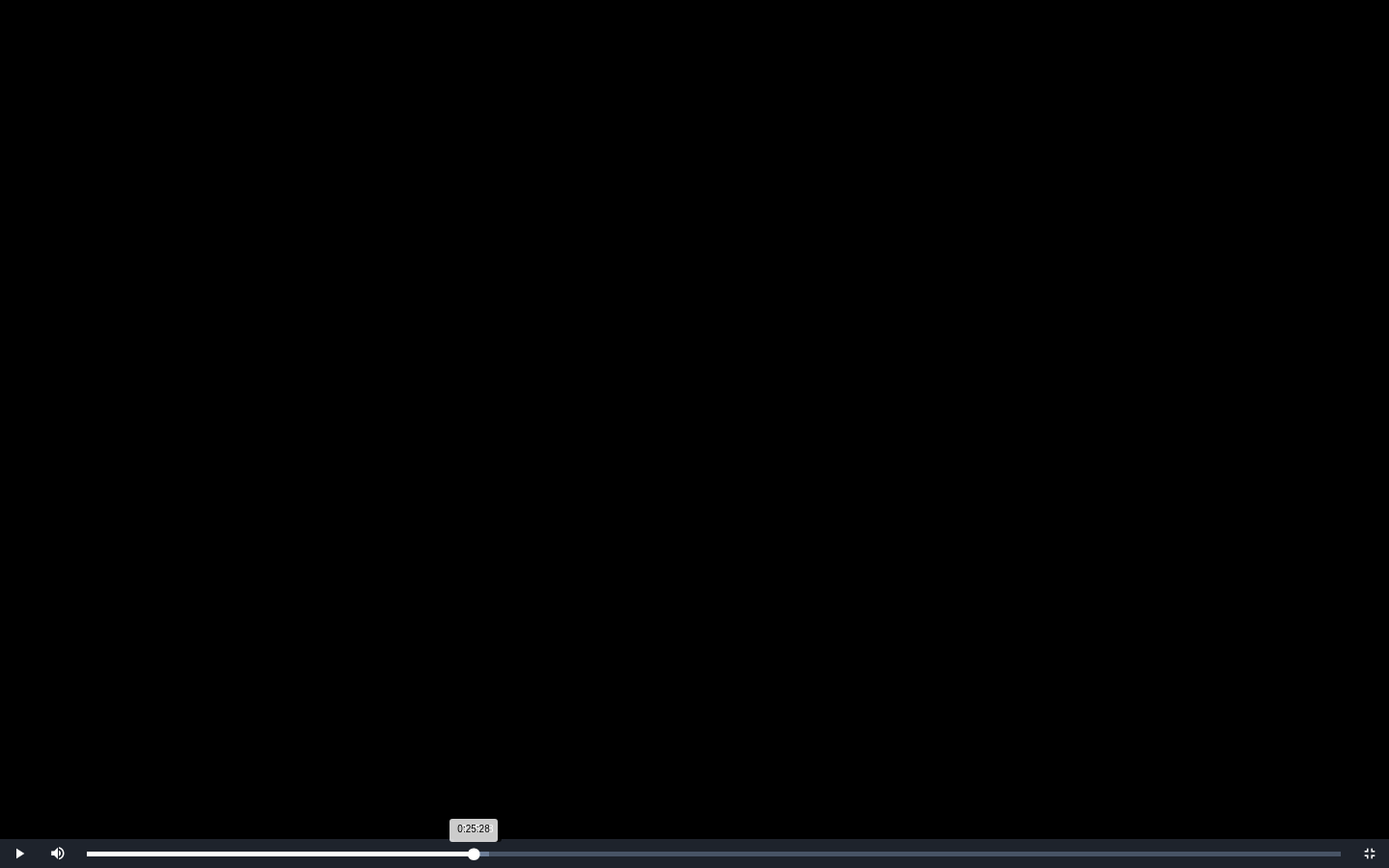 click on "0:25:28 Progress : 0%" at bounding box center (280, 854) 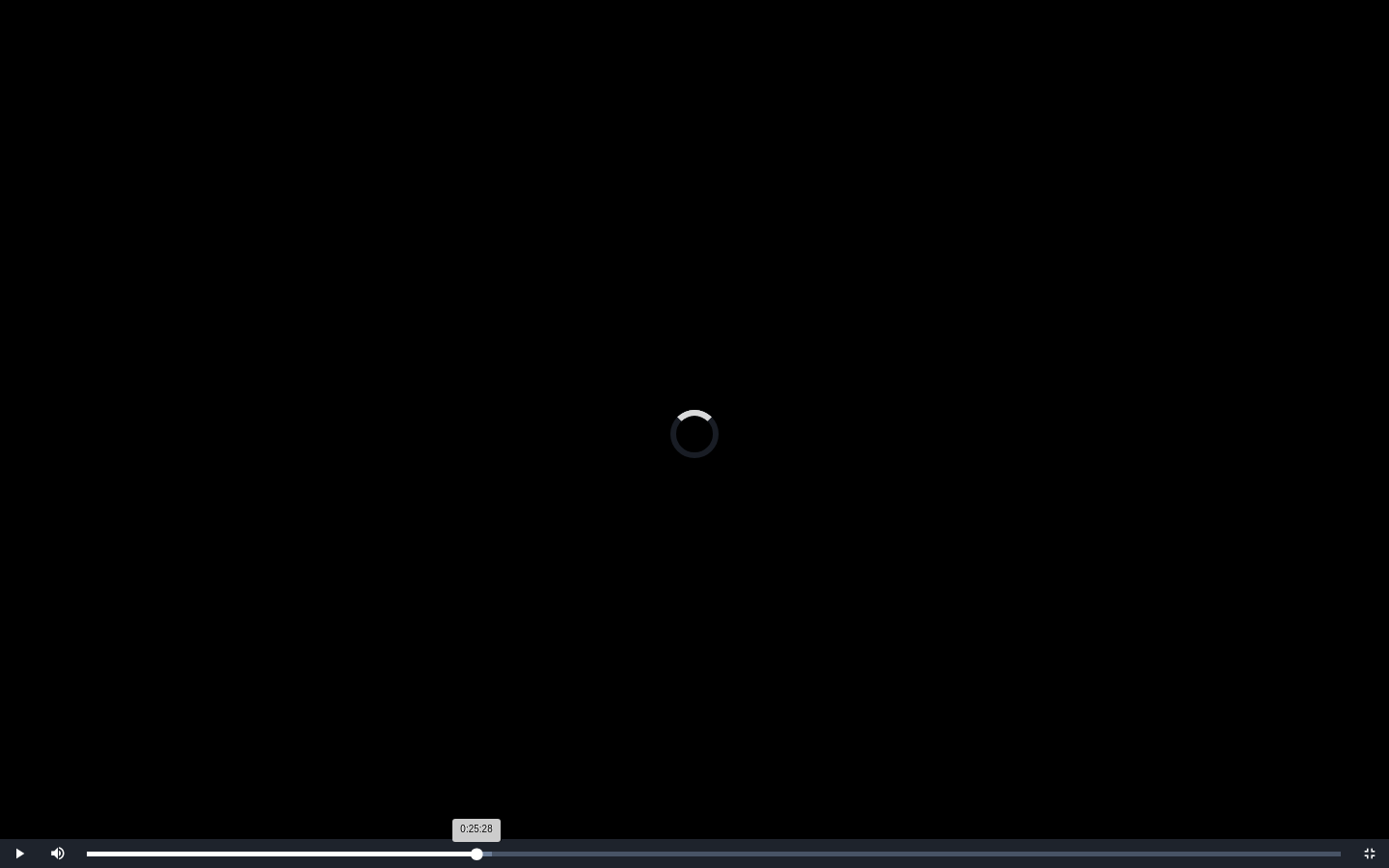 click on "0:25:28 Progress : 0%" at bounding box center [282, 854] 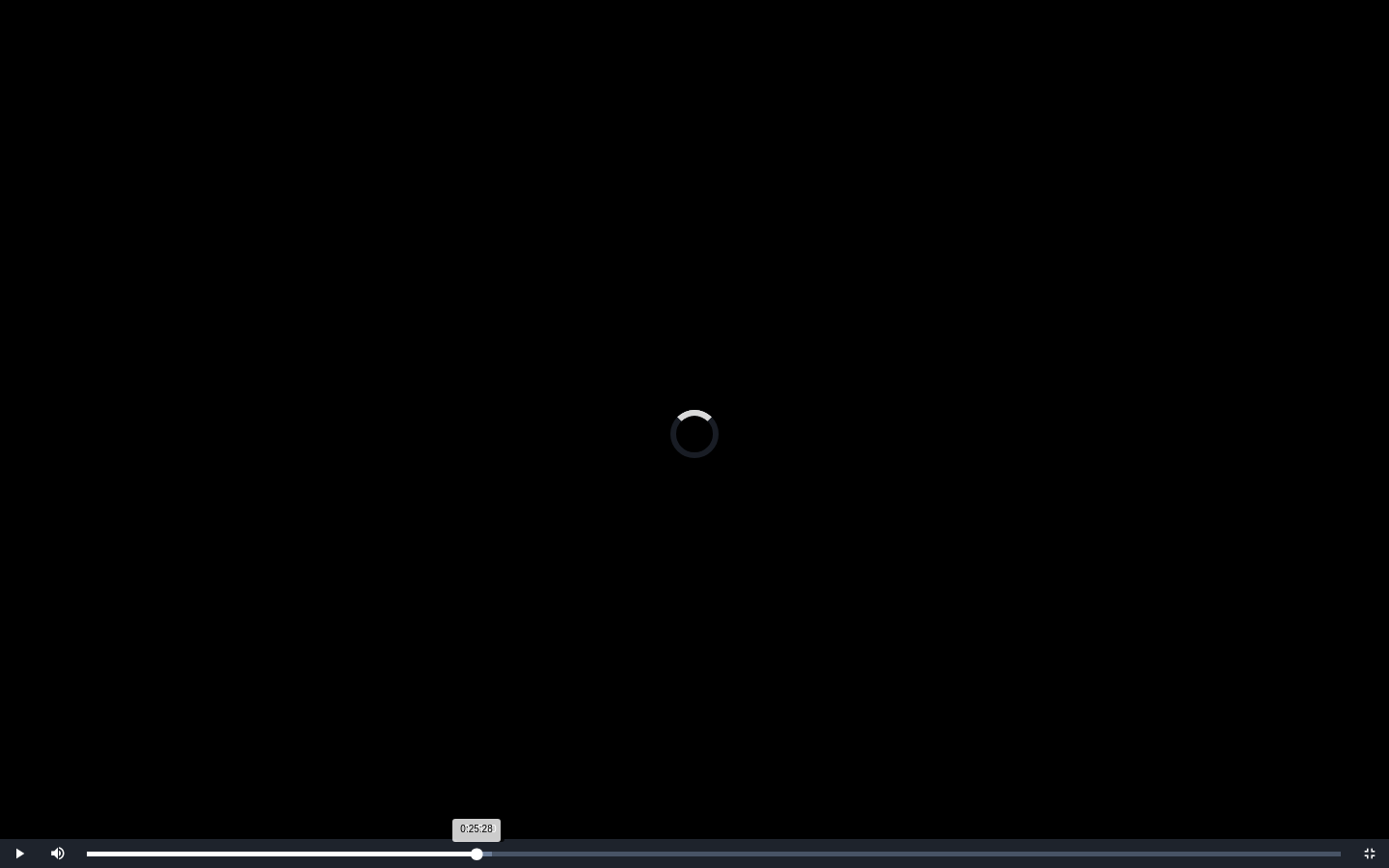 click on "0:25:28 Progress : 0%" at bounding box center [282, 854] 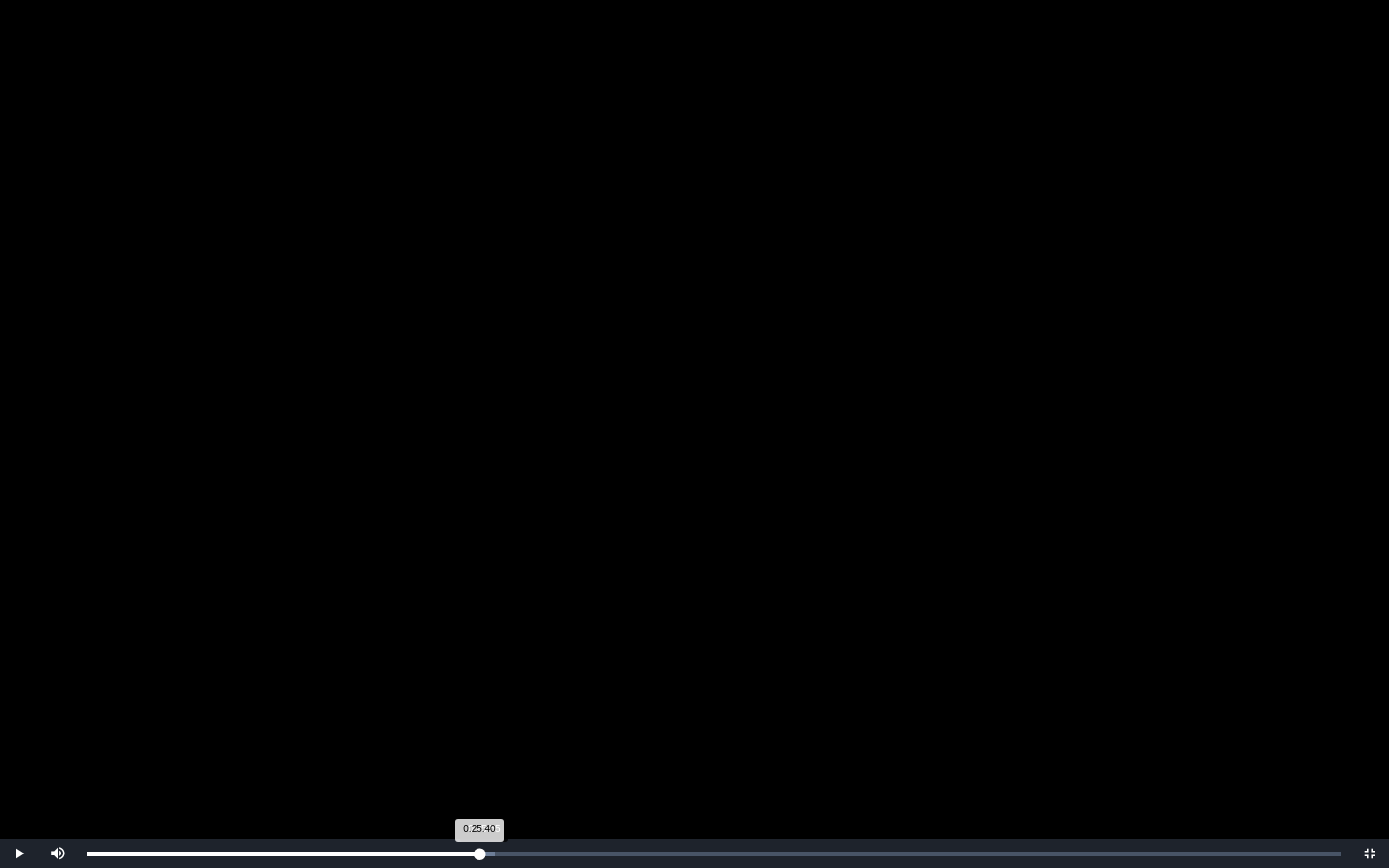 click on "0:25:40 Progress : 0%" at bounding box center (283, 854) 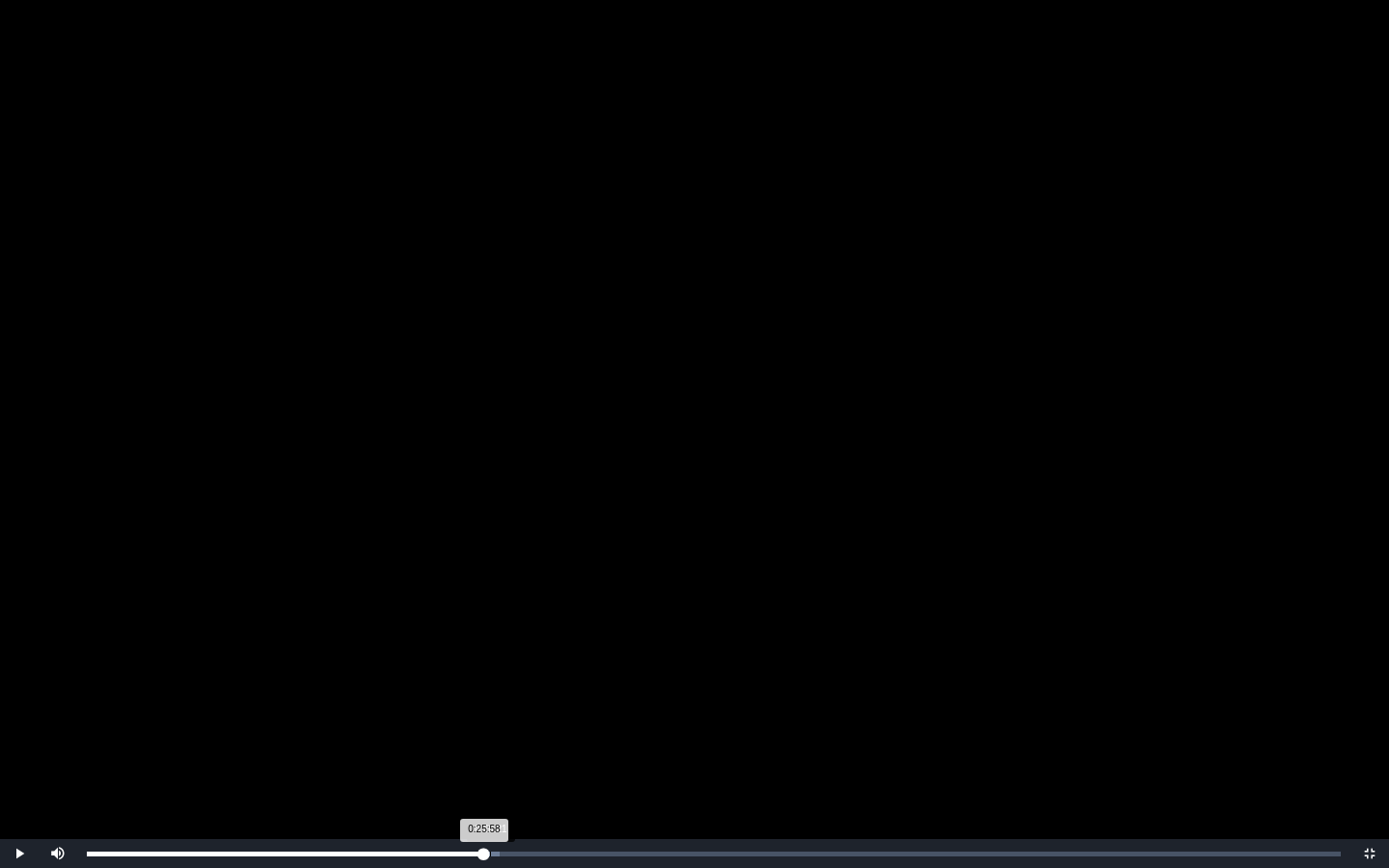 click on "0:25:58 Progress : 0%" at bounding box center (286, 854) 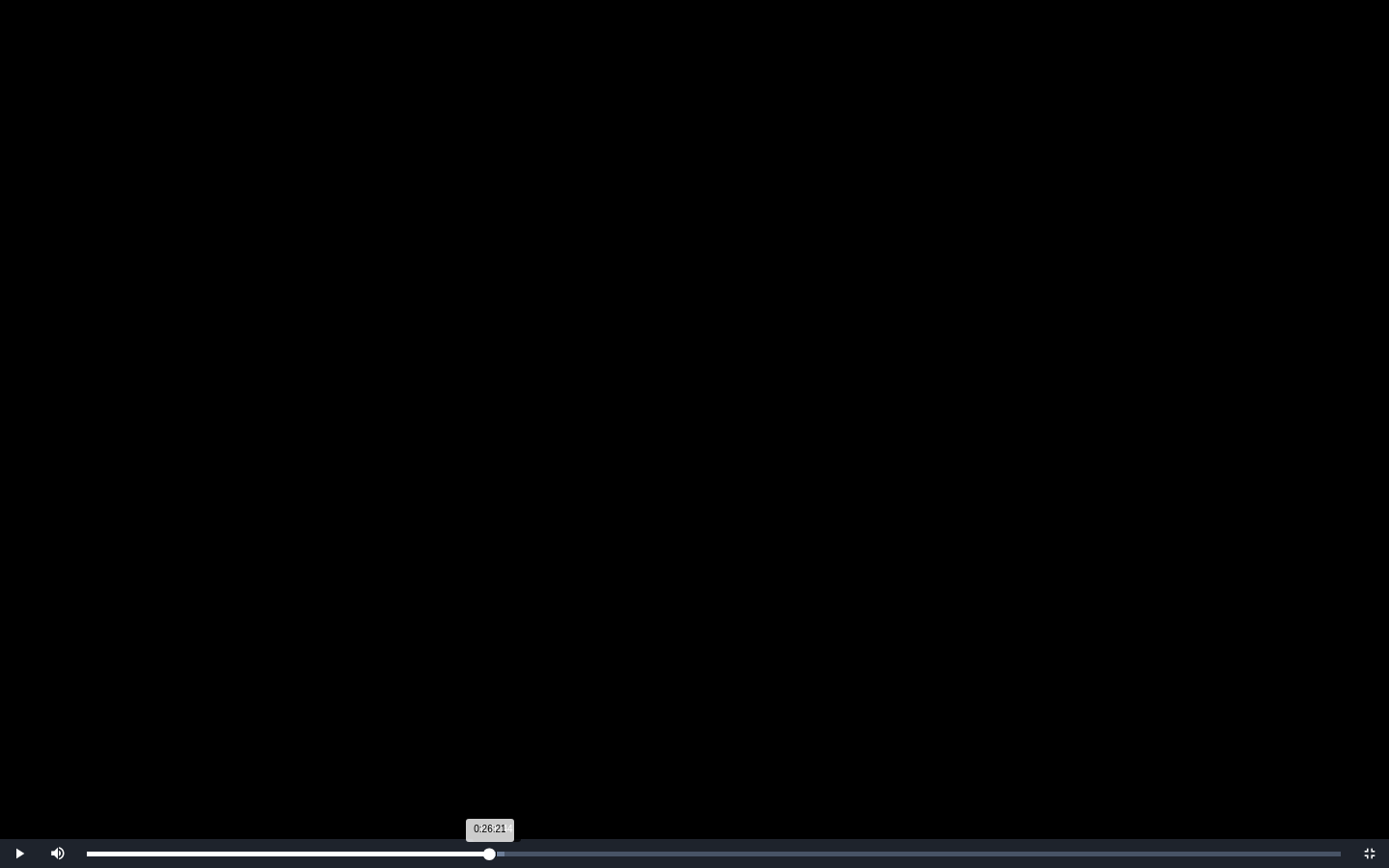 click on "Loaded : 0% 0:26:44 0:26:21 Progress : 0%" at bounding box center (714, 854) 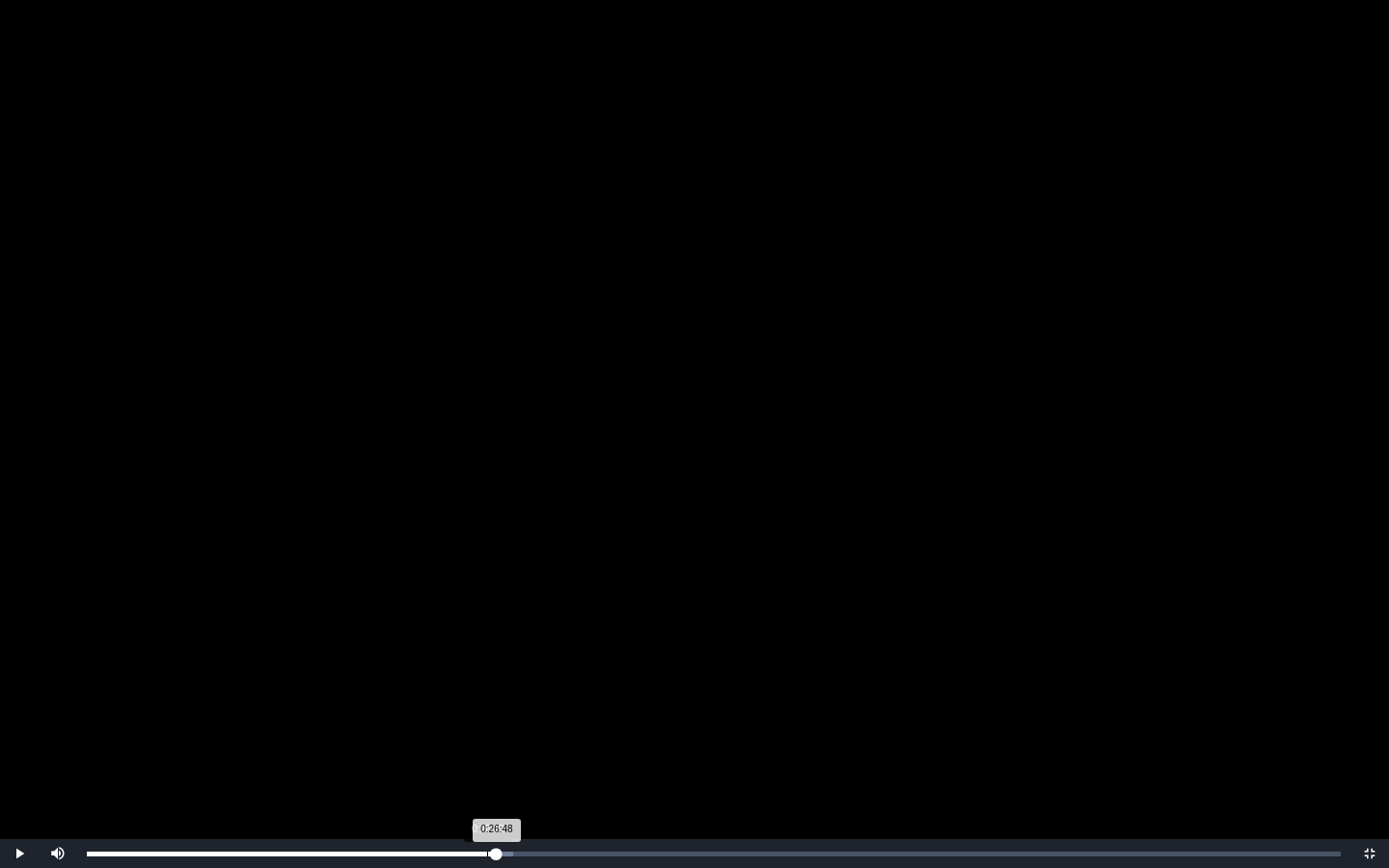 click on "Loaded : 0% 0:26:10 0:26:48 Progress : 0%" at bounding box center [714, 854] 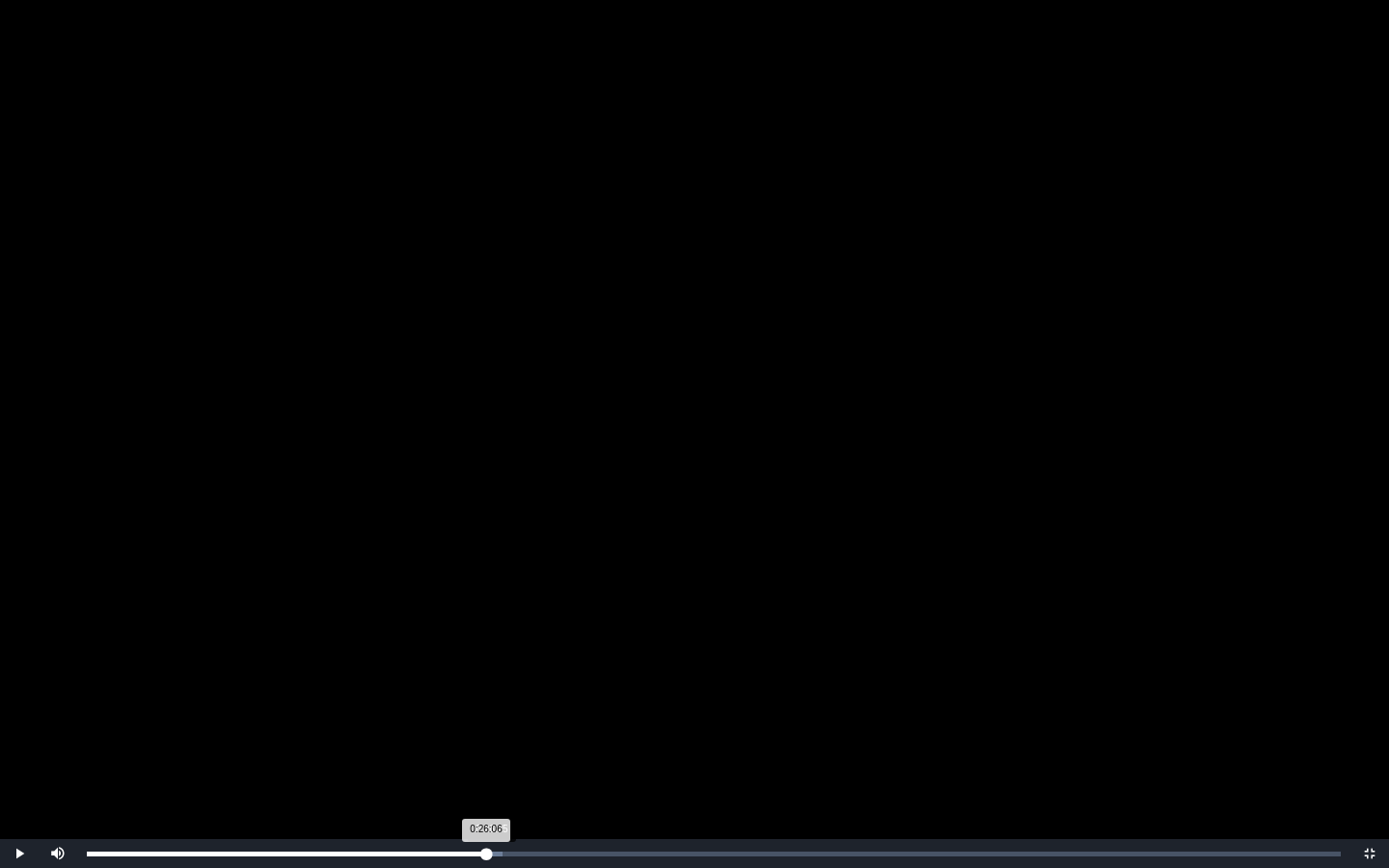 click on "0:26:06 Progress : 0%" at bounding box center (286, 854) 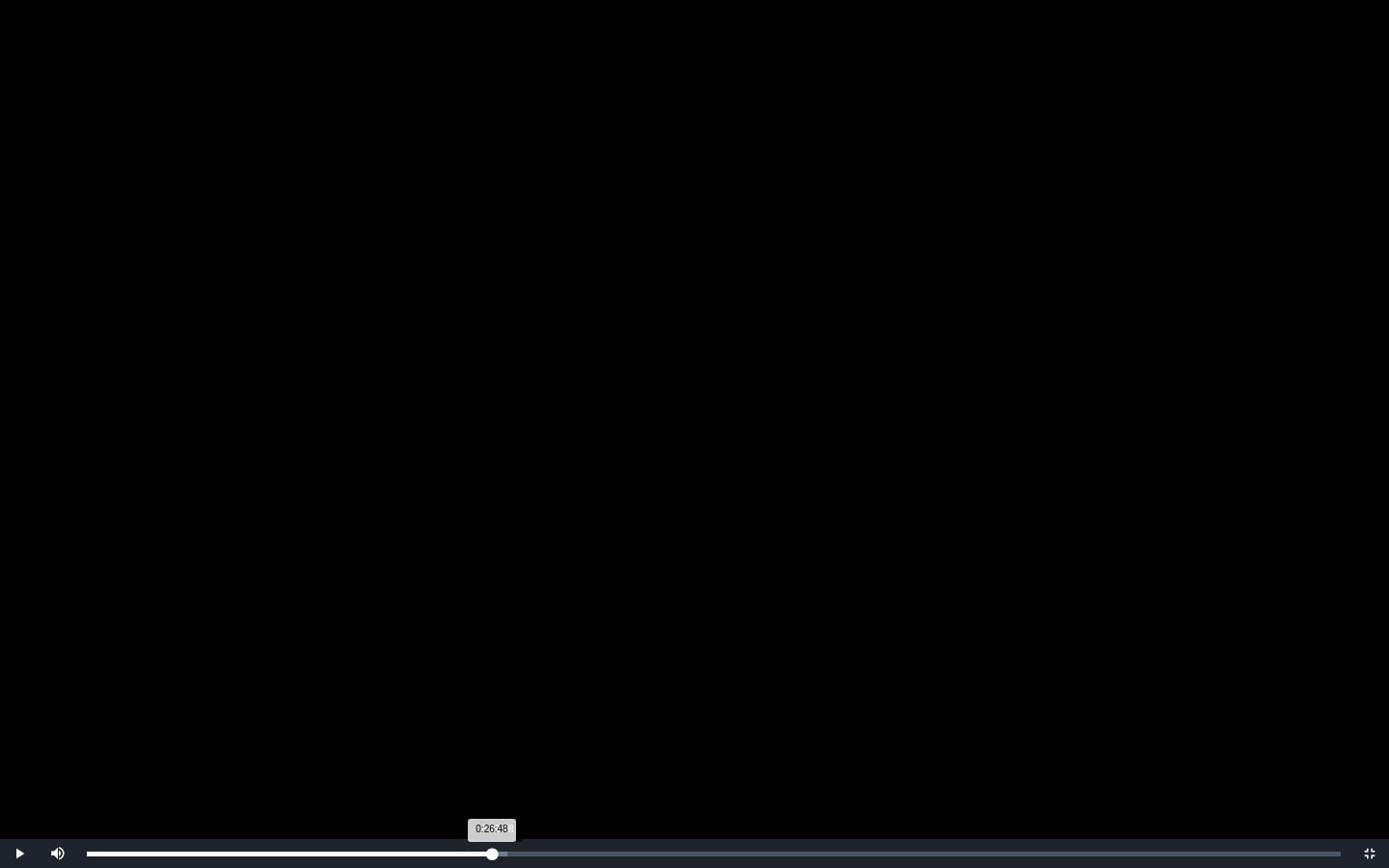 click on "0:26:48 Progress : 0%" at bounding box center [289, 854] 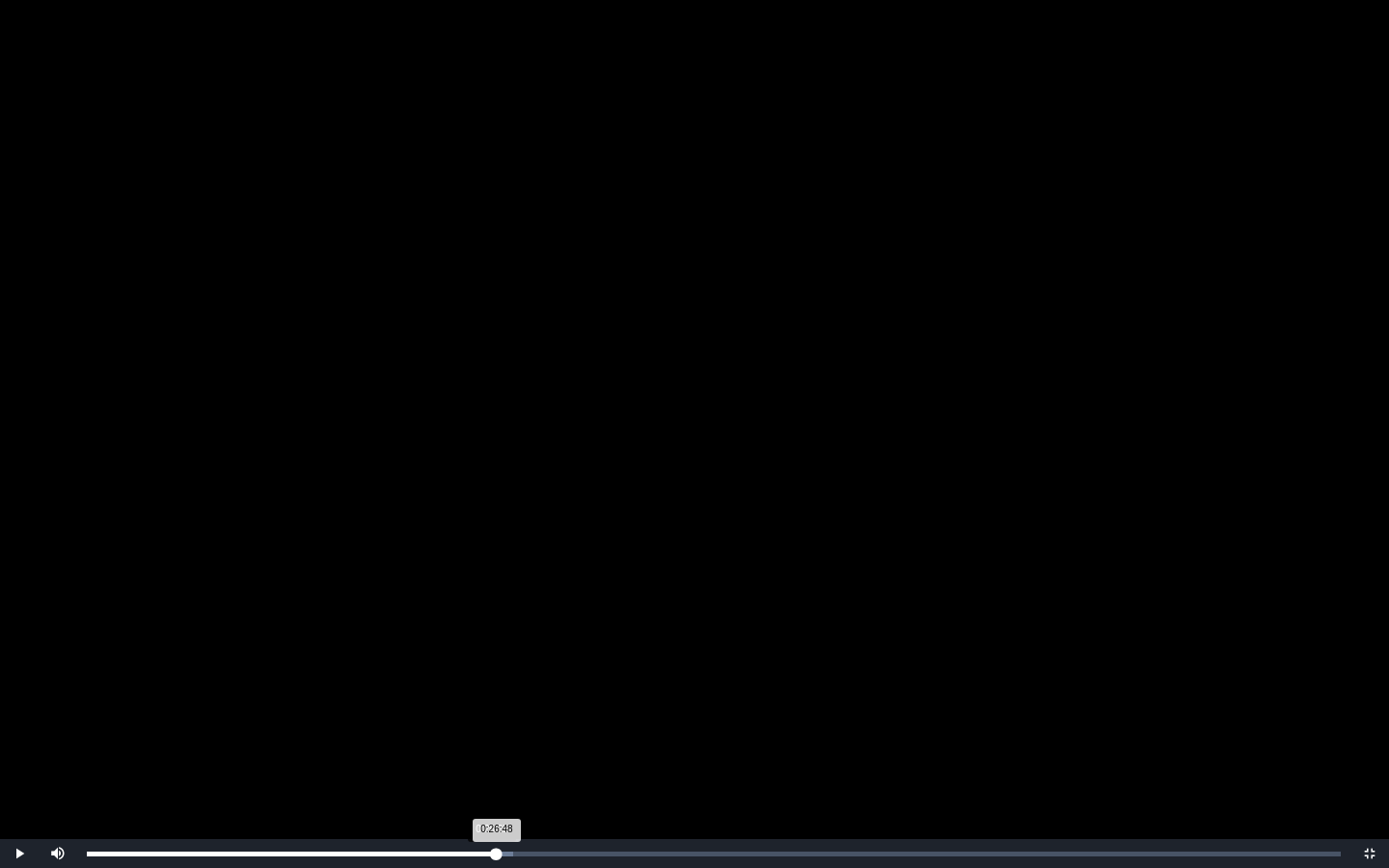 click on "0:26:48 Progress : 0%" at bounding box center [291, 854] 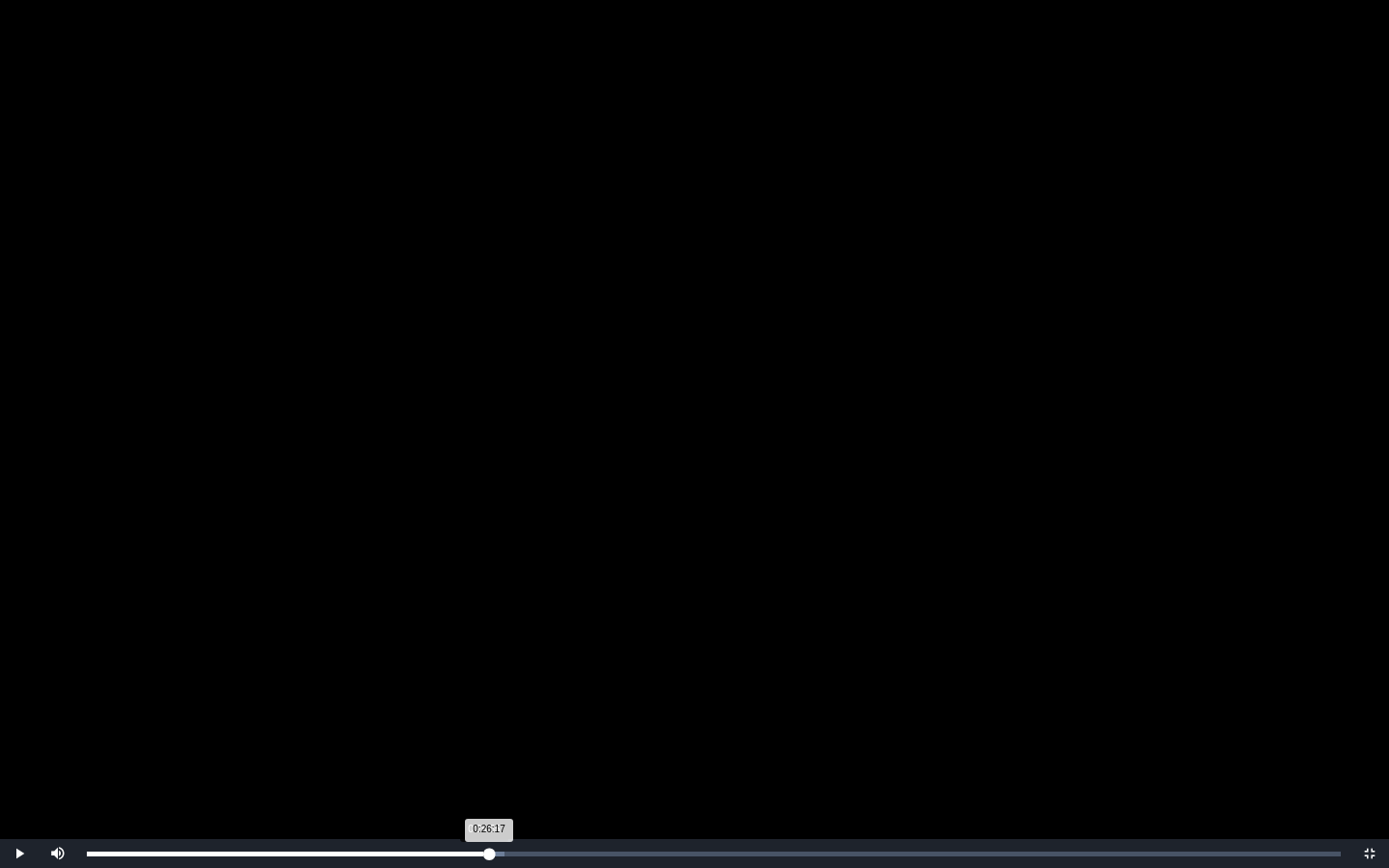 click on "0:26:17 Progress : 0%" at bounding box center (287, 854) 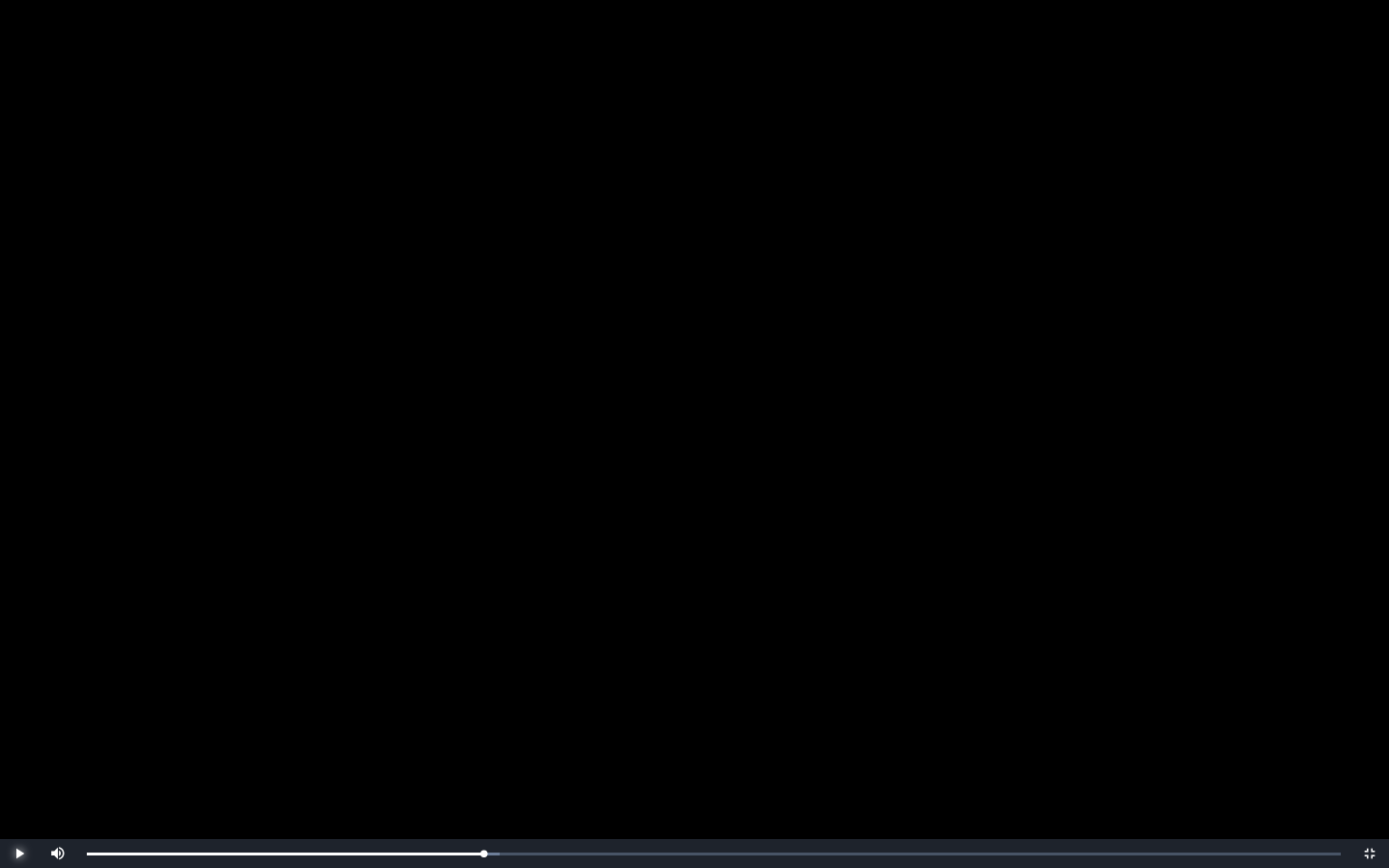 click at bounding box center (19, 854) 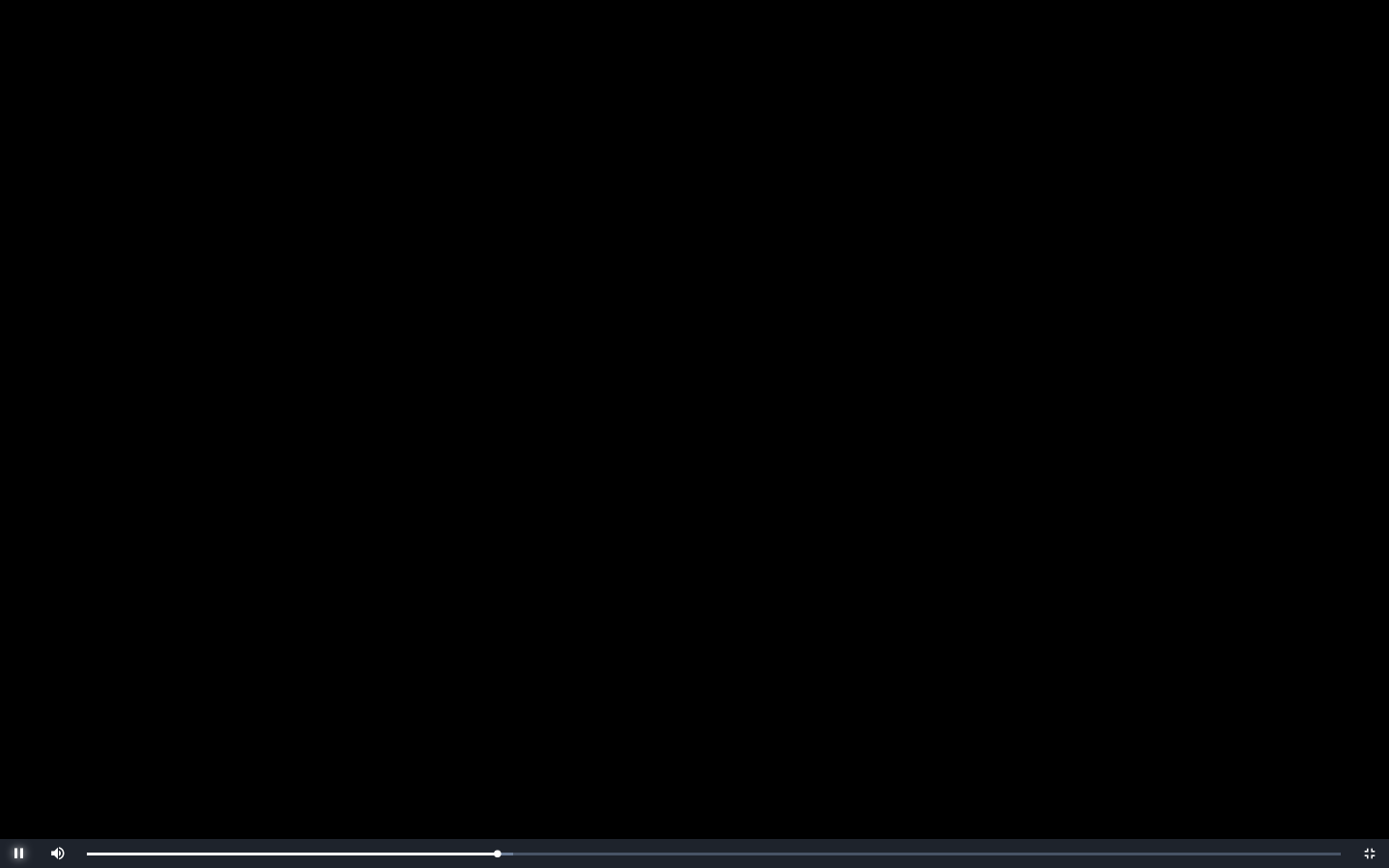 click at bounding box center (19, 854) 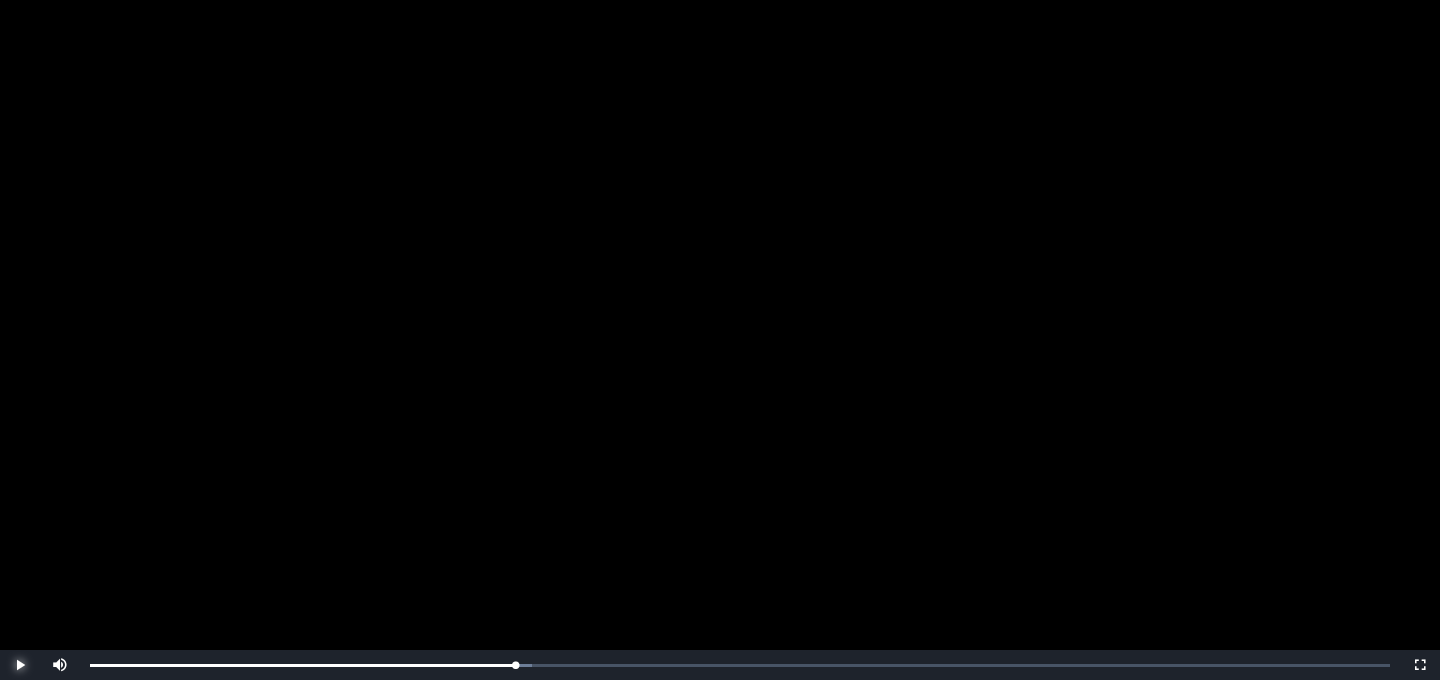 scroll, scrollTop: 358, scrollLeft: 0, axis: vertical 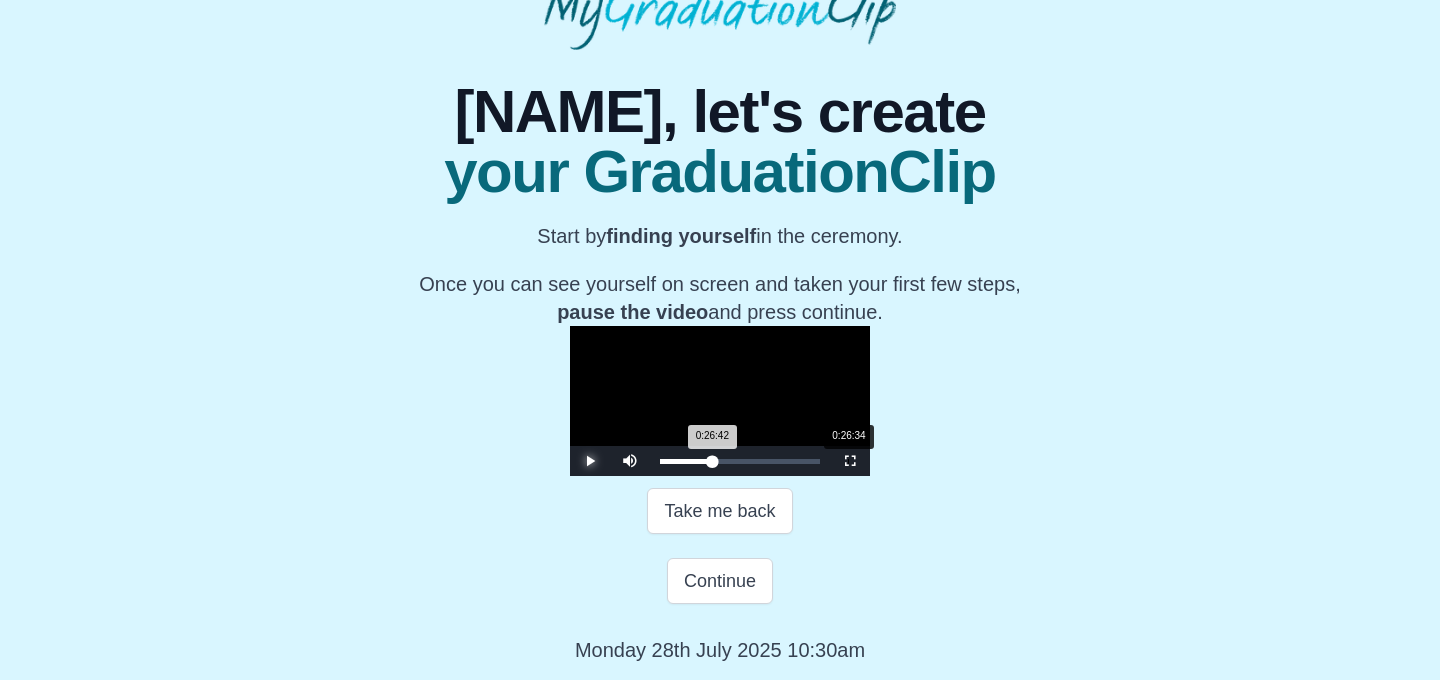 click on "0:26:42 Progress : 0%" at bounding box center [686, 461] 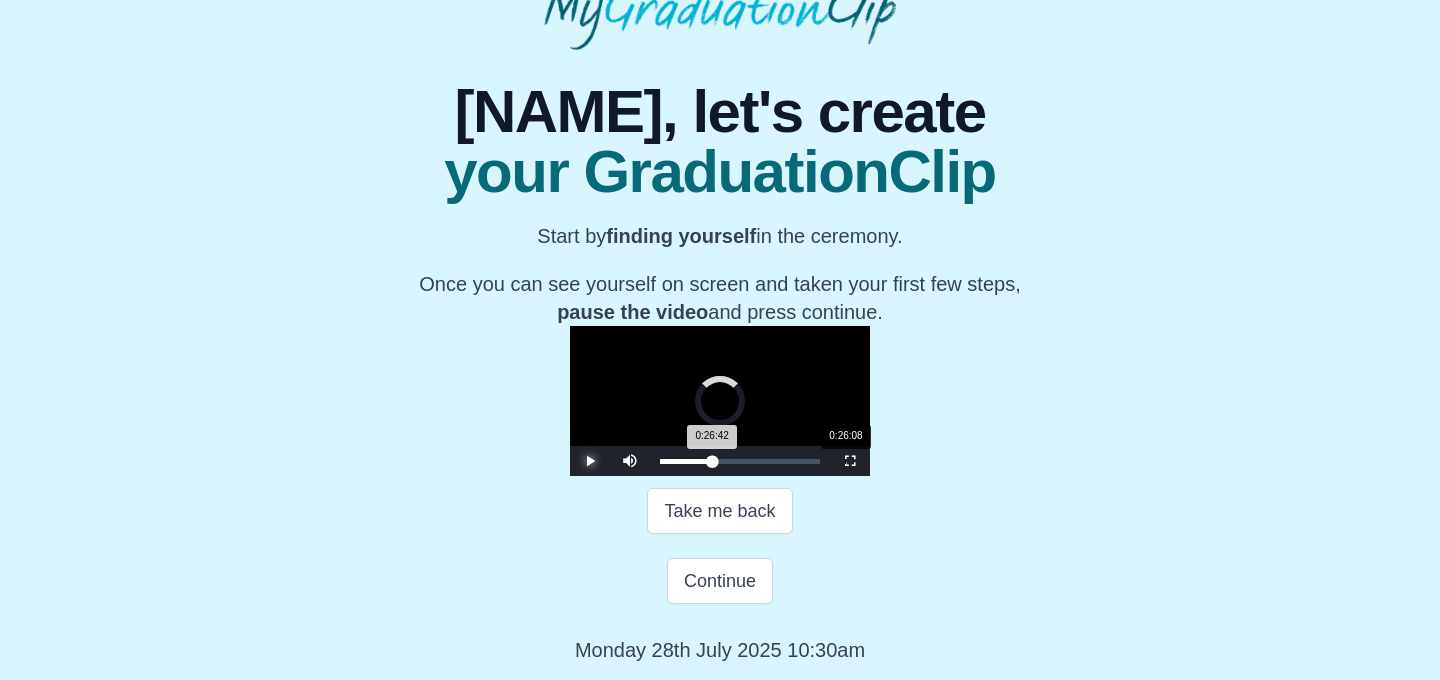 click on "0:26:42 Progress : 0%" at bounding box center [686, 461] 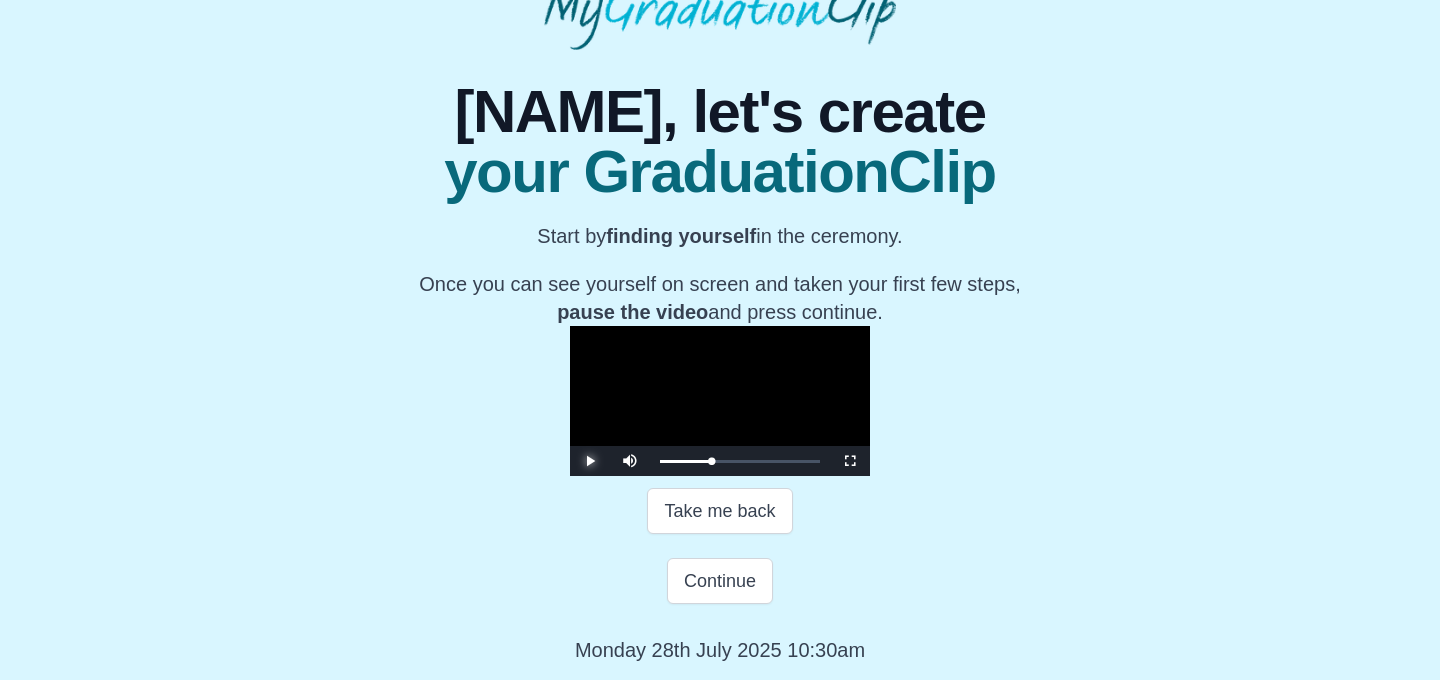 click at bounding box center (590, 461) 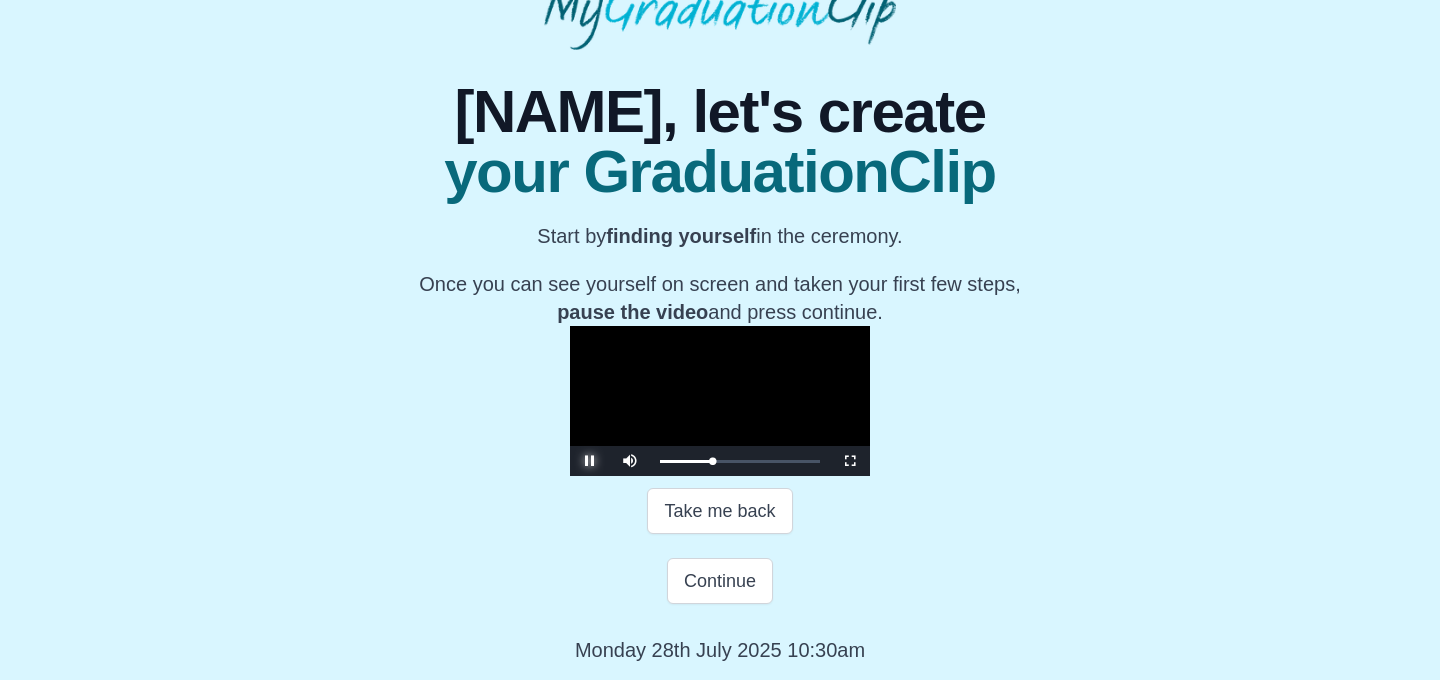 click at bounding box center [590, 461] 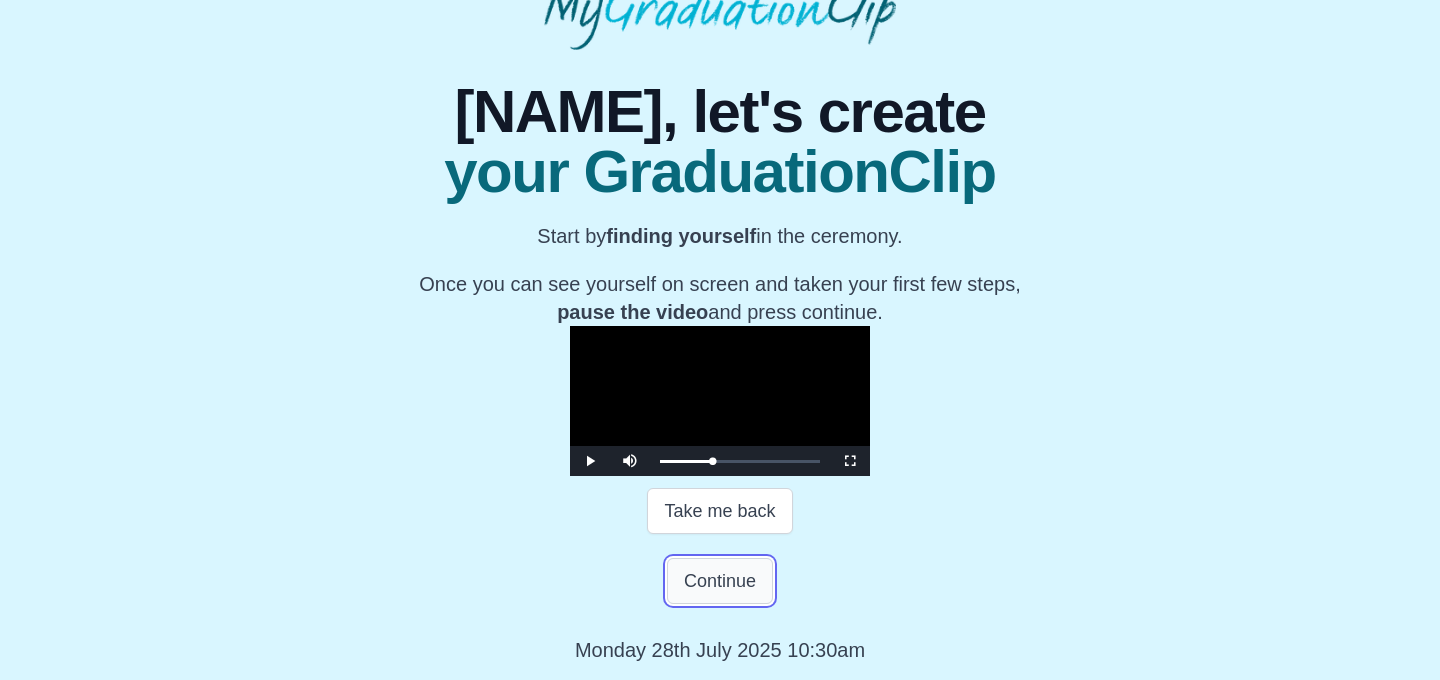 click on "Continue" at bounding box center (720, 581) 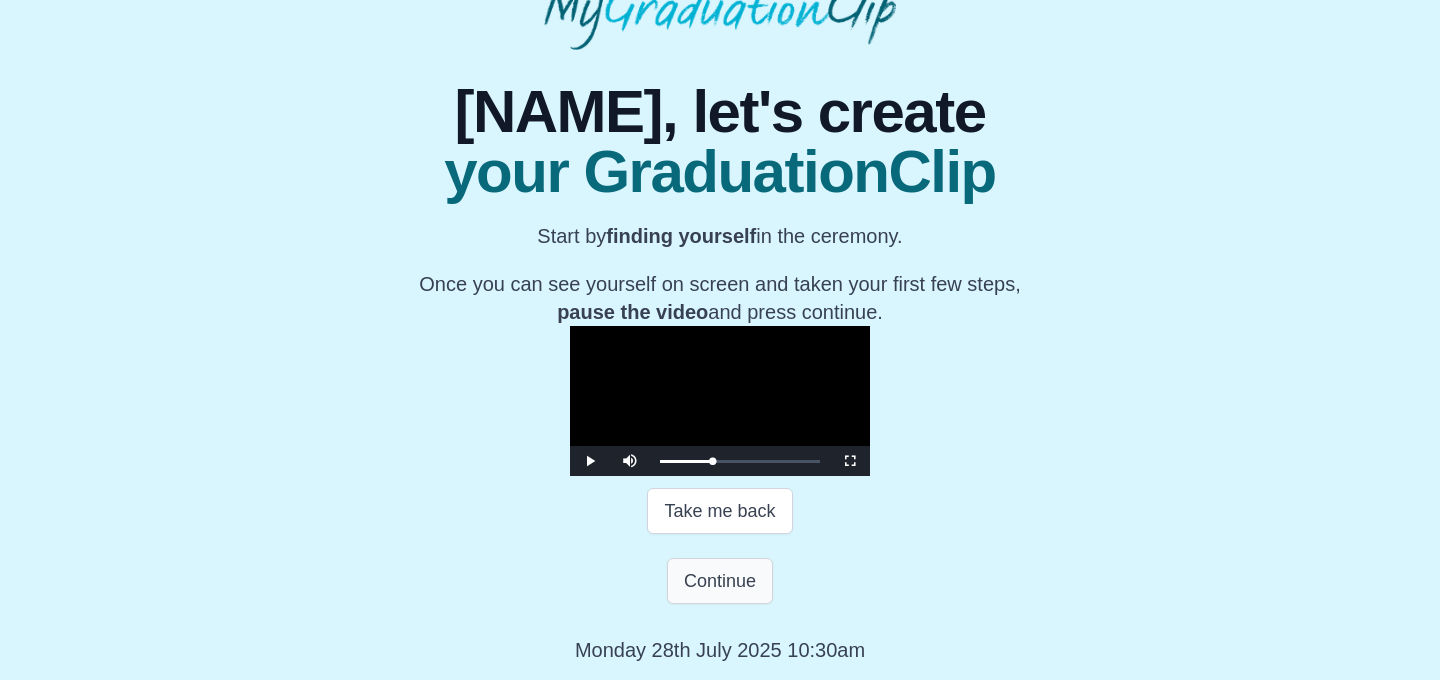 scroll, scrollTop: 0, scrollLeft: 0, axis: both 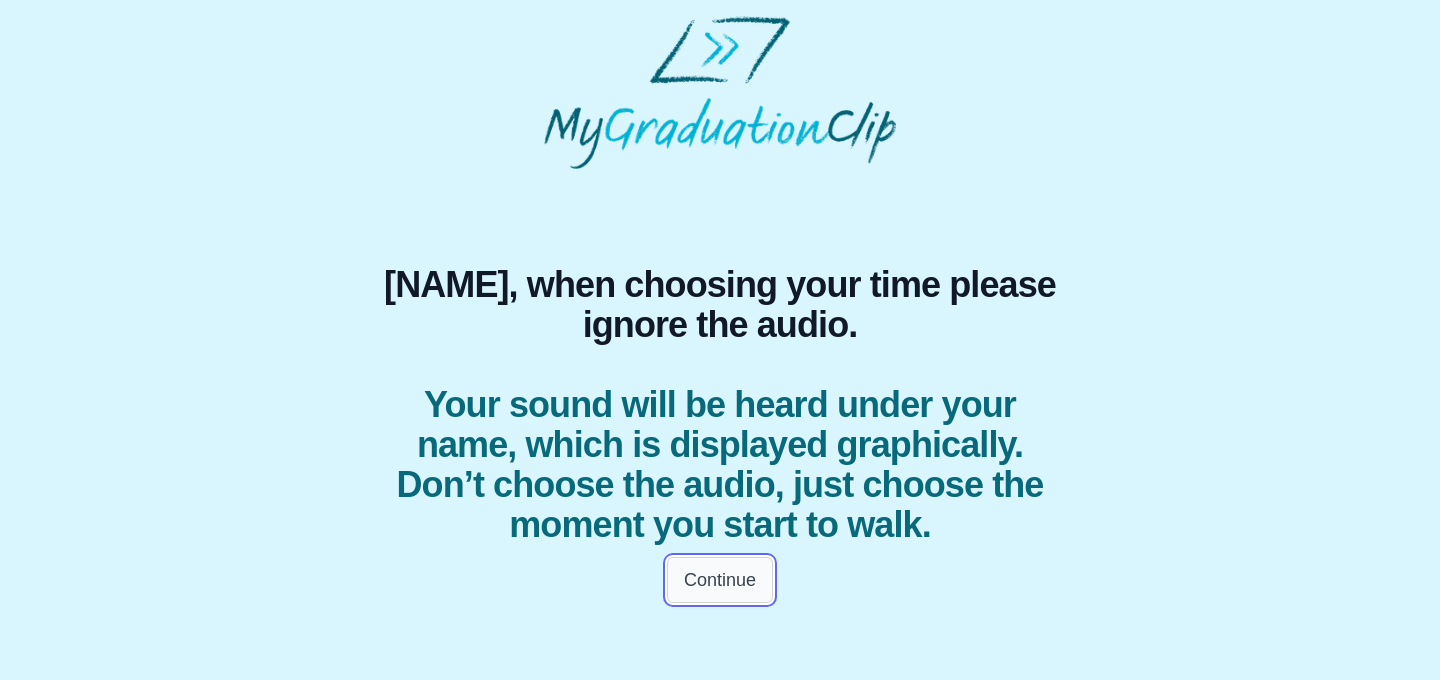 click on "Continue" at bounding box center [720, 580] 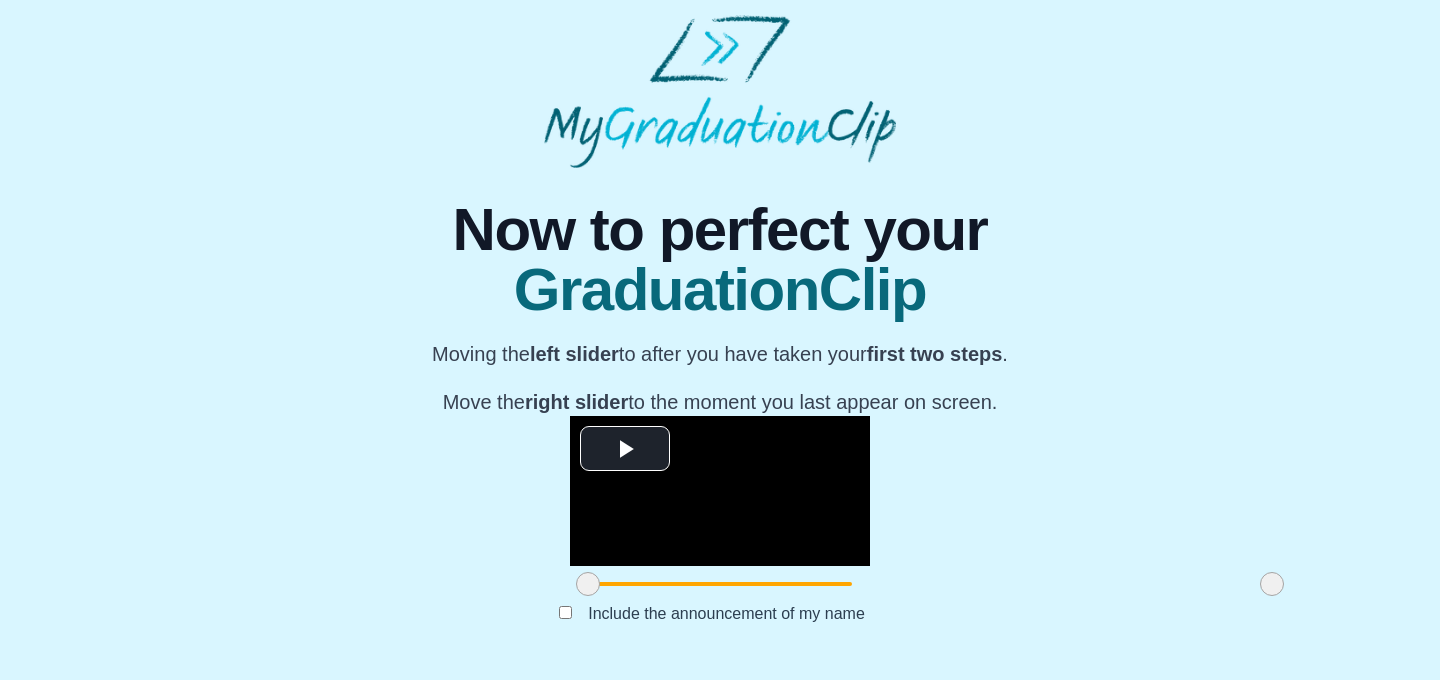 scroll, scrollTop: 244, scrollLeft: 0, axis: vertical 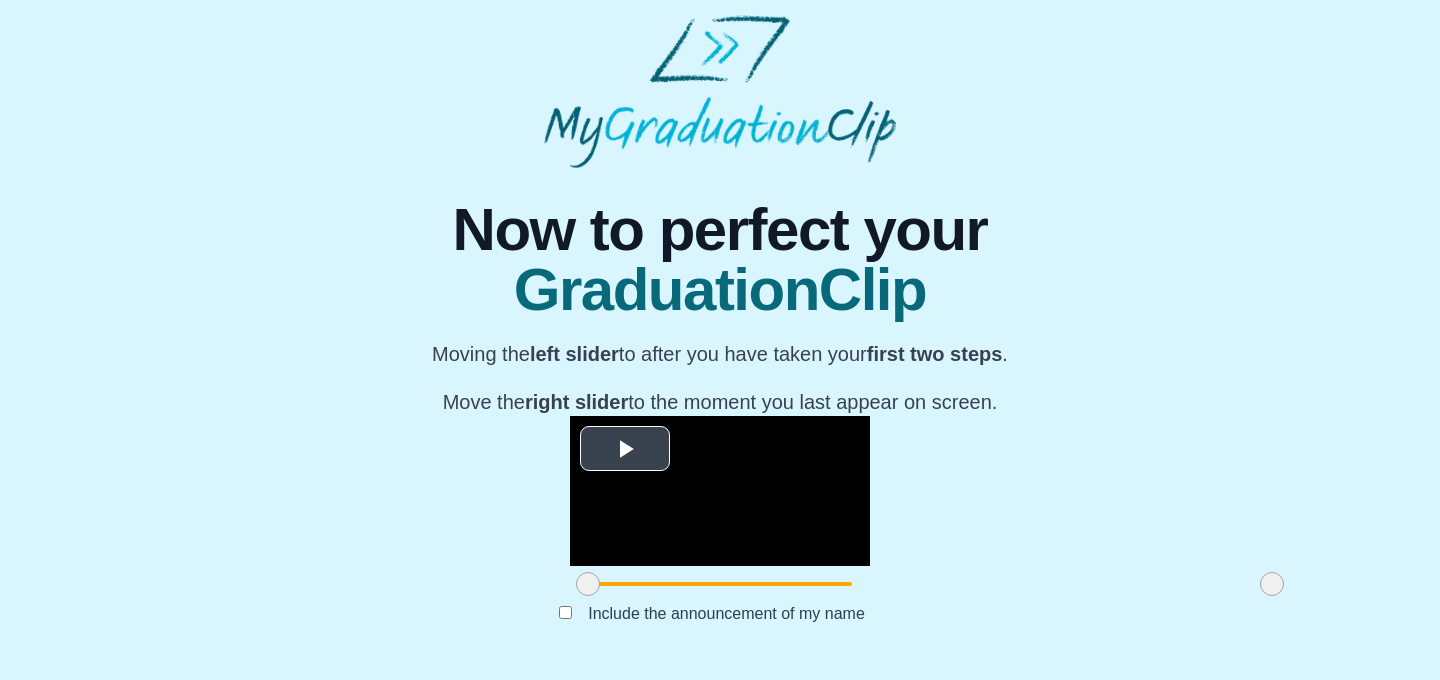 click at bounding box center (625, 449) 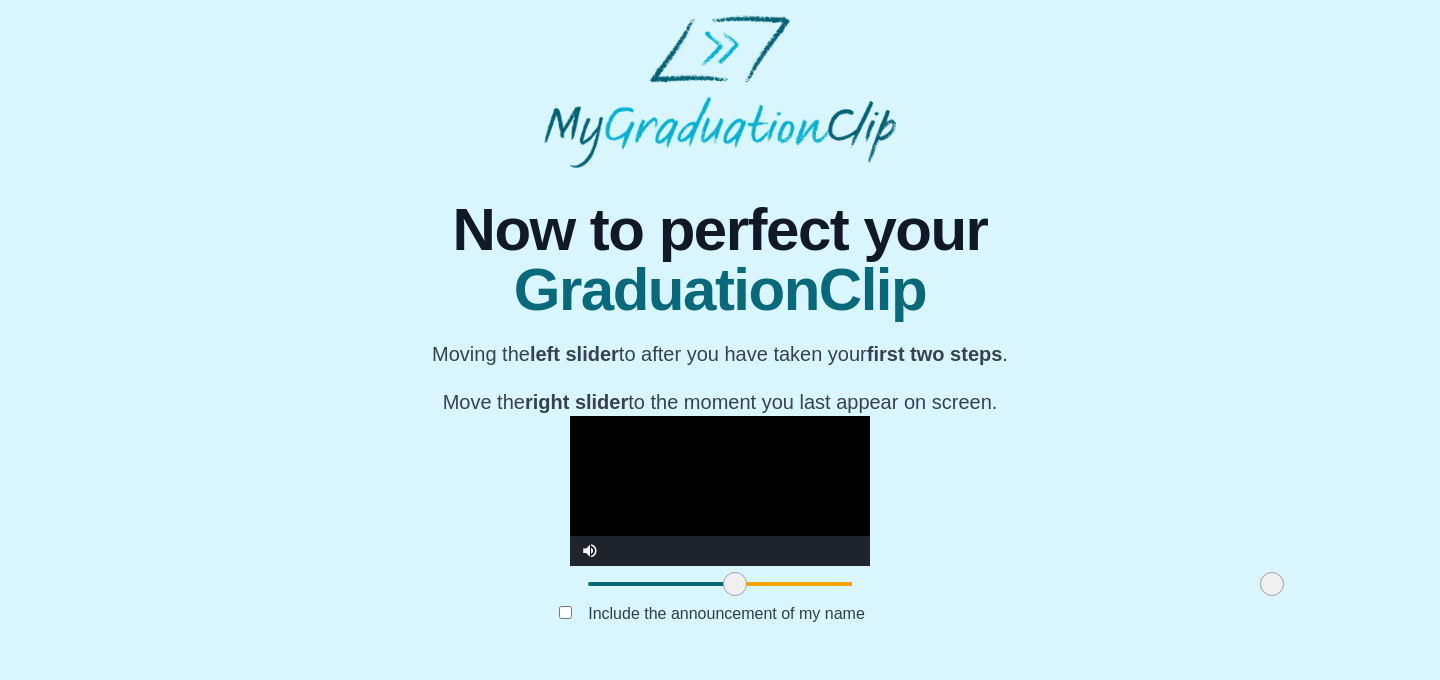 drag, startPoint x: 379, startPoint y: 596, endPoint x: 526, endPoint y: 592, distance: 147.05441 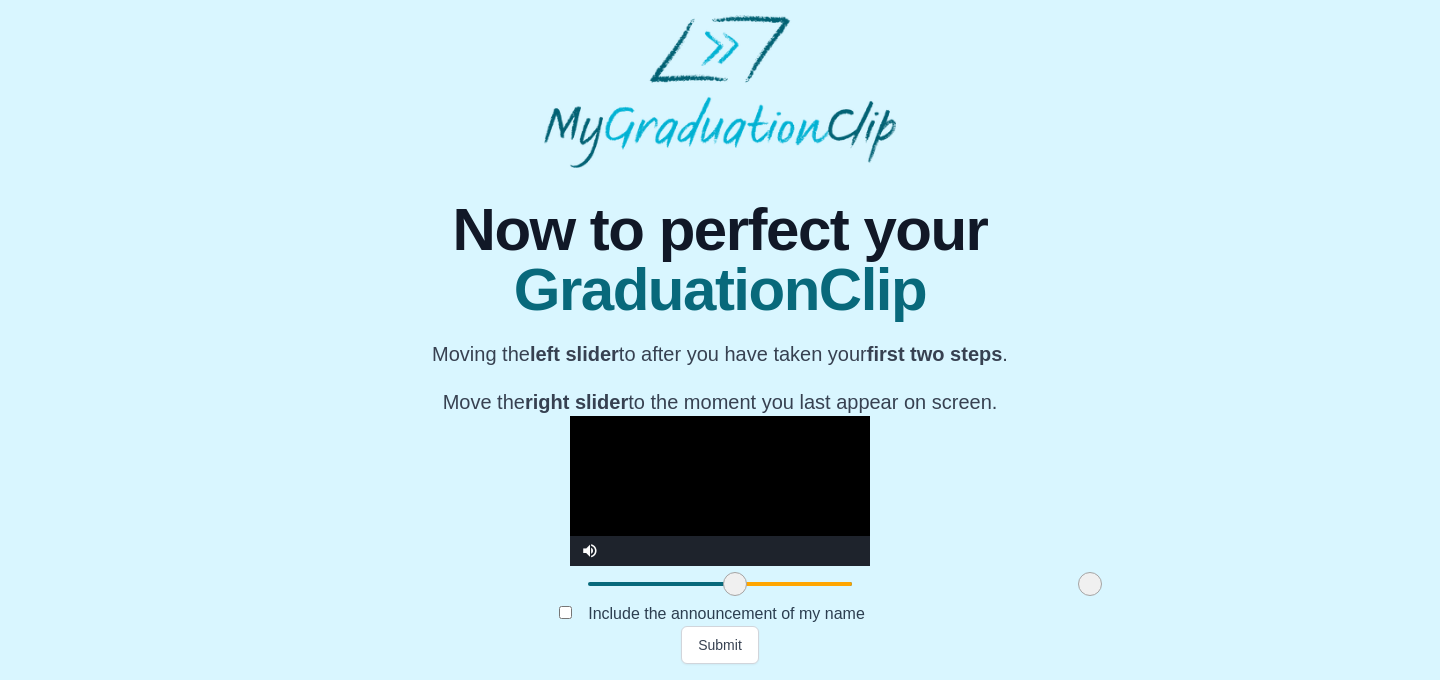 drag, startPoint x: 1063, startPoint y: 595, endPoint x: 882, endPoint y: 597, distance: 181.01105 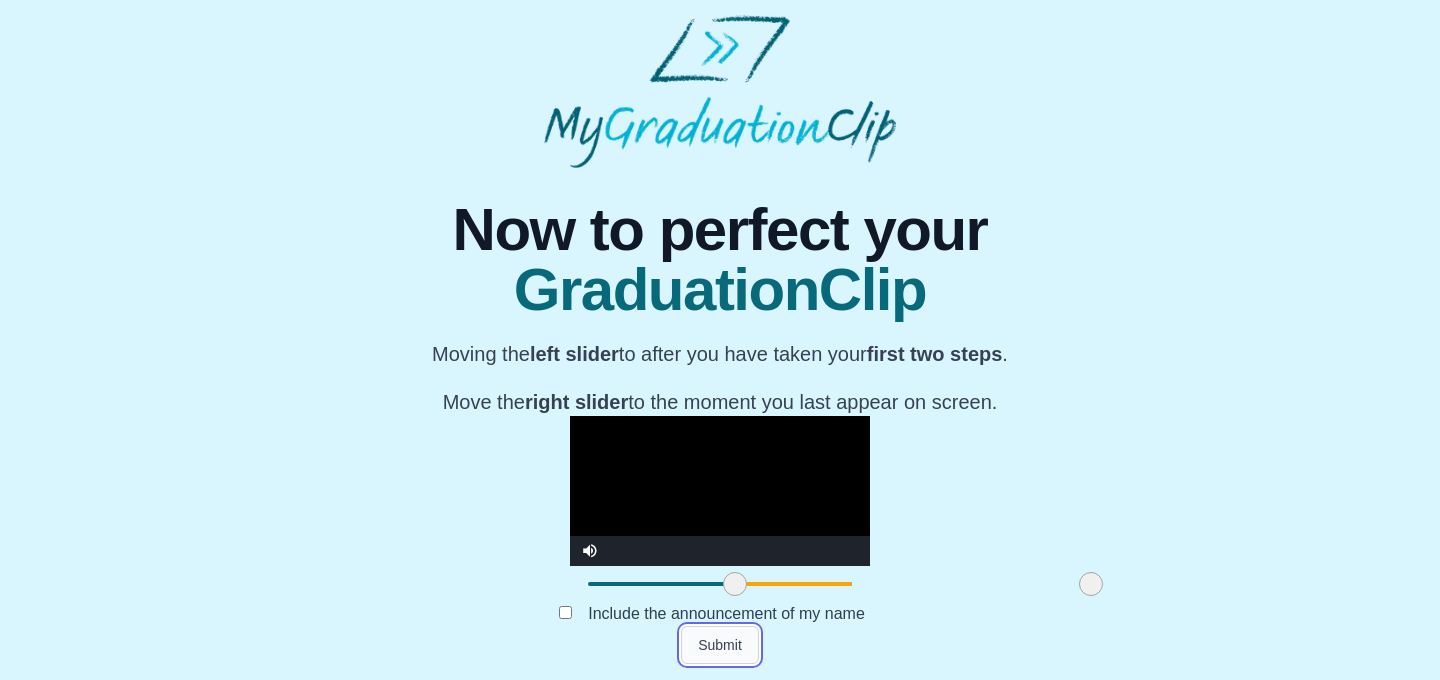 click on "Submit" at bounding box center [720, 645] 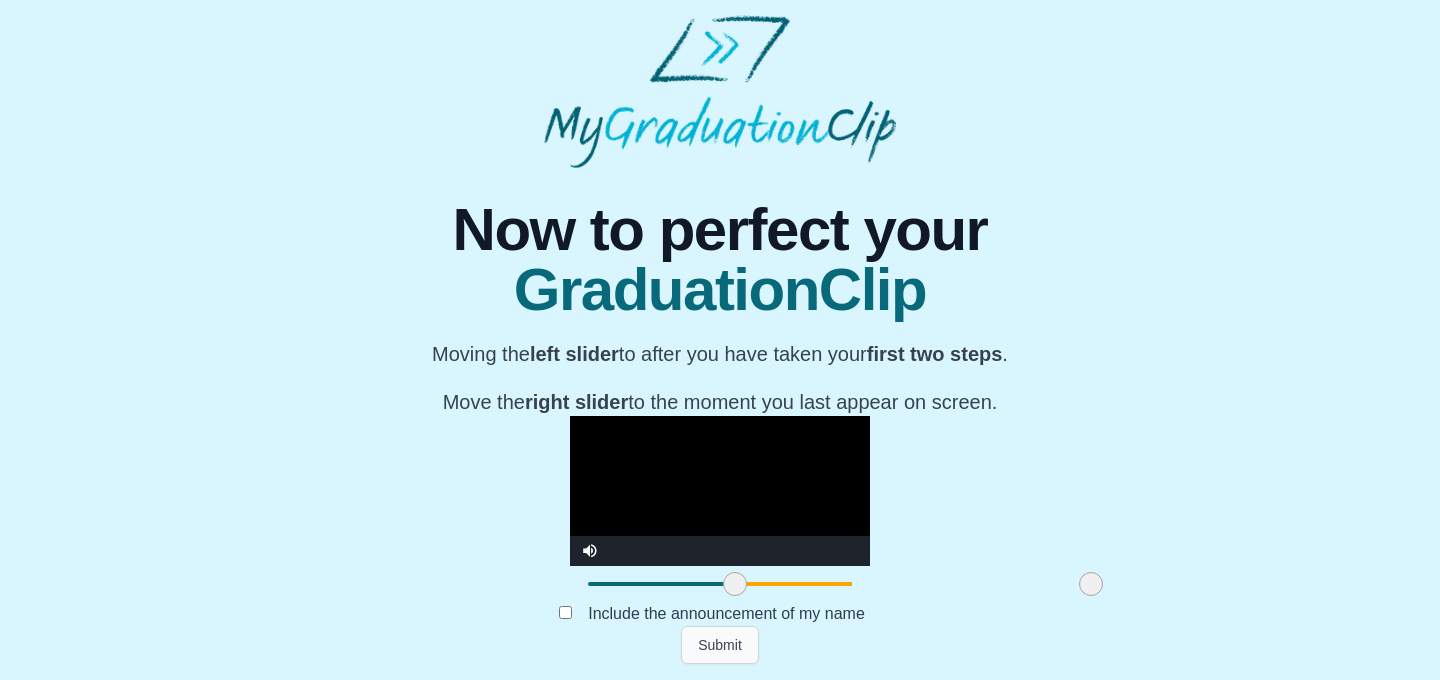 scroll, scrollTop: 0, scrollLeft: 0, axis: both 